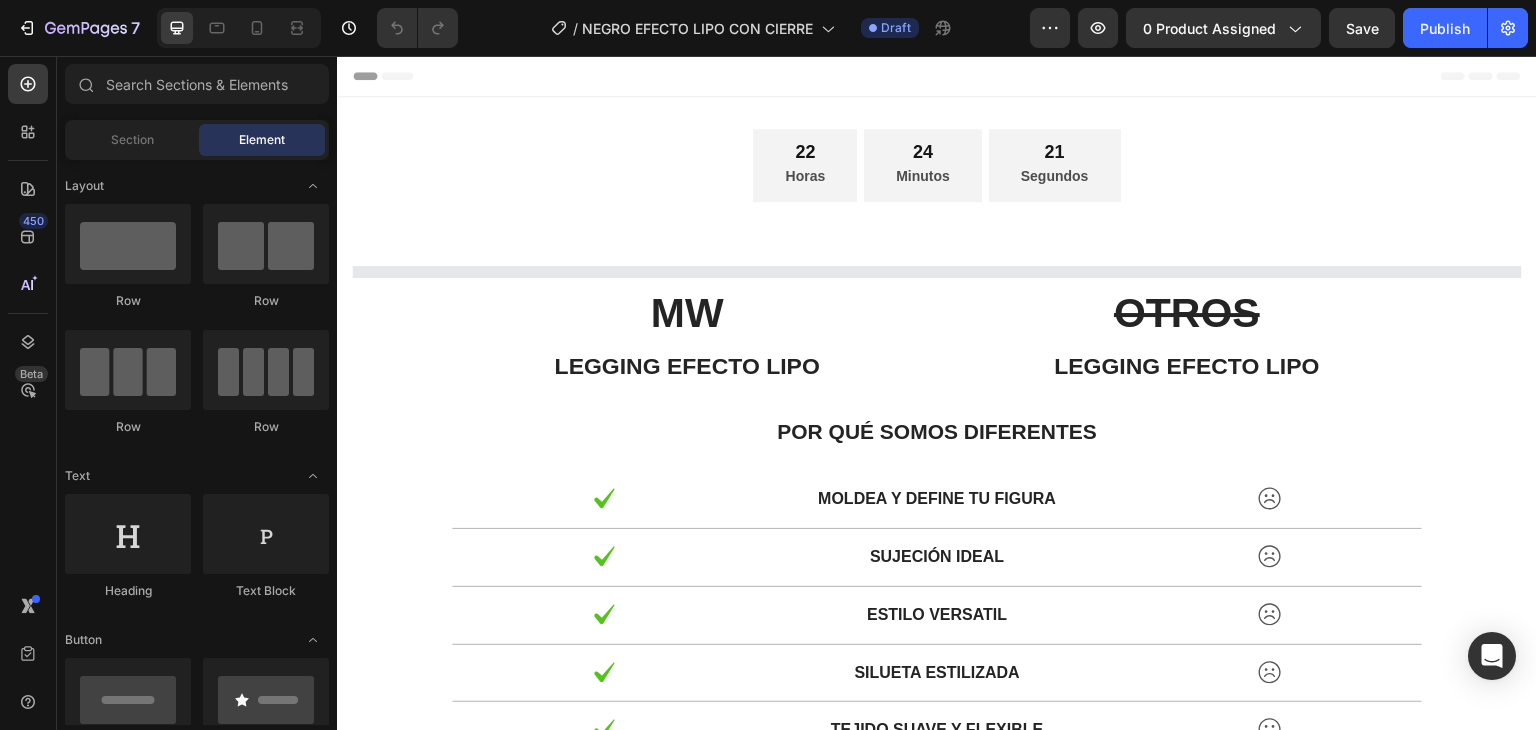 scroll, scrollTop: 0, scrollLeft: 0, axis: both 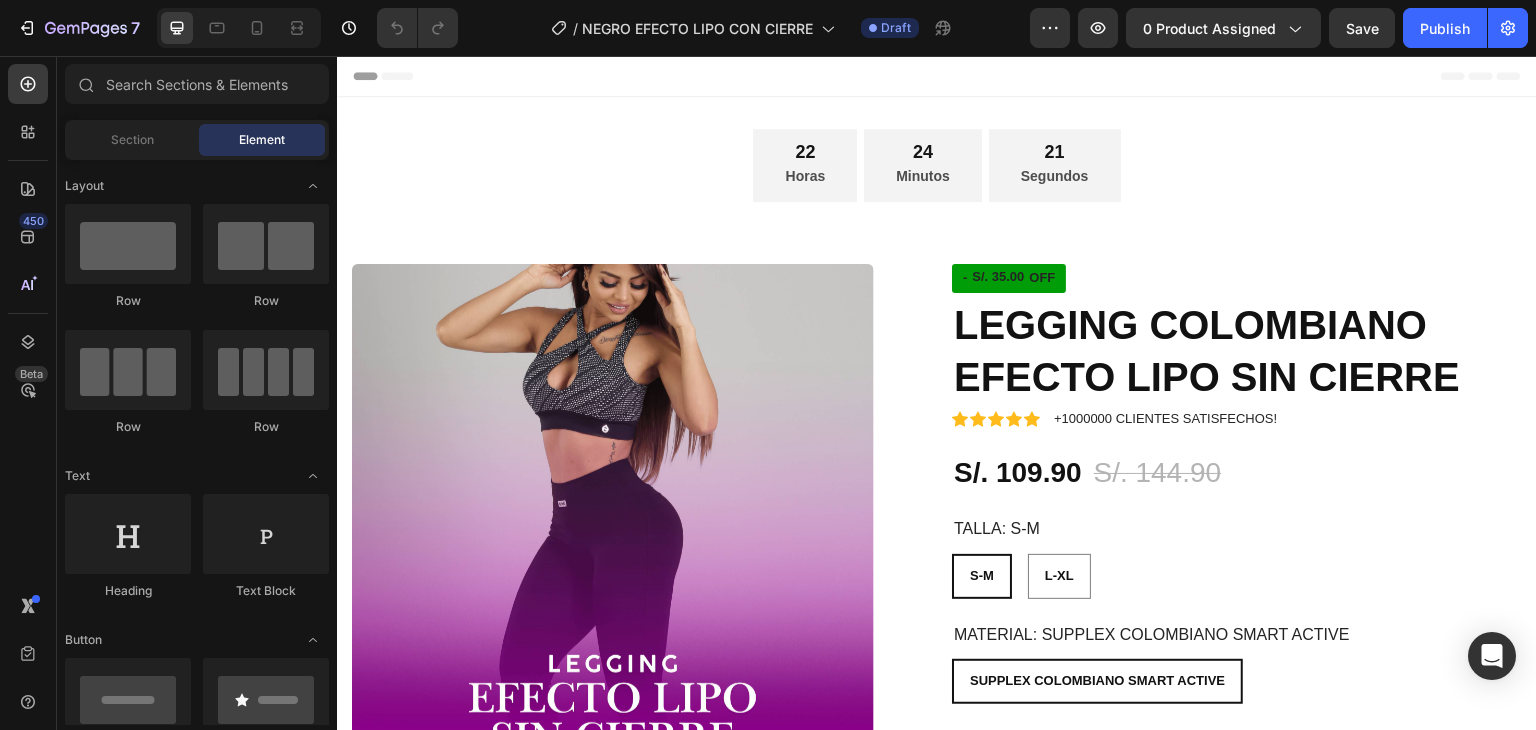 radio on "false" 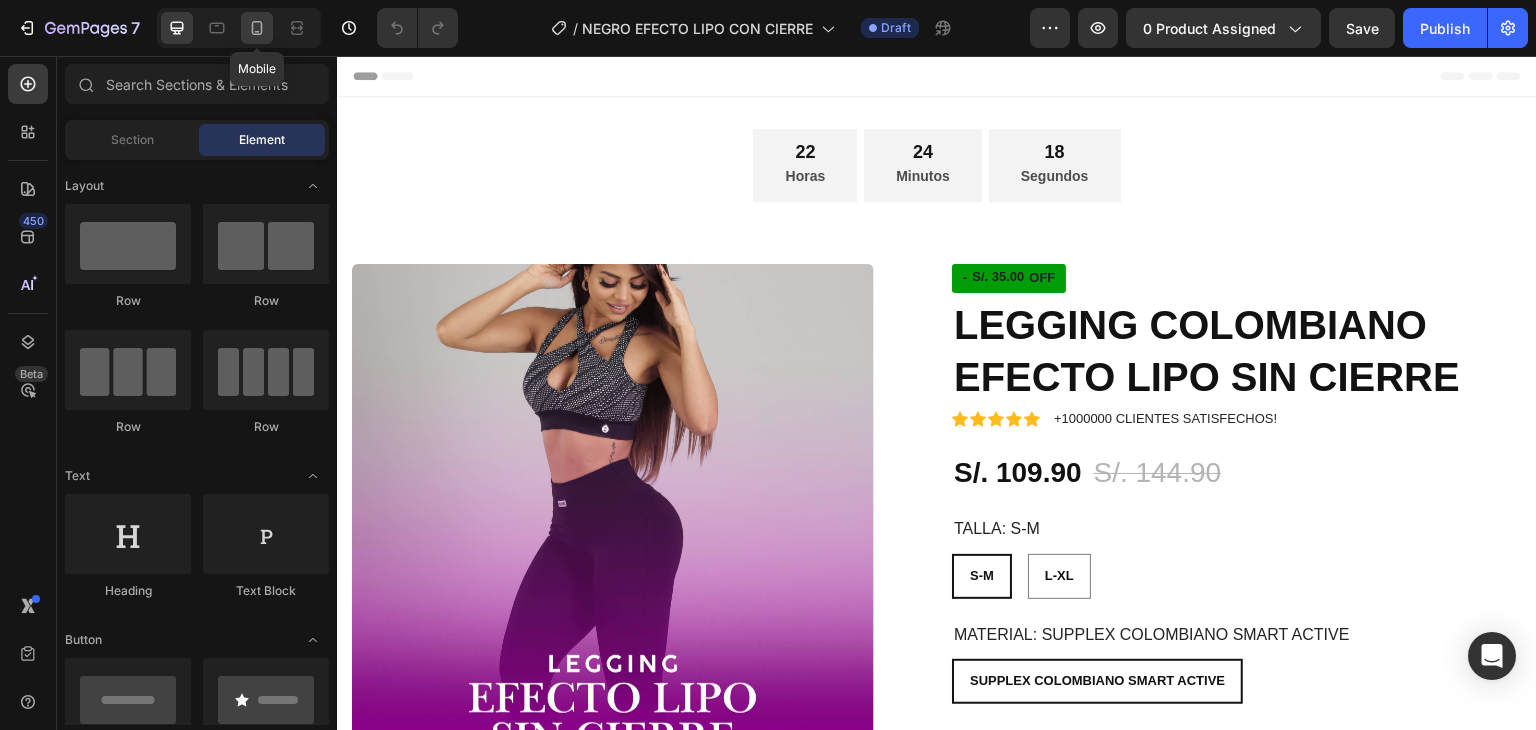 click 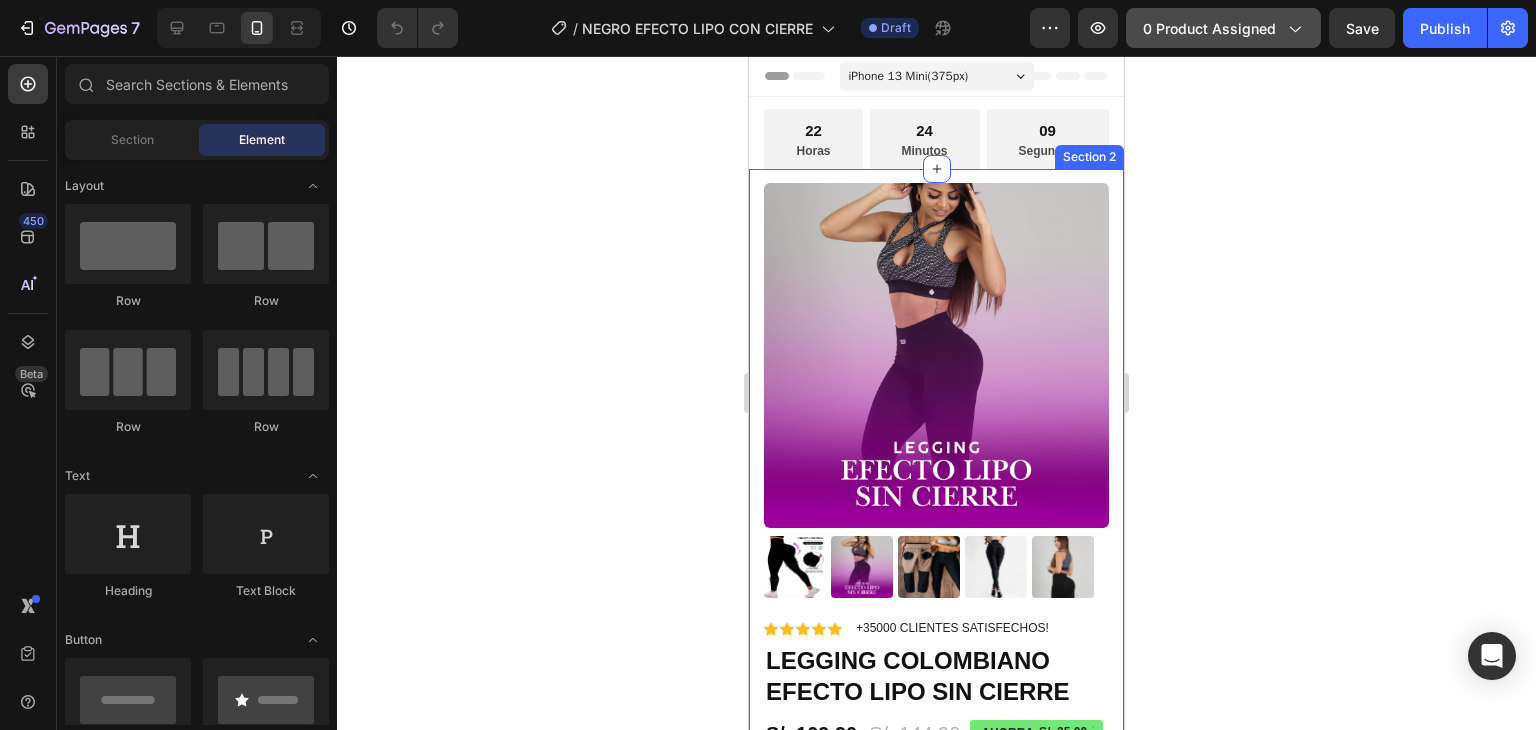 click 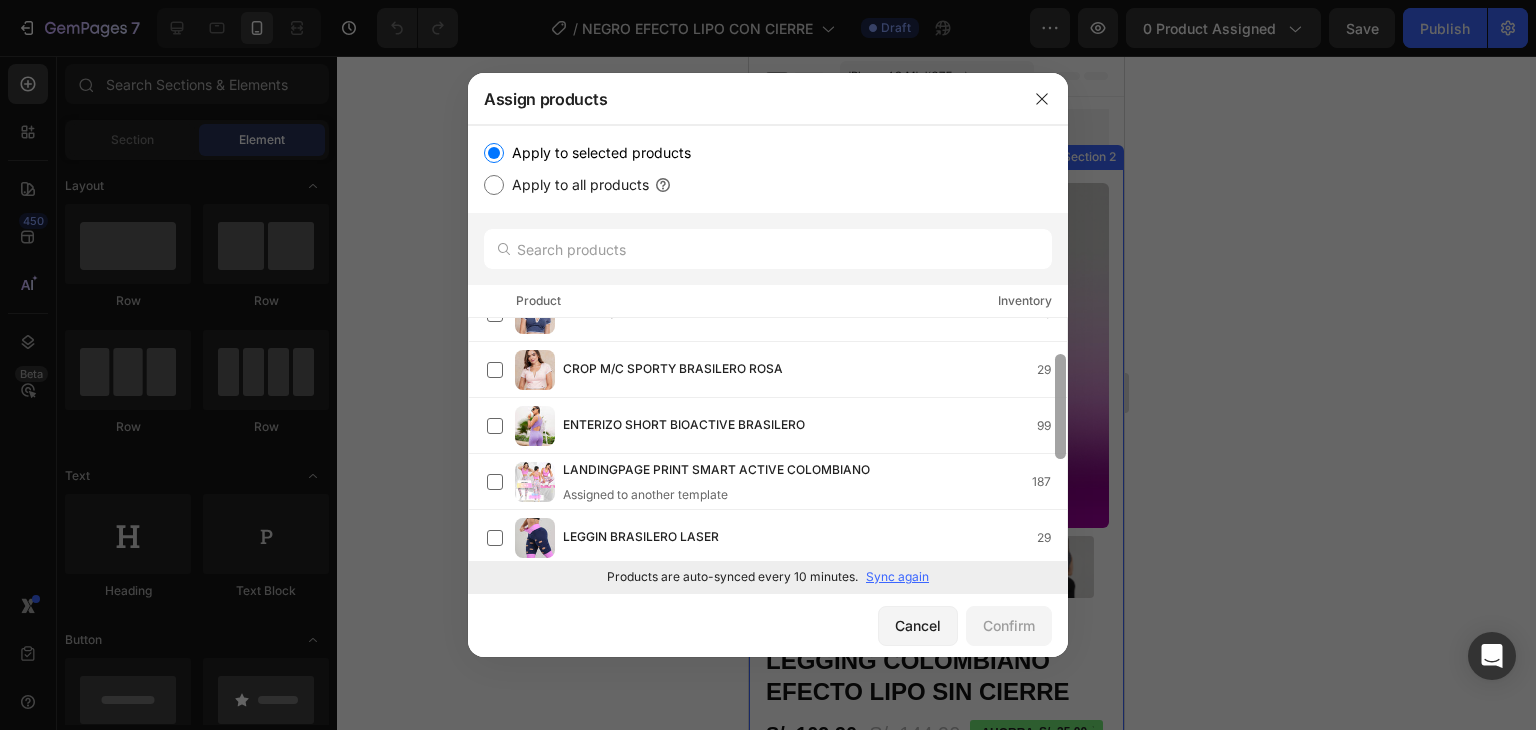 scroll, scrollTop: 0, scrollLeft: 0, axis: both 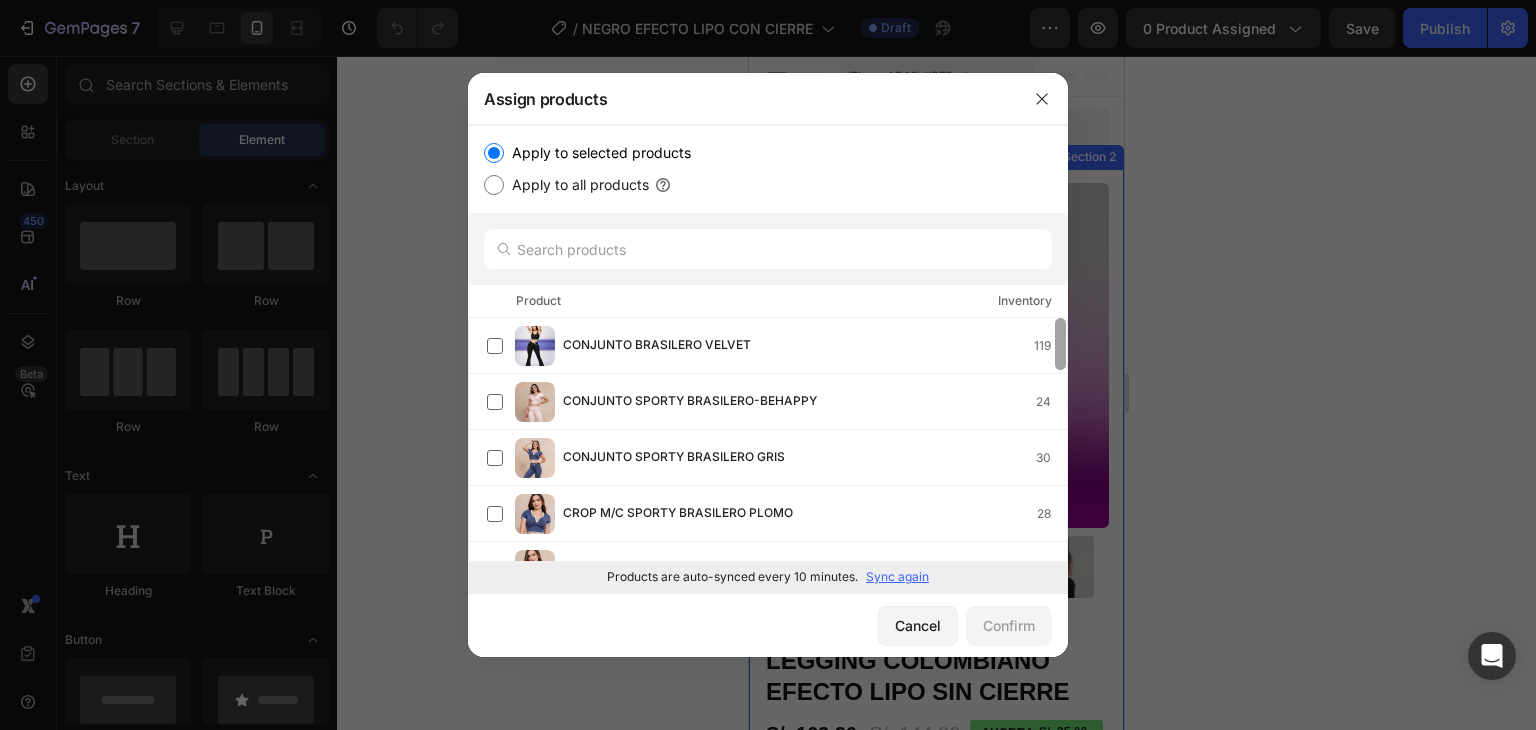 drag, startPoint x: 1061, startPoint y: 362, endPoint x: 1059, endPoint y: 349, distance: 13.152946 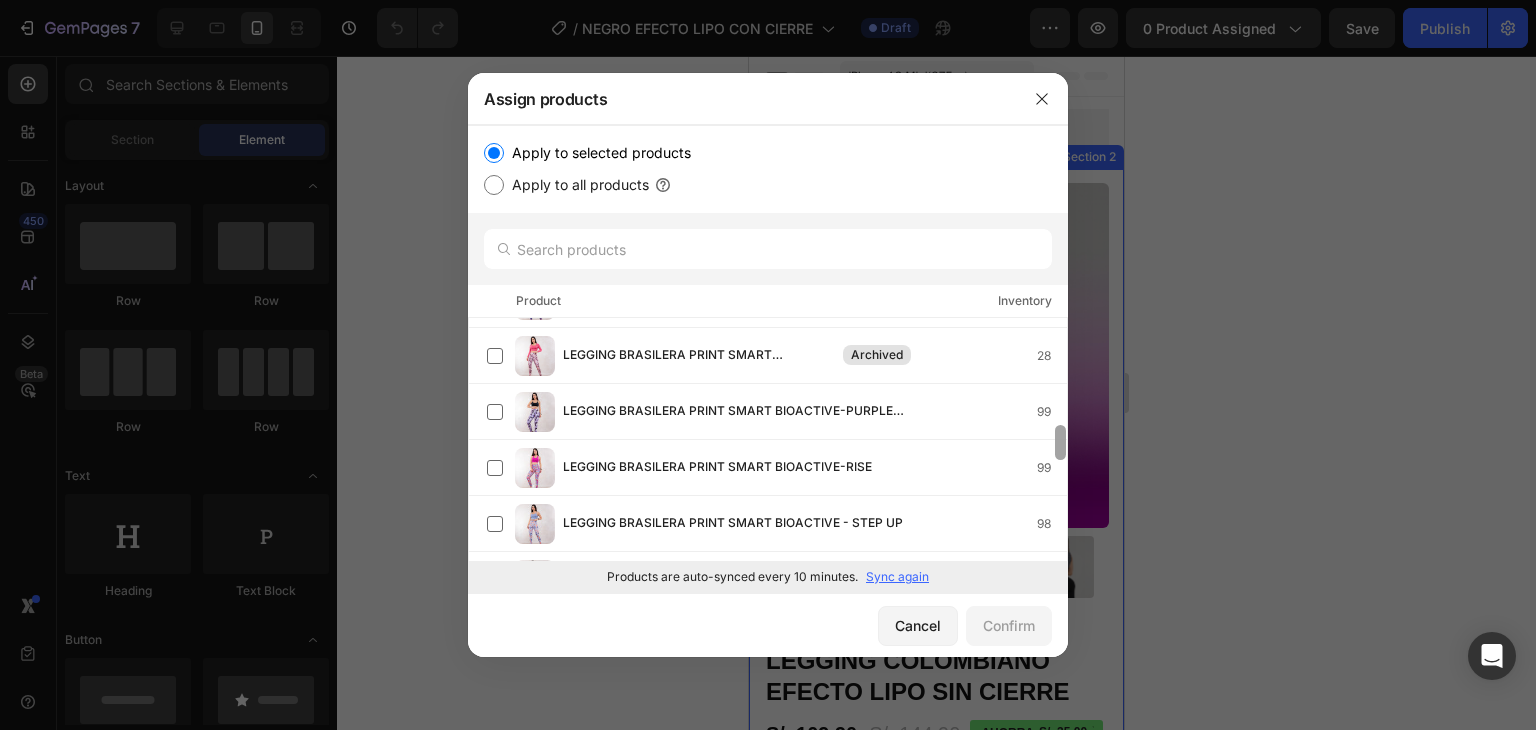 scroll, scrollTop: 904, scrollLeft: 0, axis: vertical 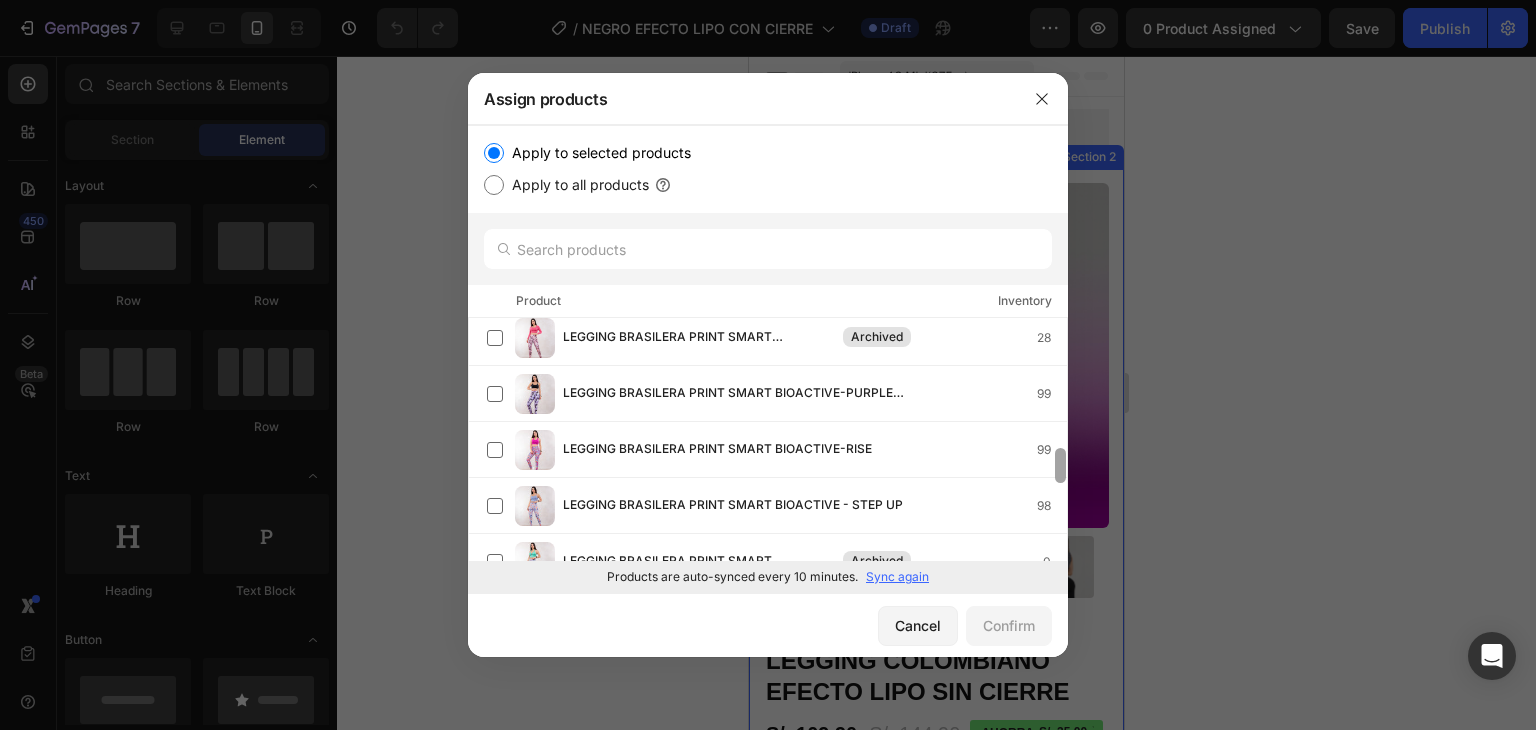 drag, startPoint x: 1061, startPoint y: 332, endPoint x: 1068, endPoint y: 529, distance: 197.12433 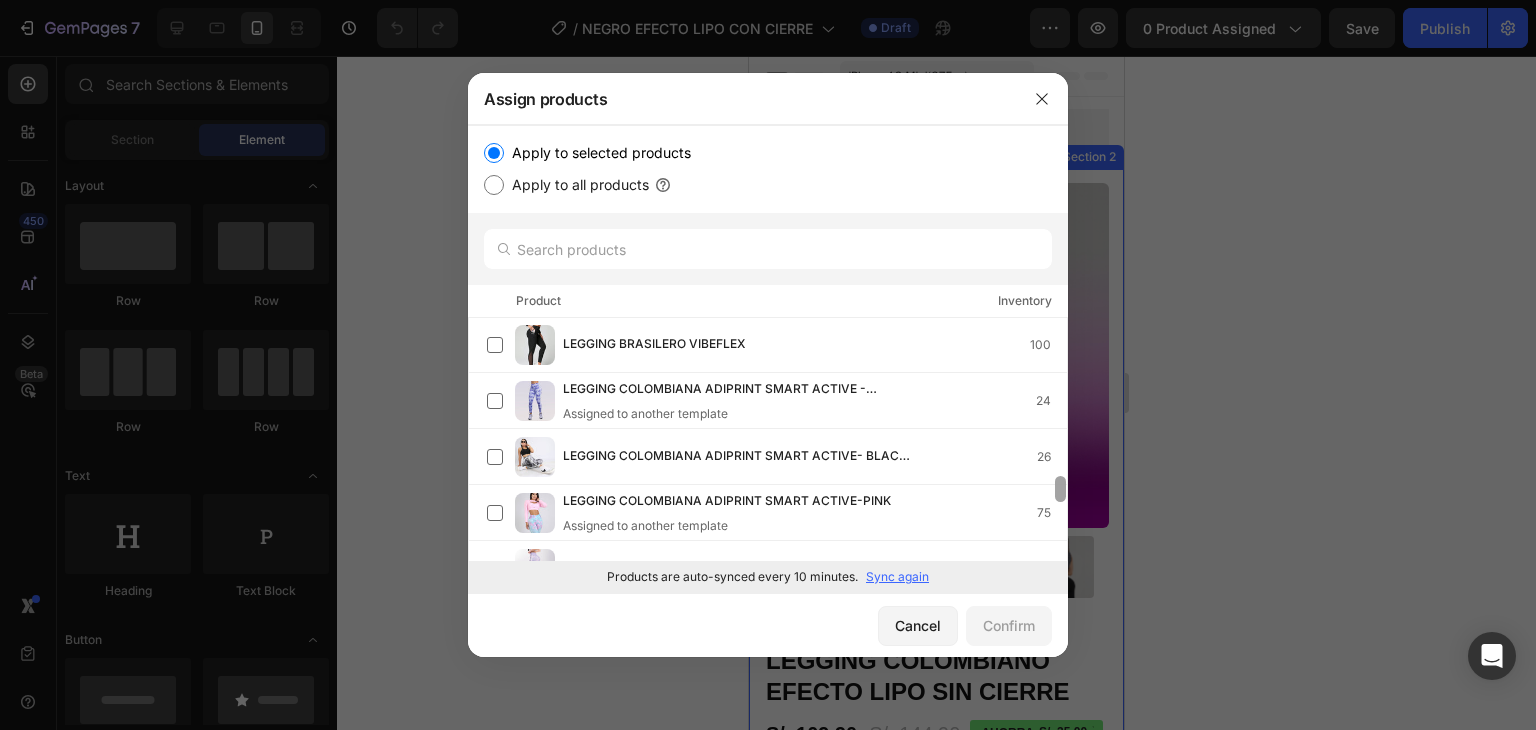 scroll, scrollTop: 1499, scrollLeft: 0, axis: vertical 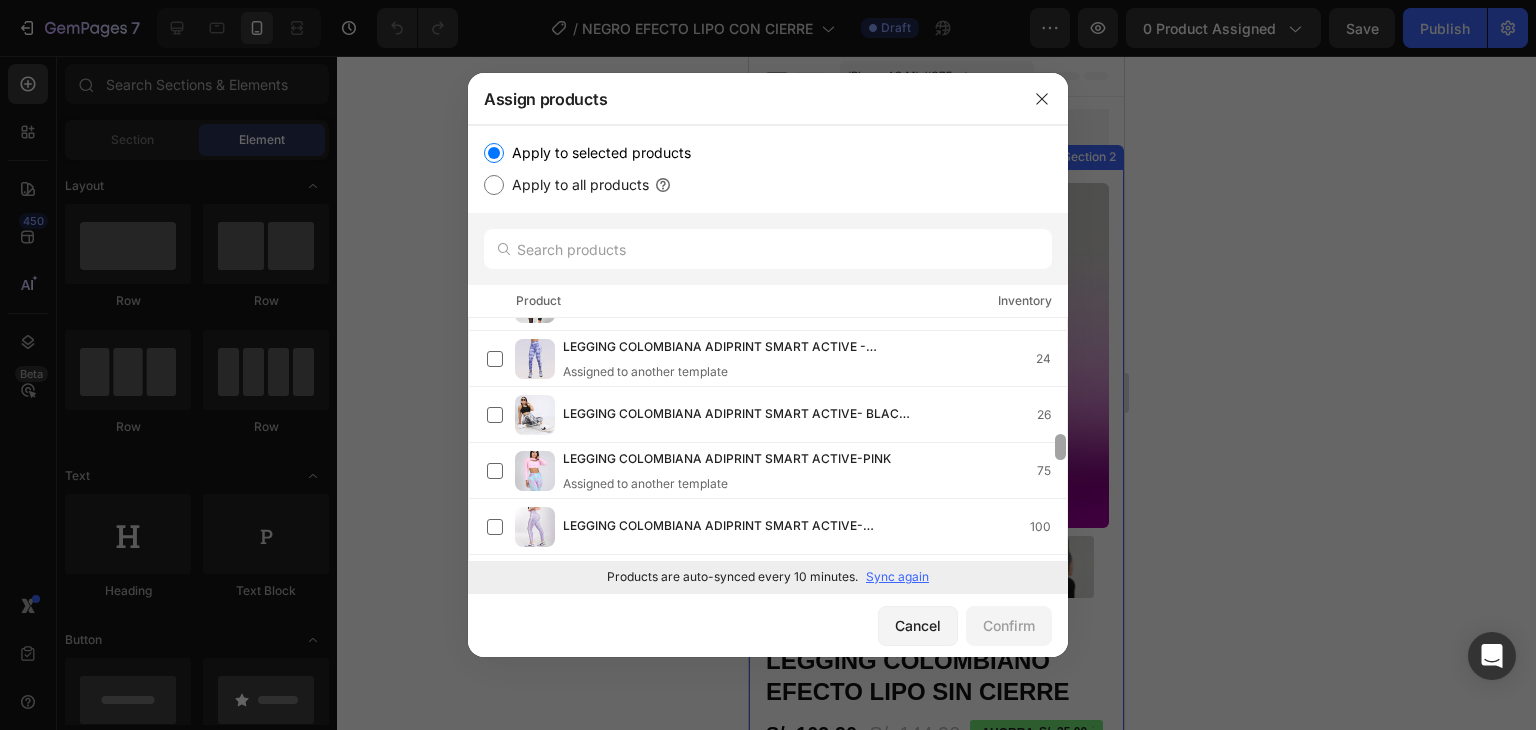 drag, startPoint x: 1061, startPoint y: 461, endPoint x: 1065, endPoint y: 547, distance: 86.09297 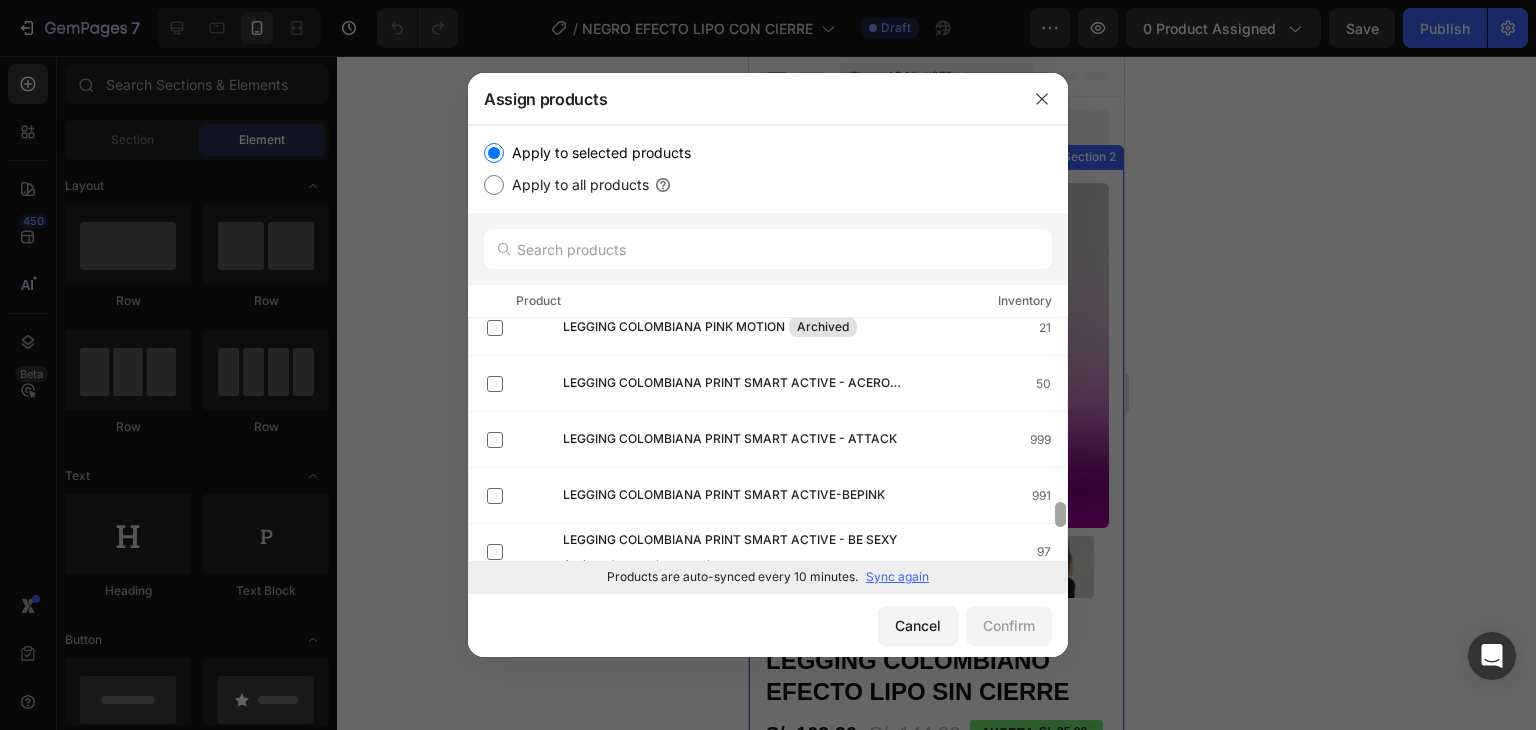scroll, scrollTop: 1932, scrollLeft: 0, axis: vertical 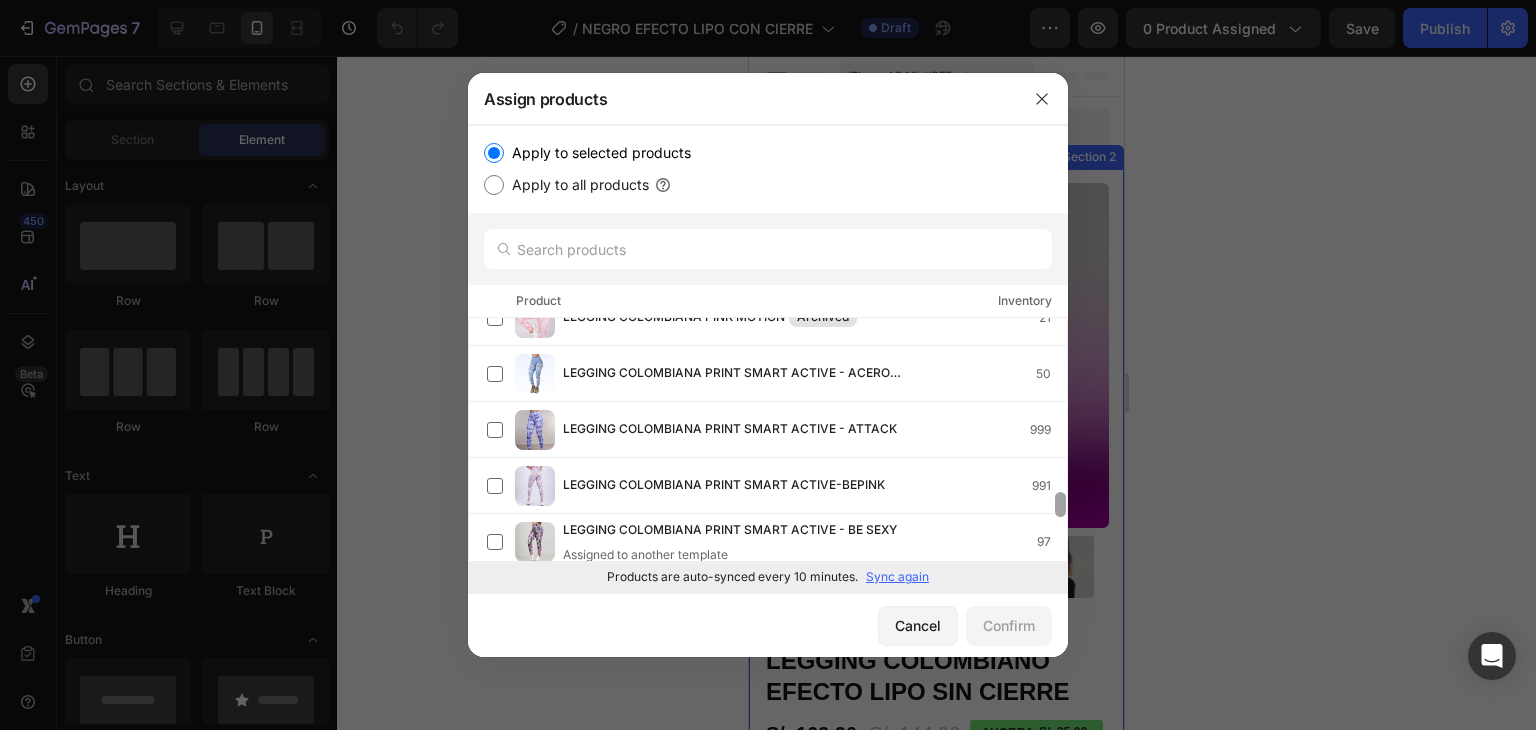 drag, startPoint x: 1059, startPoint y: 493, endPoint x: 1063, endPoint y: 540, distance: 47.169907 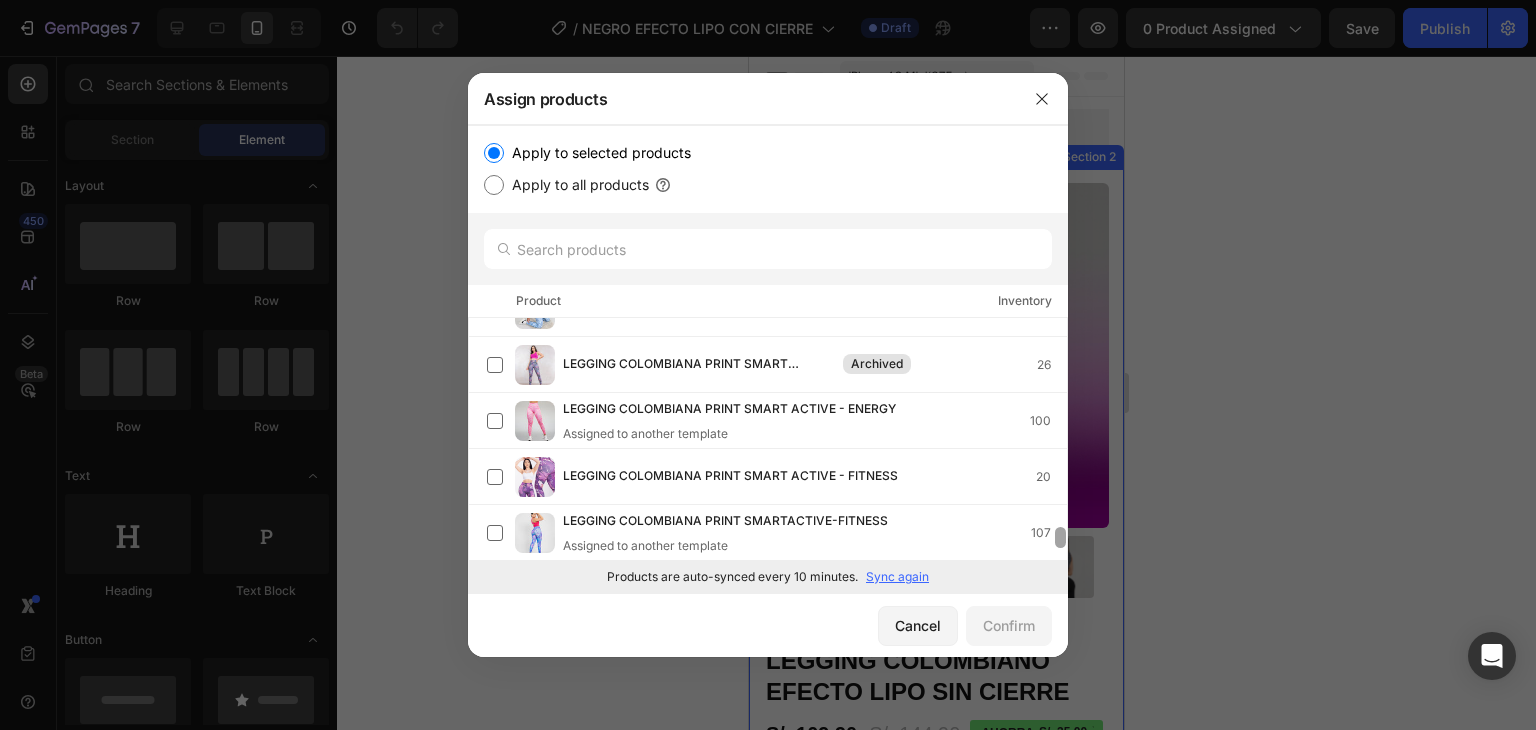 scroll, scrollTop: 2288, scrollLeft: 0, axis: vertical 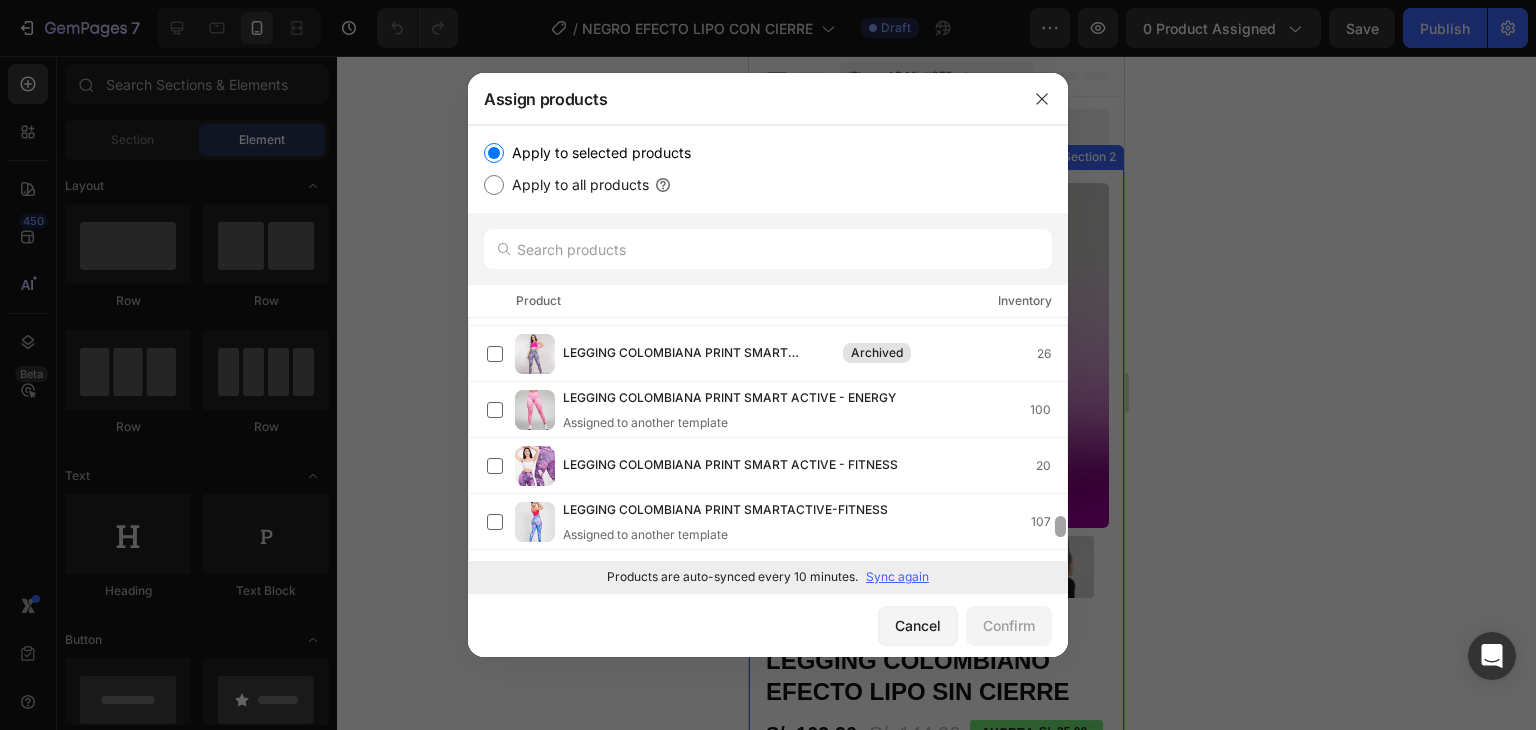 drag, startPoint x: 1059, startPoint y: 489, endPoint x: 1061, endPoint y: 520, distance: 31.06445 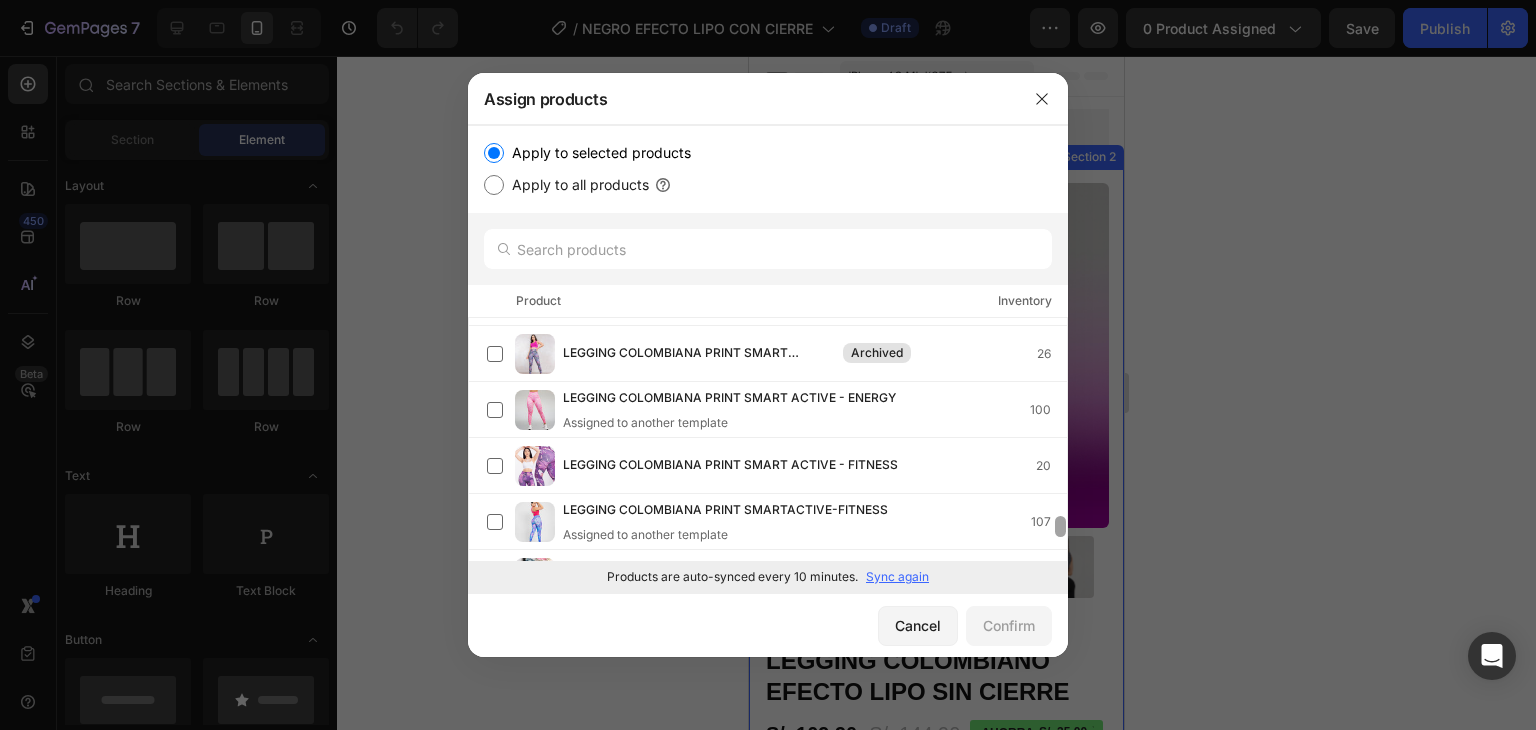 click at bounding box center (1060, 526) 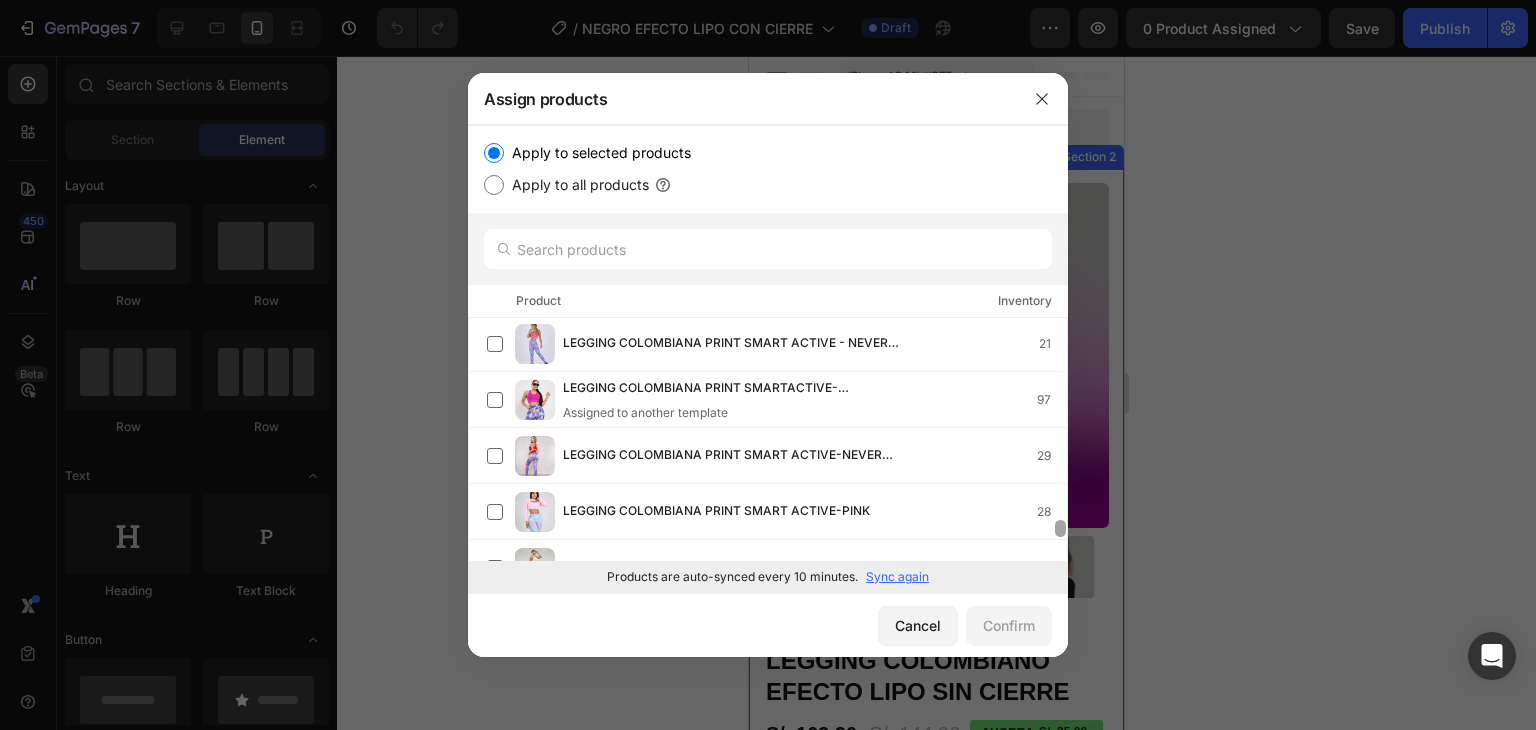 scroll, scrollTop: 2645, scrollLeft: 0, axis: vertical 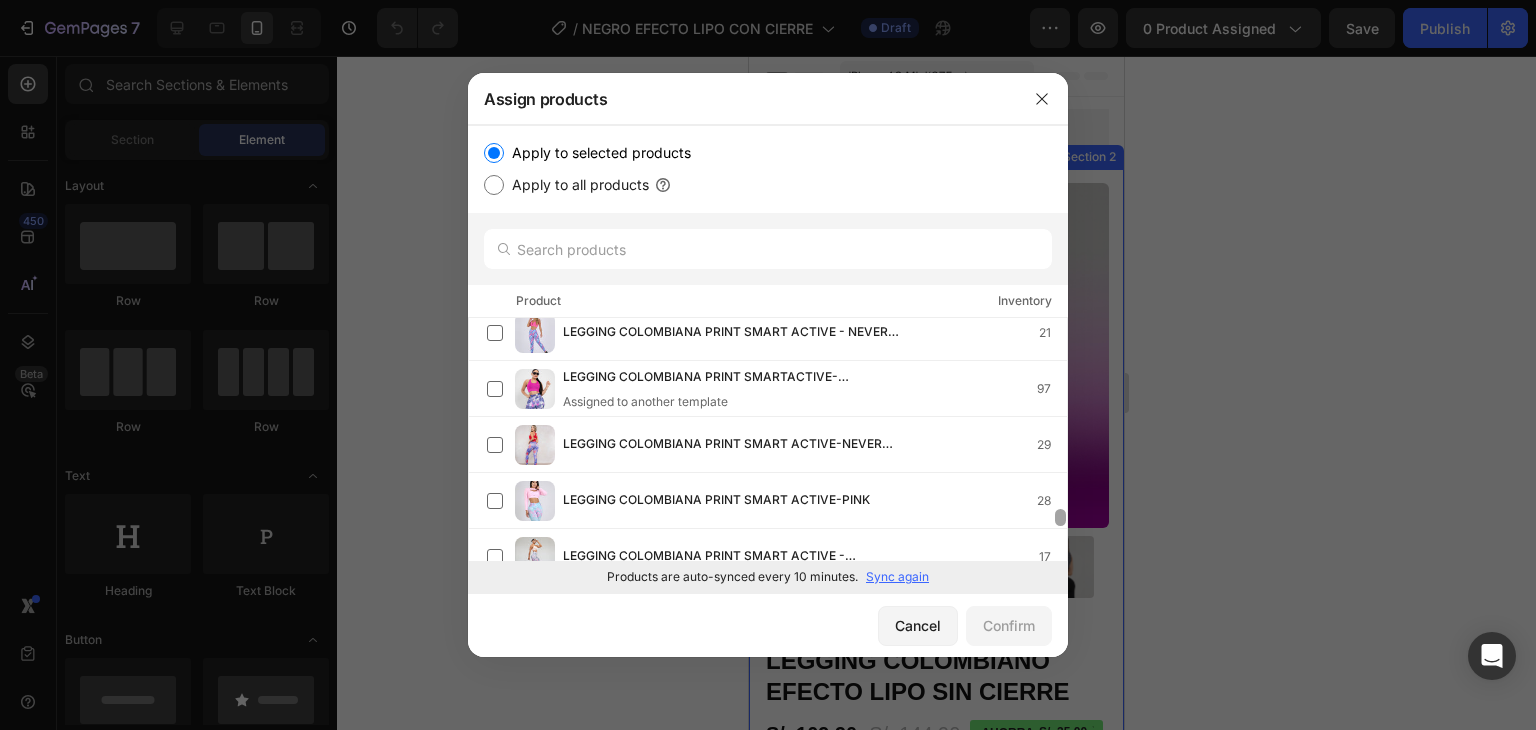 drag, startPoint x: 1060, startPoint y: 521, endPoint x: 1060, endPoint y: 552, distance: 31 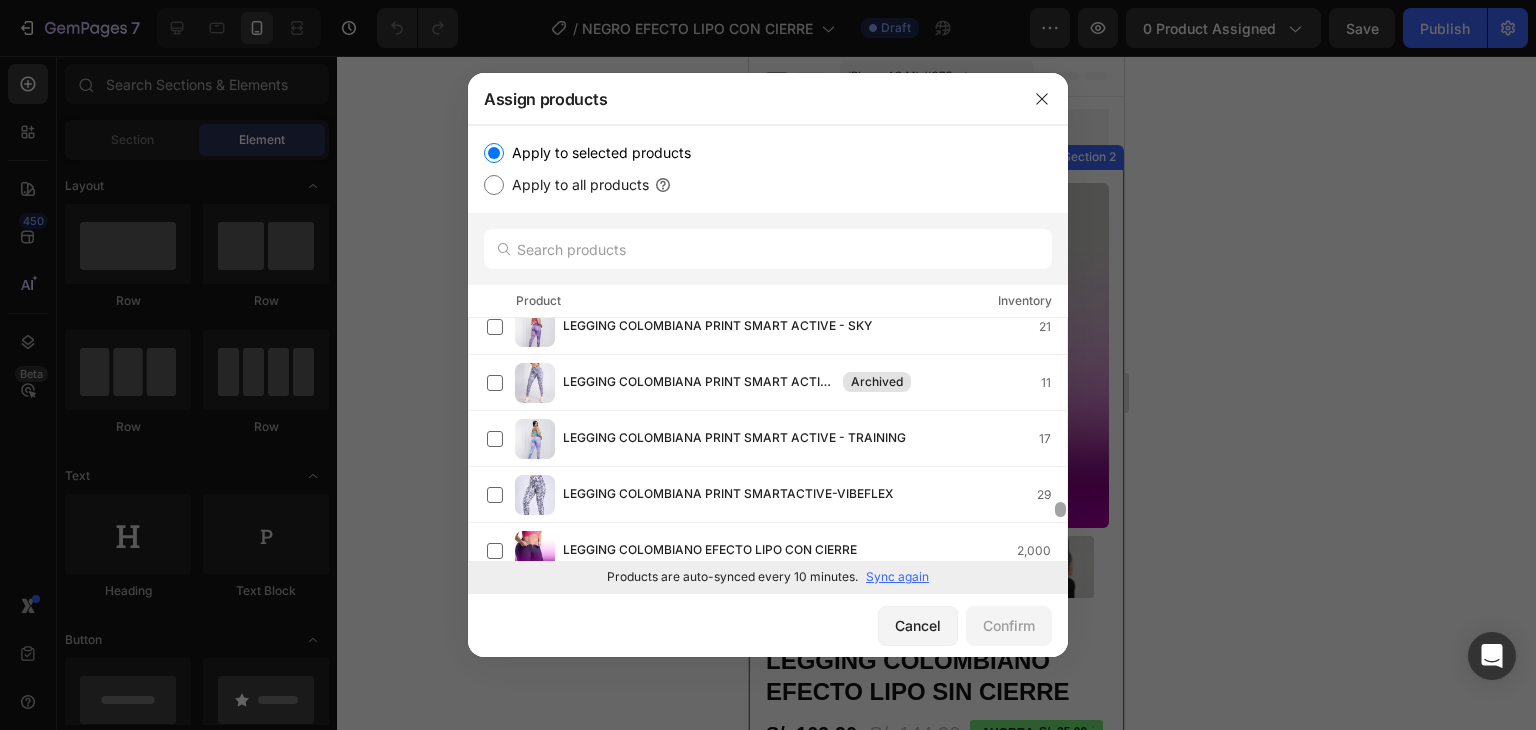 scroll, scrollTop: 3238, scrollLeft: 0, axis: vertical 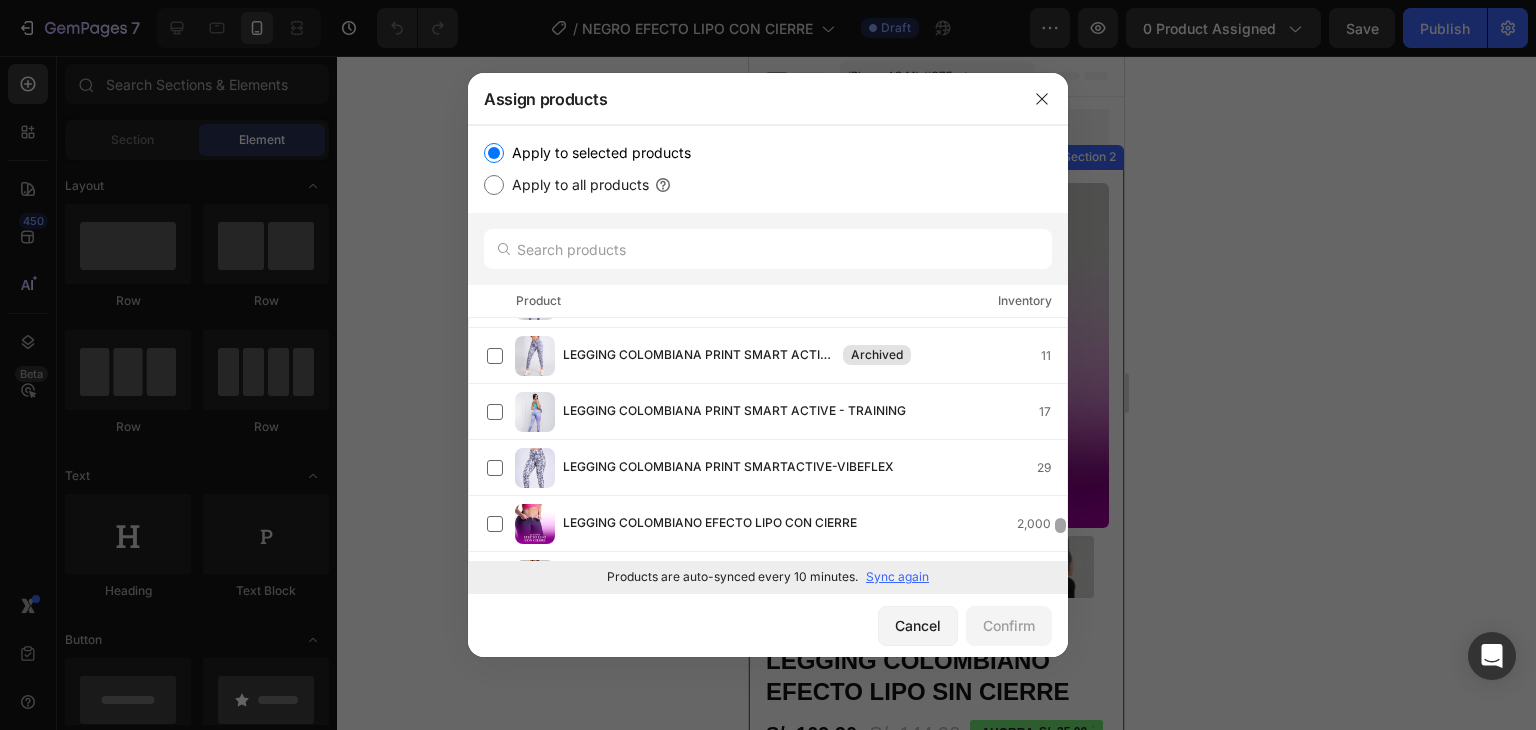 drag, startPoint x: 1062, startPoint y: 513, endPoint x: 1061, endPoint y: 556, distance: 43.011627 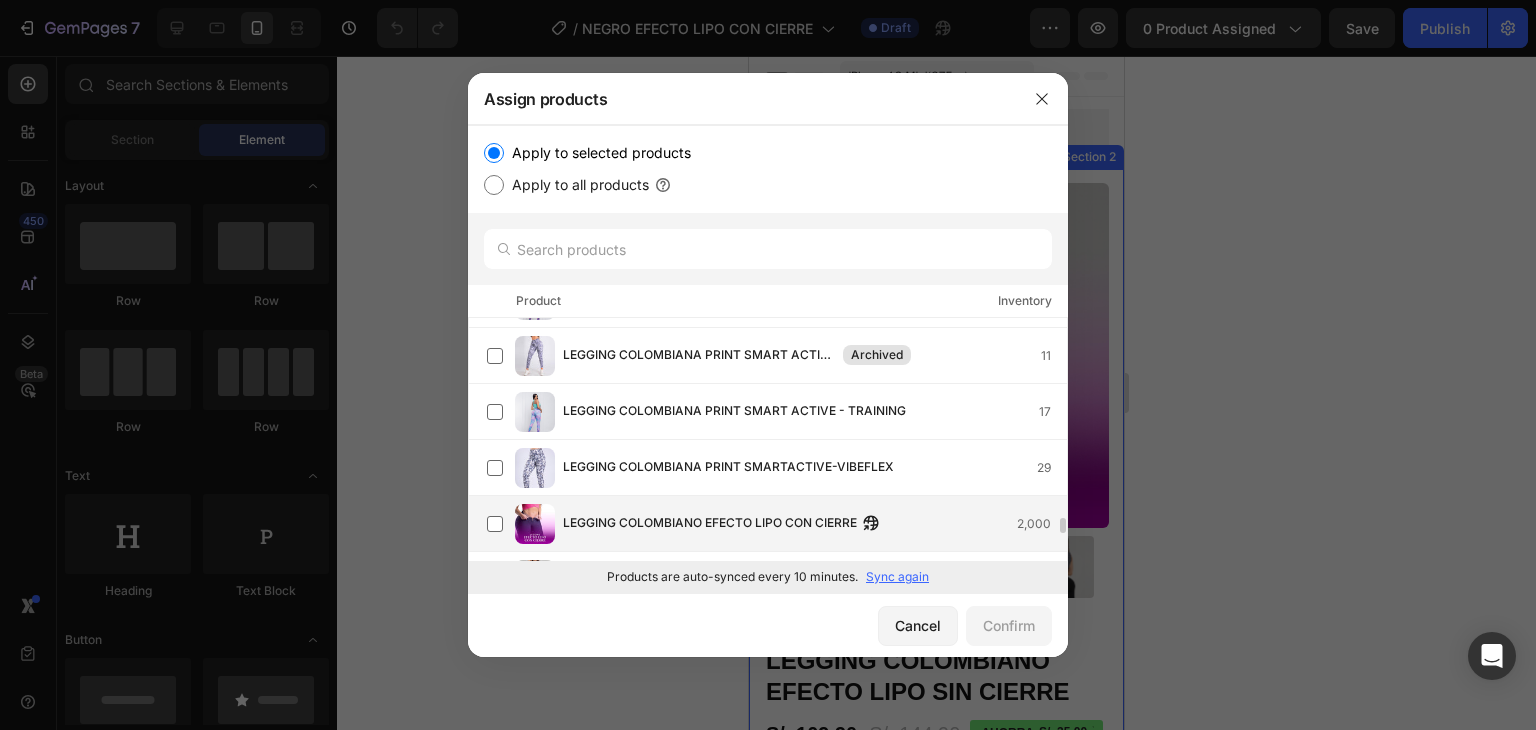 click on "LEGGING COLOMBIANO EFECTO LIPO CON CIERRE 2,000" at bounding box center [777, 524] 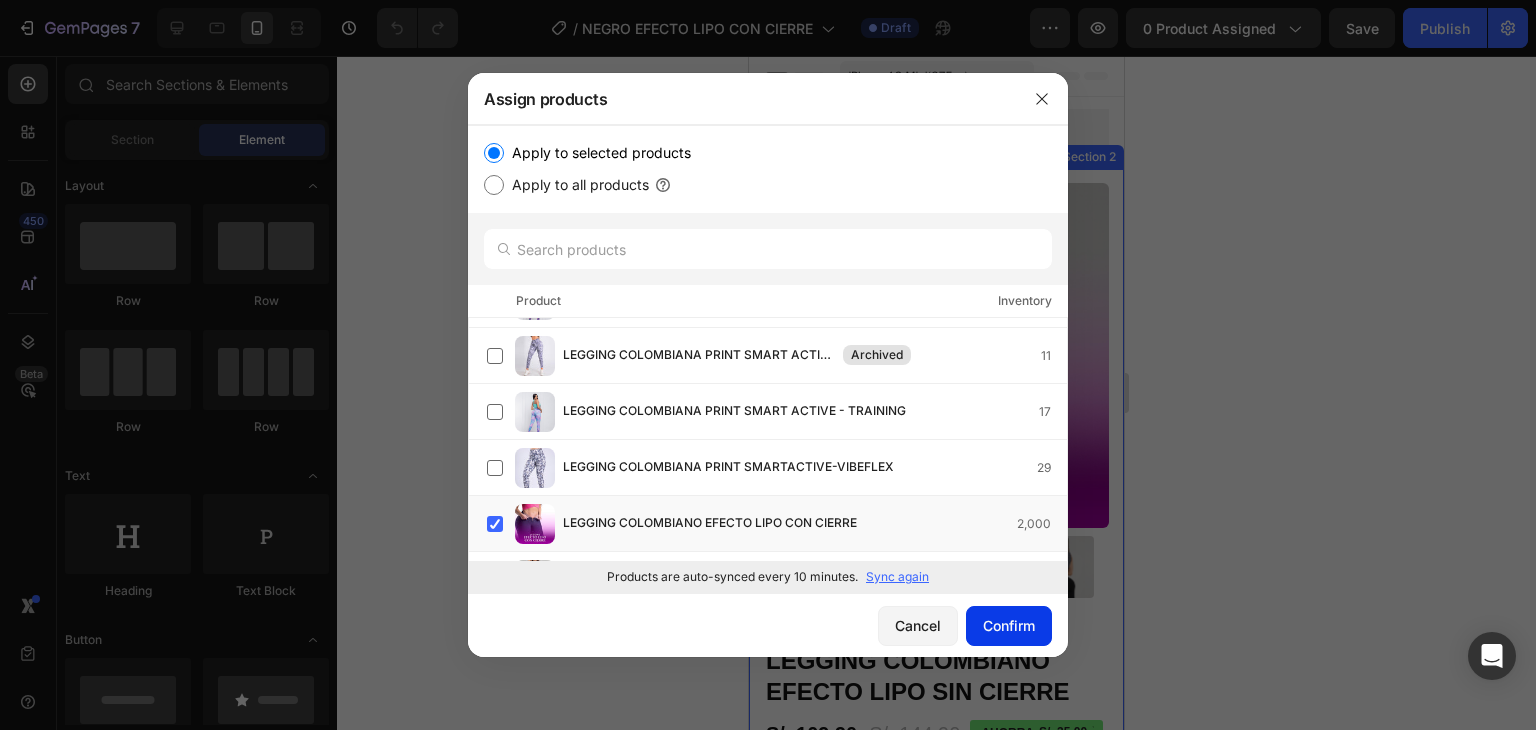 click on "Confirm" at bounding box center (1009, 625) 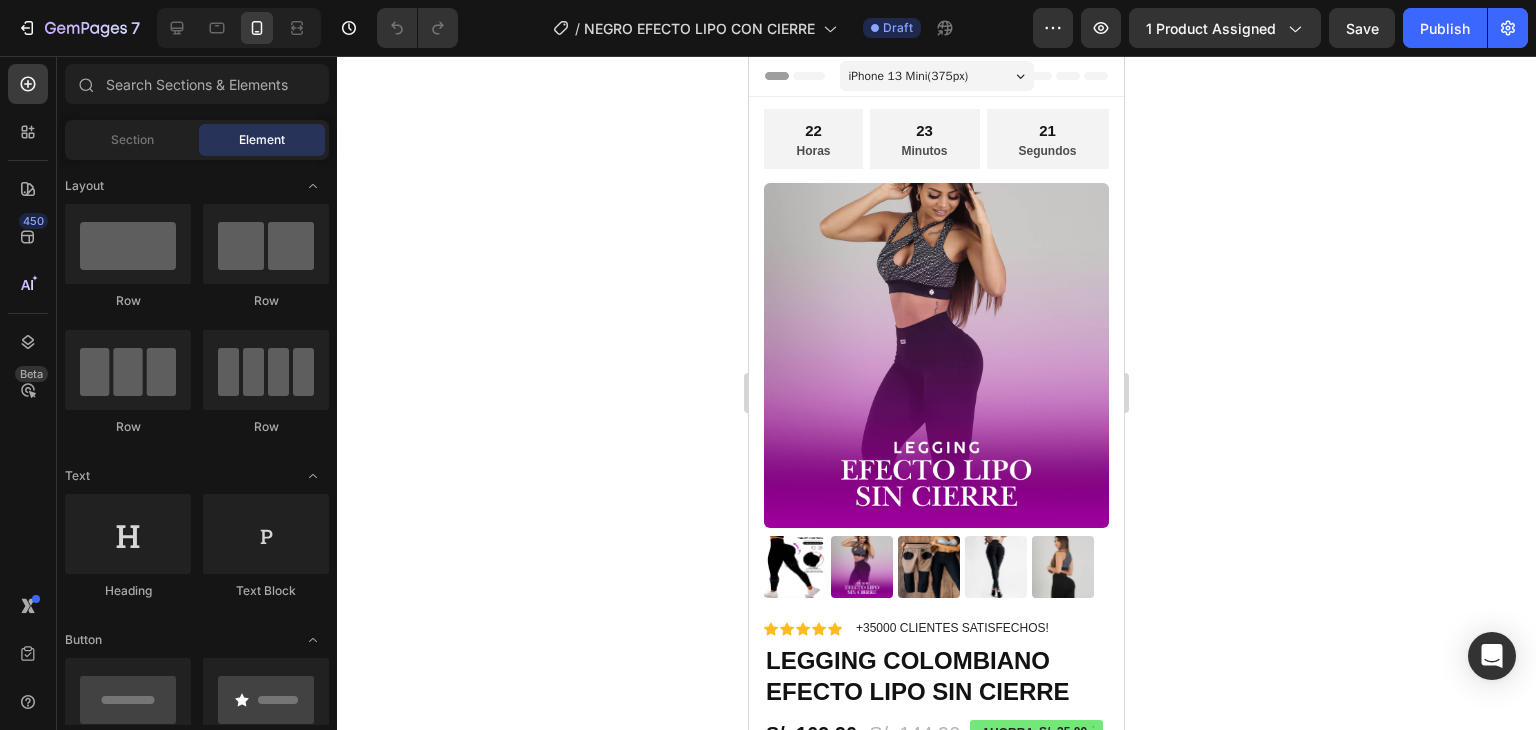 click on "Header" at bounding box center [936, 76] 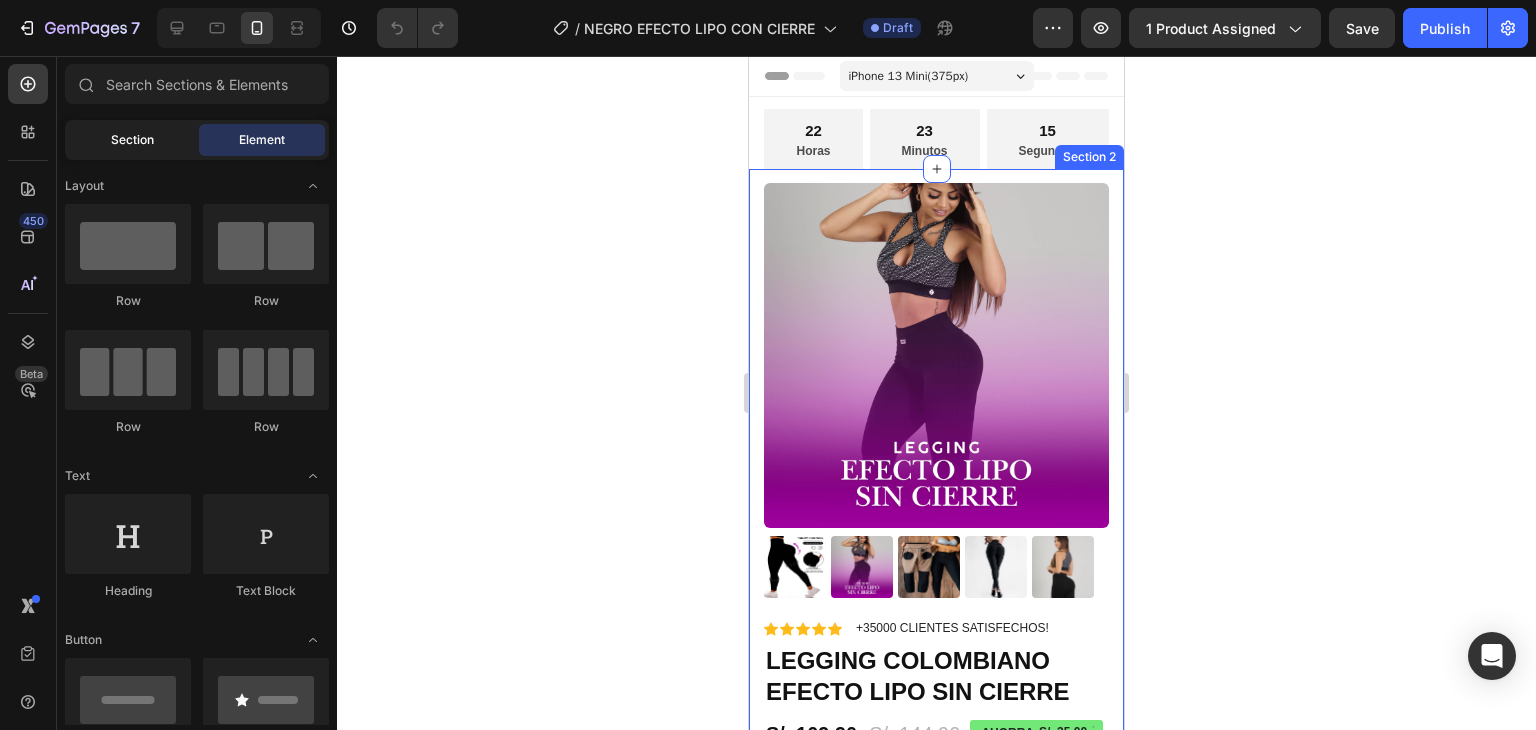 drag, startPoint x: 163, startPoint y: 161, endPoint x: 158, endPoint y: 149, distance: 13 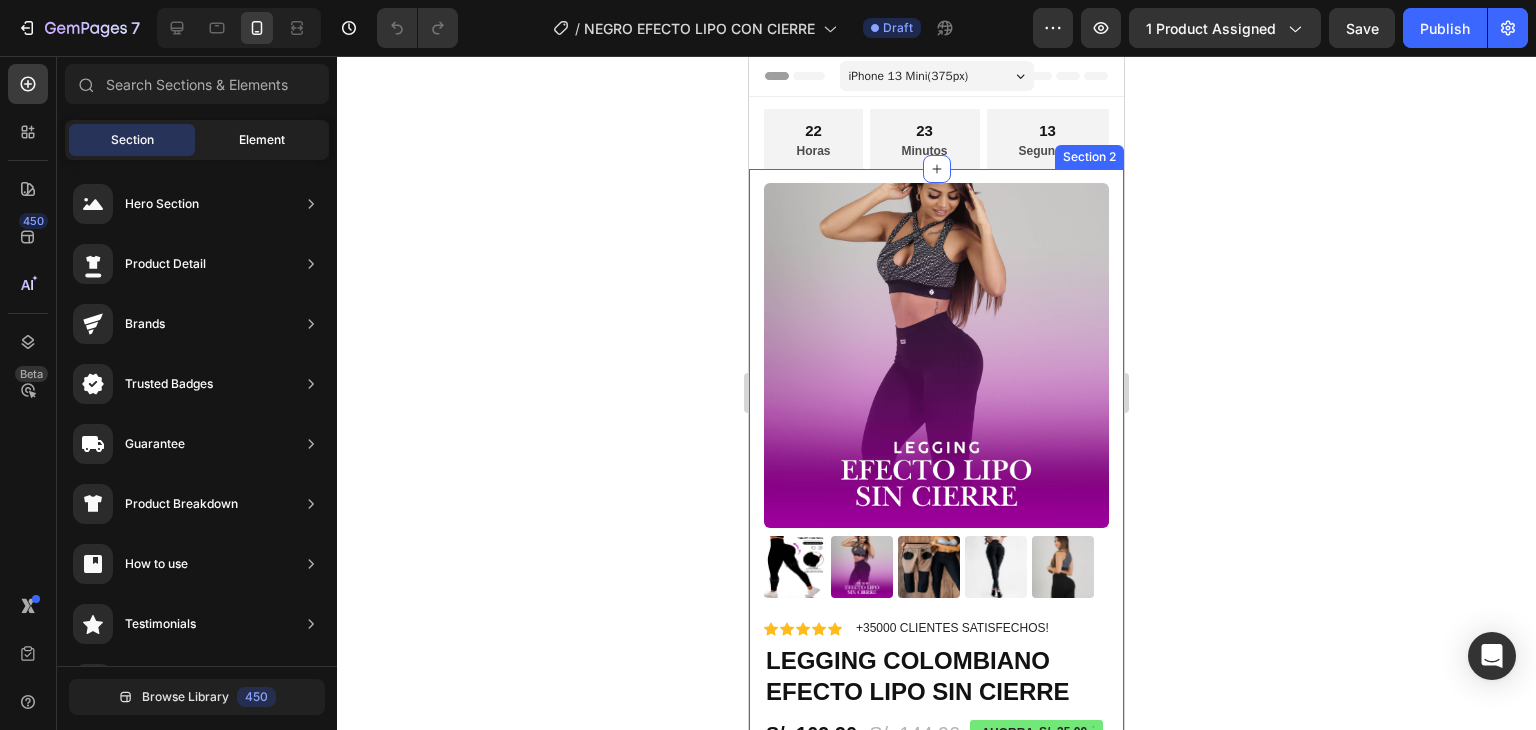 click on "Element" at bounding box center (262, 140) 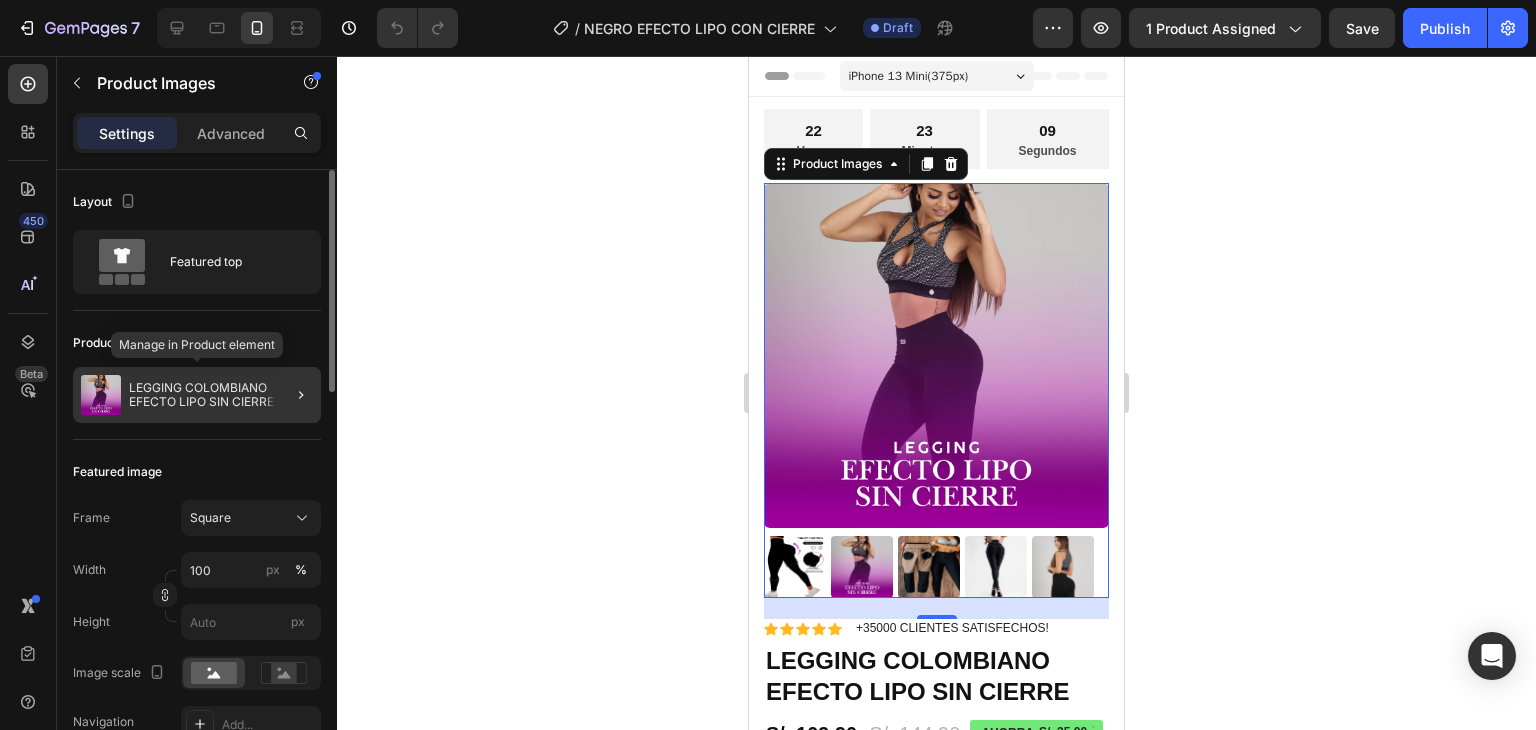 click on "LEGGING COLOMBIANO EFECTO LIPO SIN CIERRE" at bounding box center [221, 395] 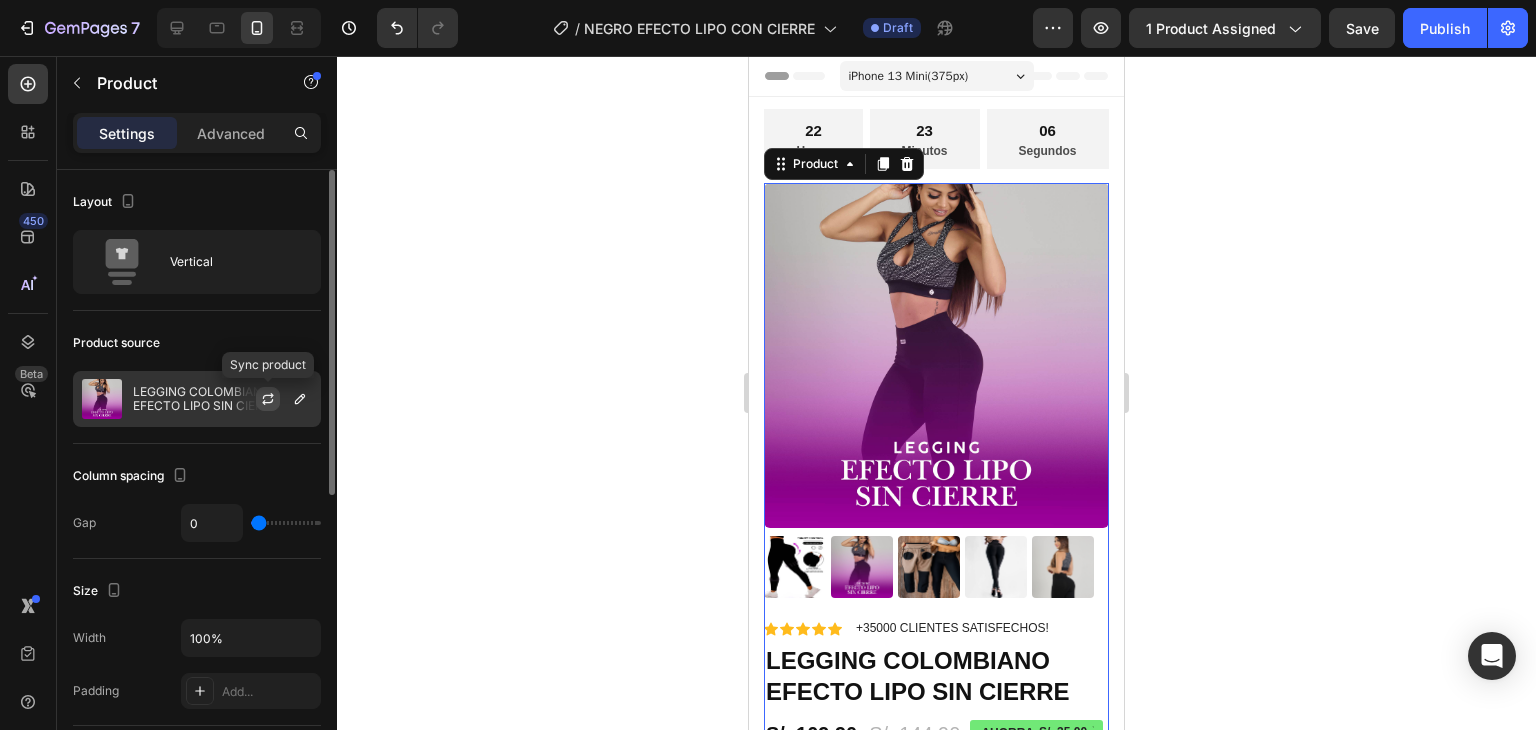 click 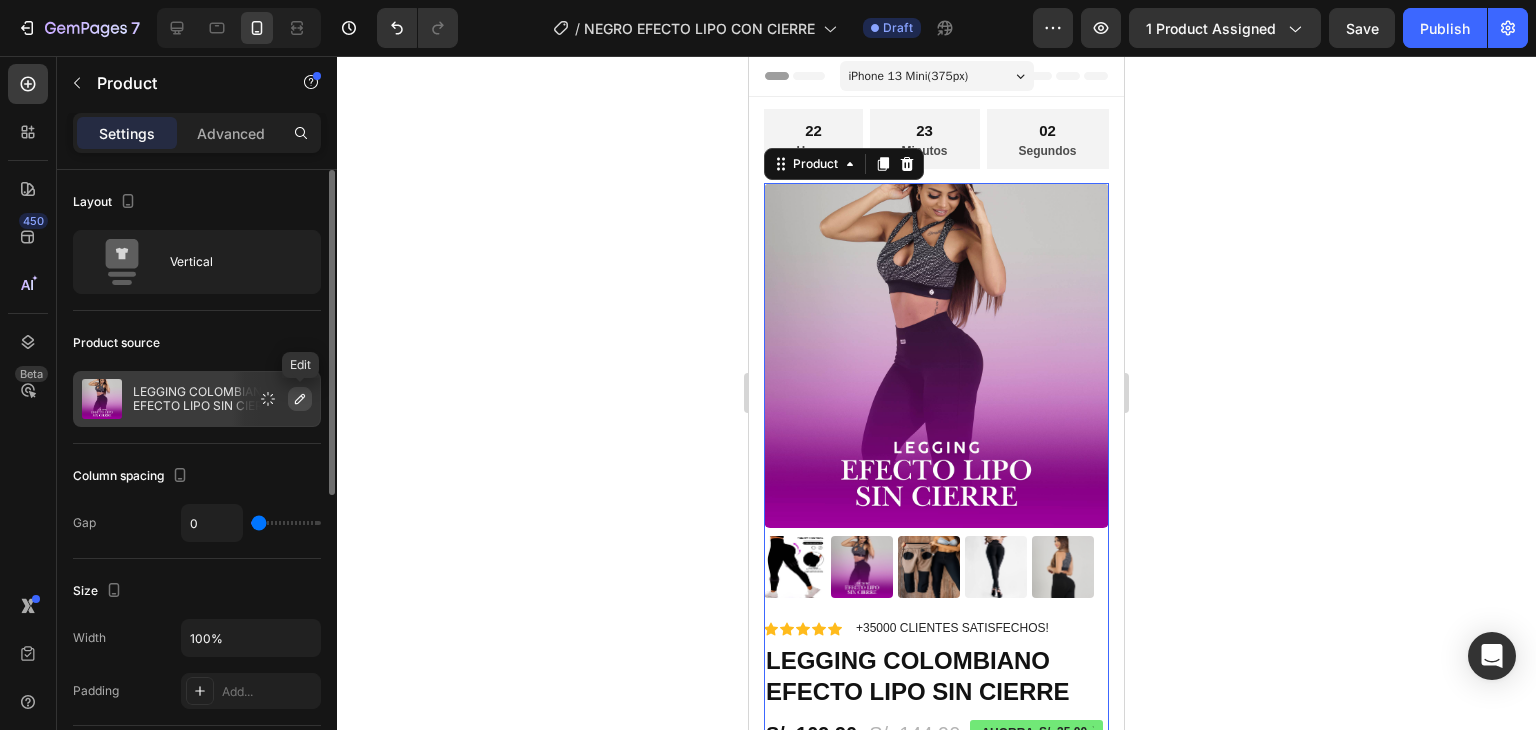 click 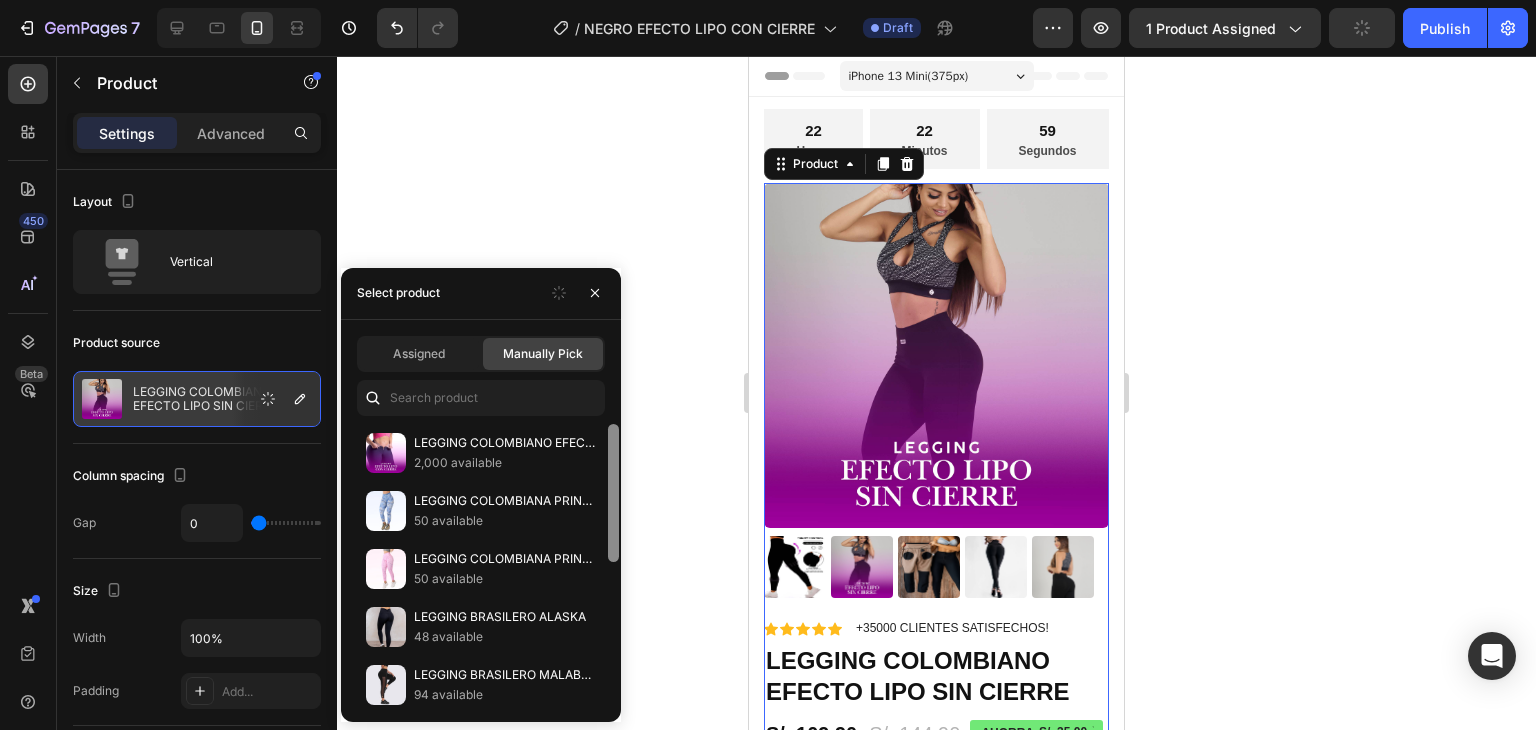 scroll, scrollTop: 282, scrollLeft: 0, axis: vertical 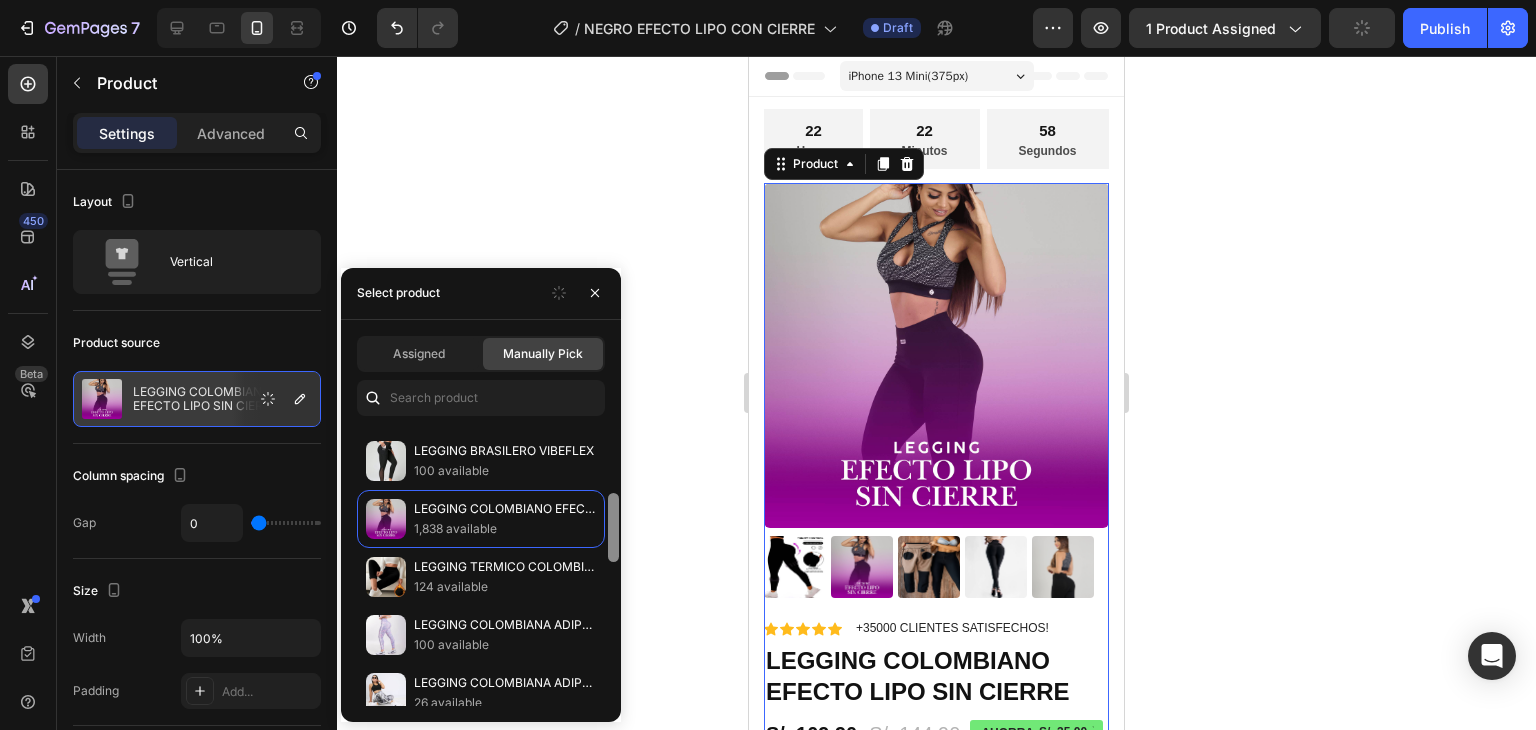 drag, startPoint x: 607, startPoint y: 481, endPoint x: 610, endPoint y: 507, distance: 26.172504 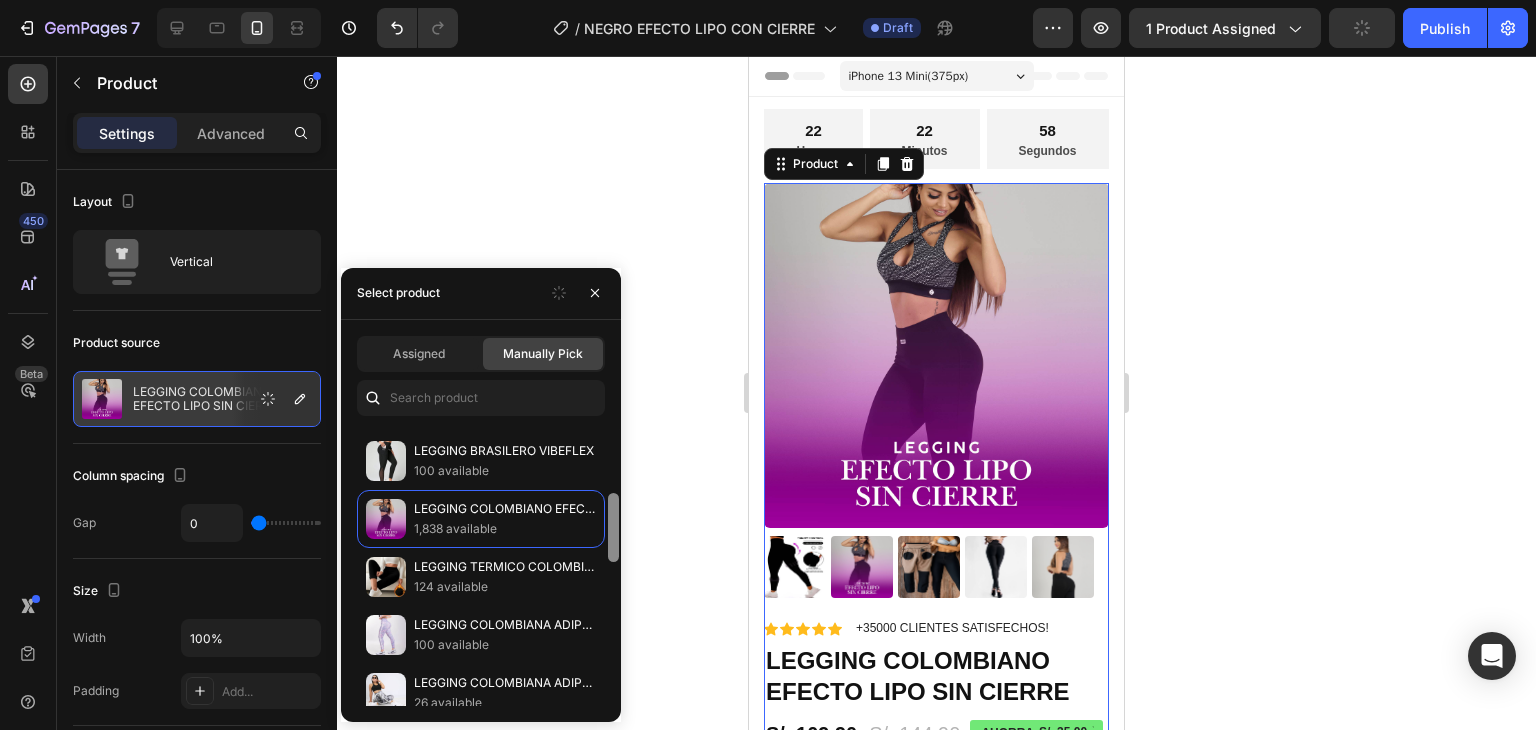 click at bounding box center (613, 565) 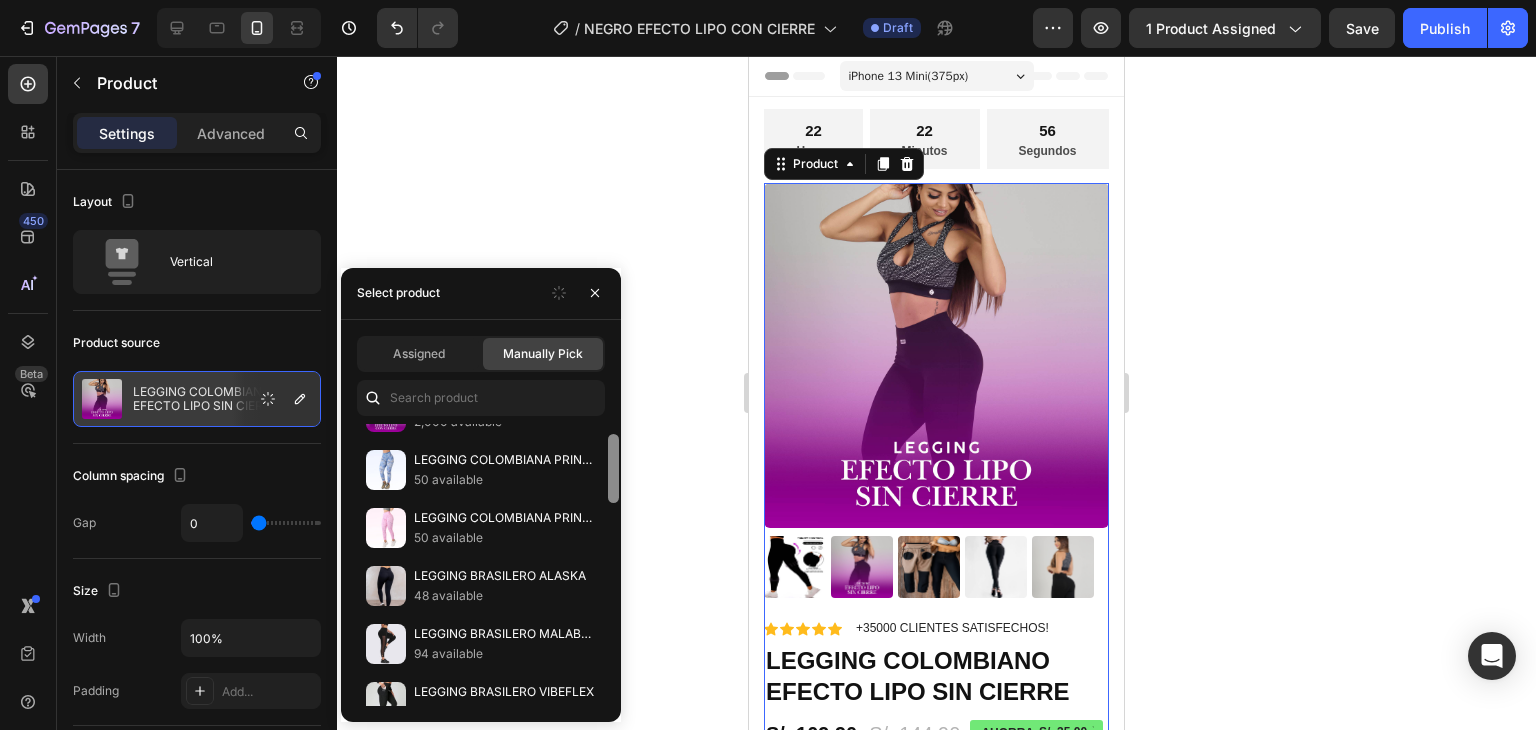 scroll, scrollTop: 0, scrollLeft: 0, axis: both 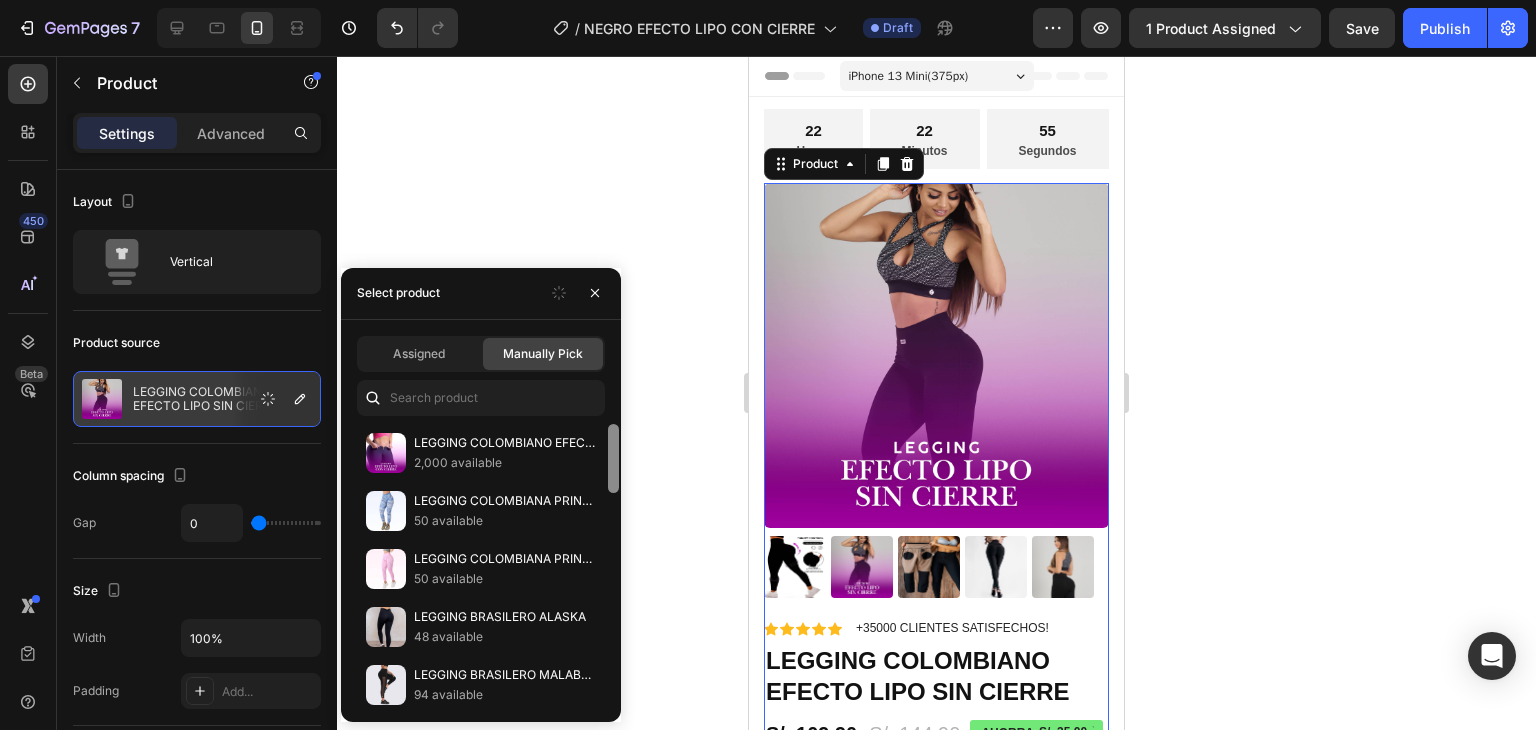drag, startPoint x: 617, startPoint y: 524, endPoint x: 620, endPoint y: 446, distance: 78.05767 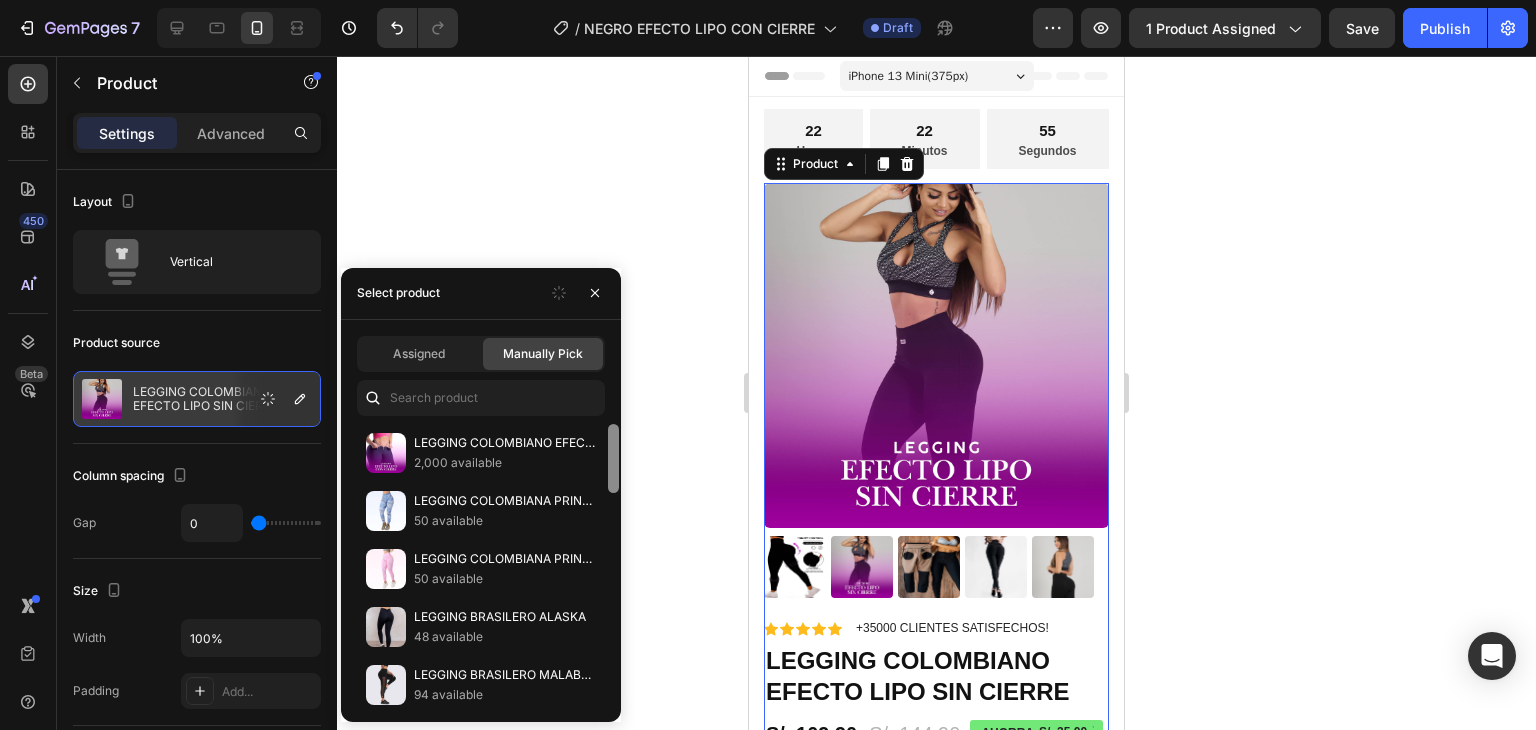 click at bounding box center (613, 565) 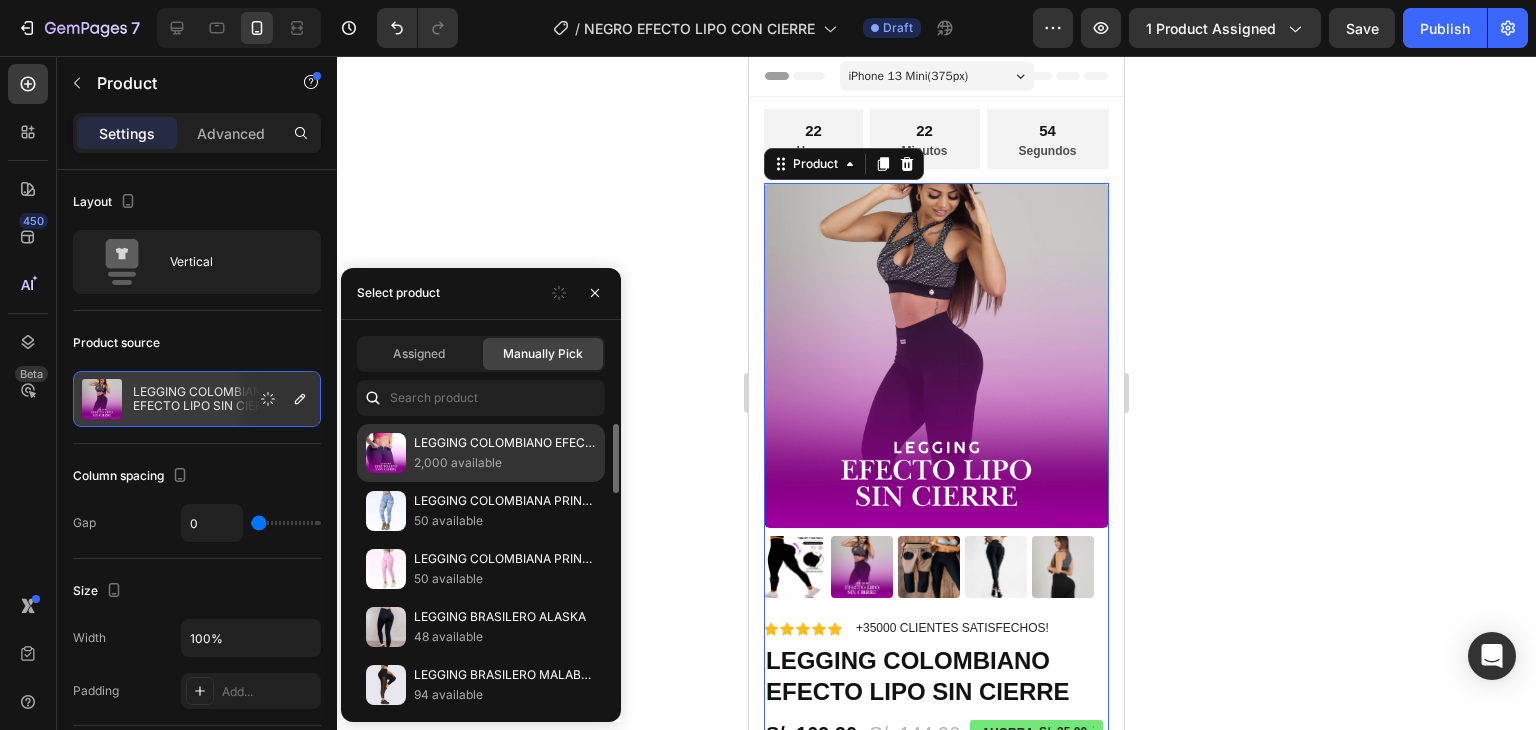 click on "2,000 available" at bounding box center [505, 463] 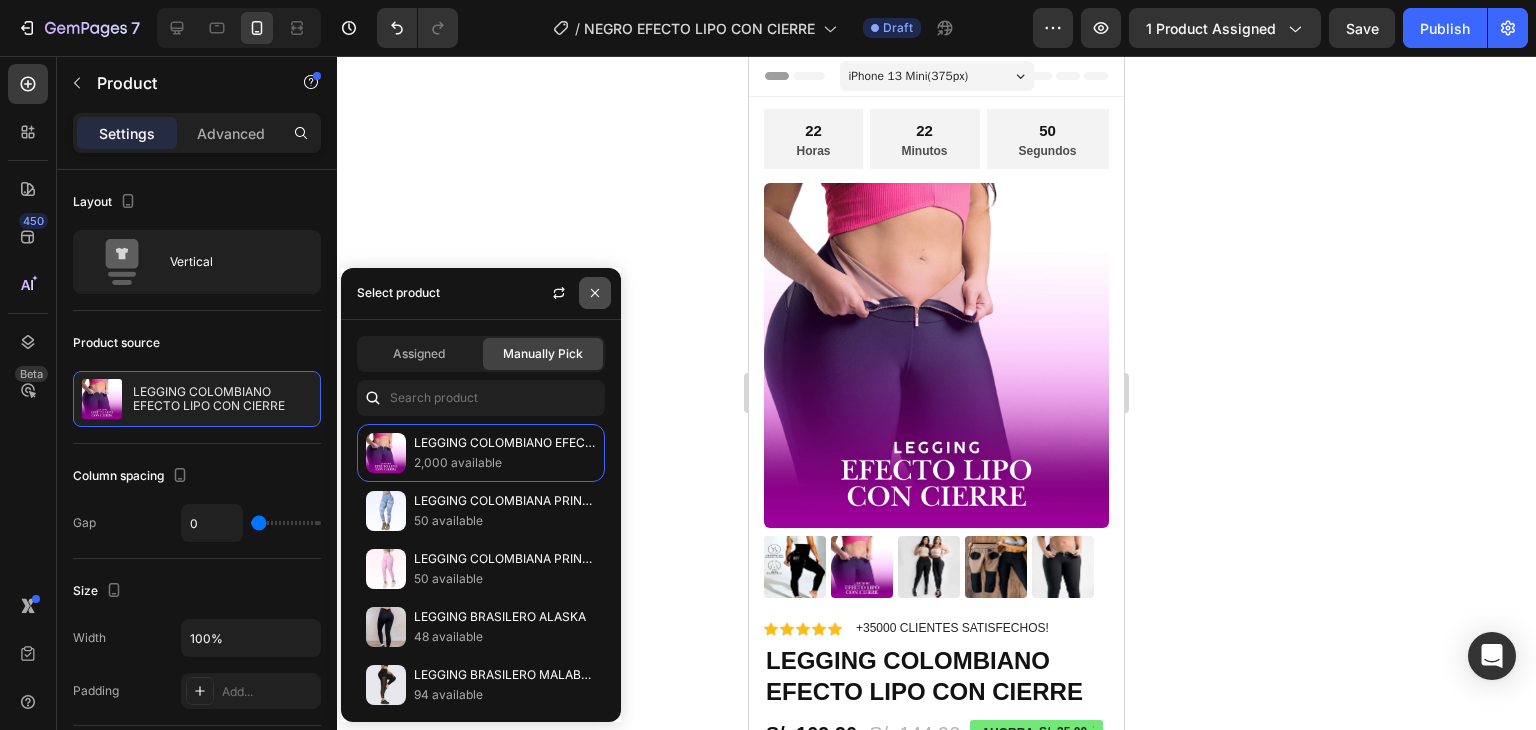 click 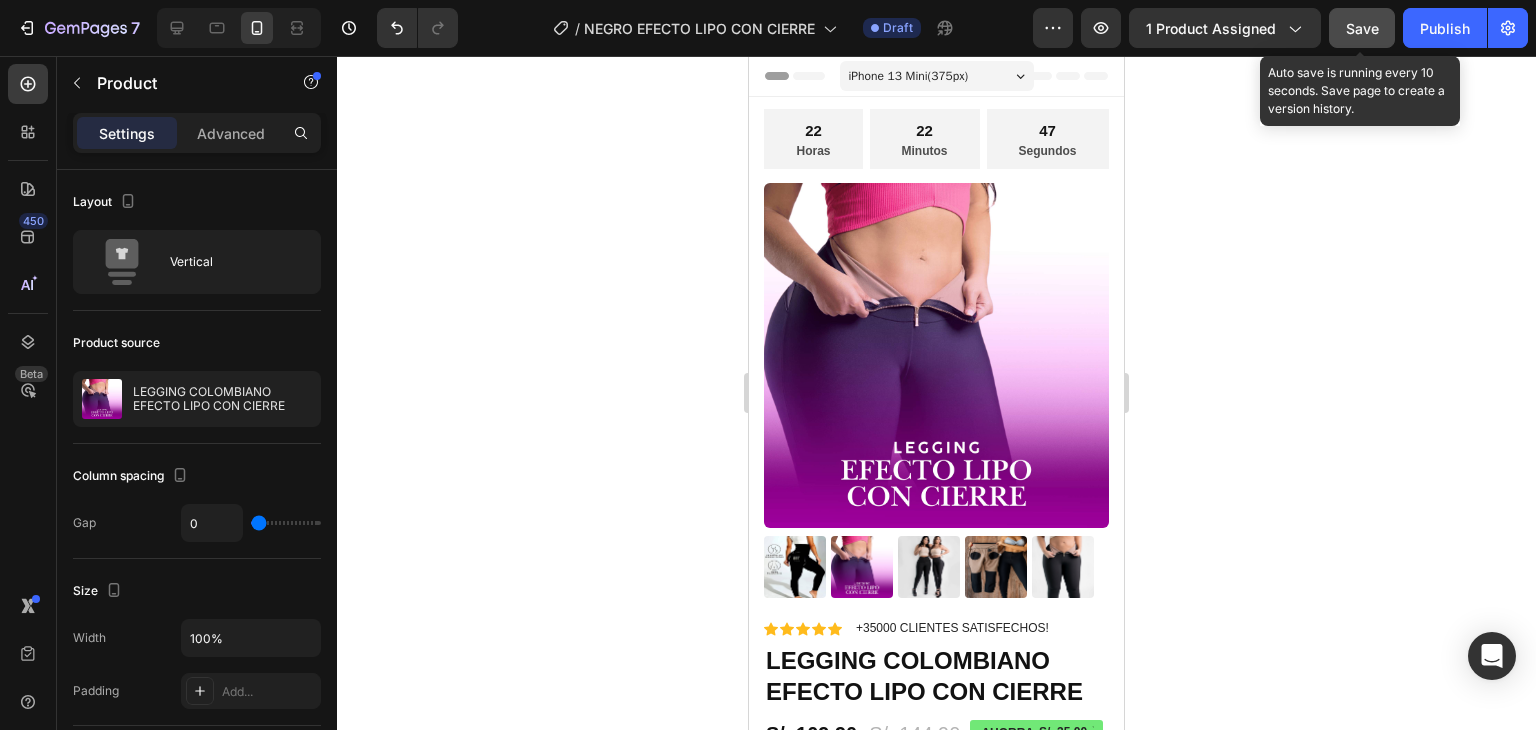 click on "Save" at bounding box center (1362, 28) 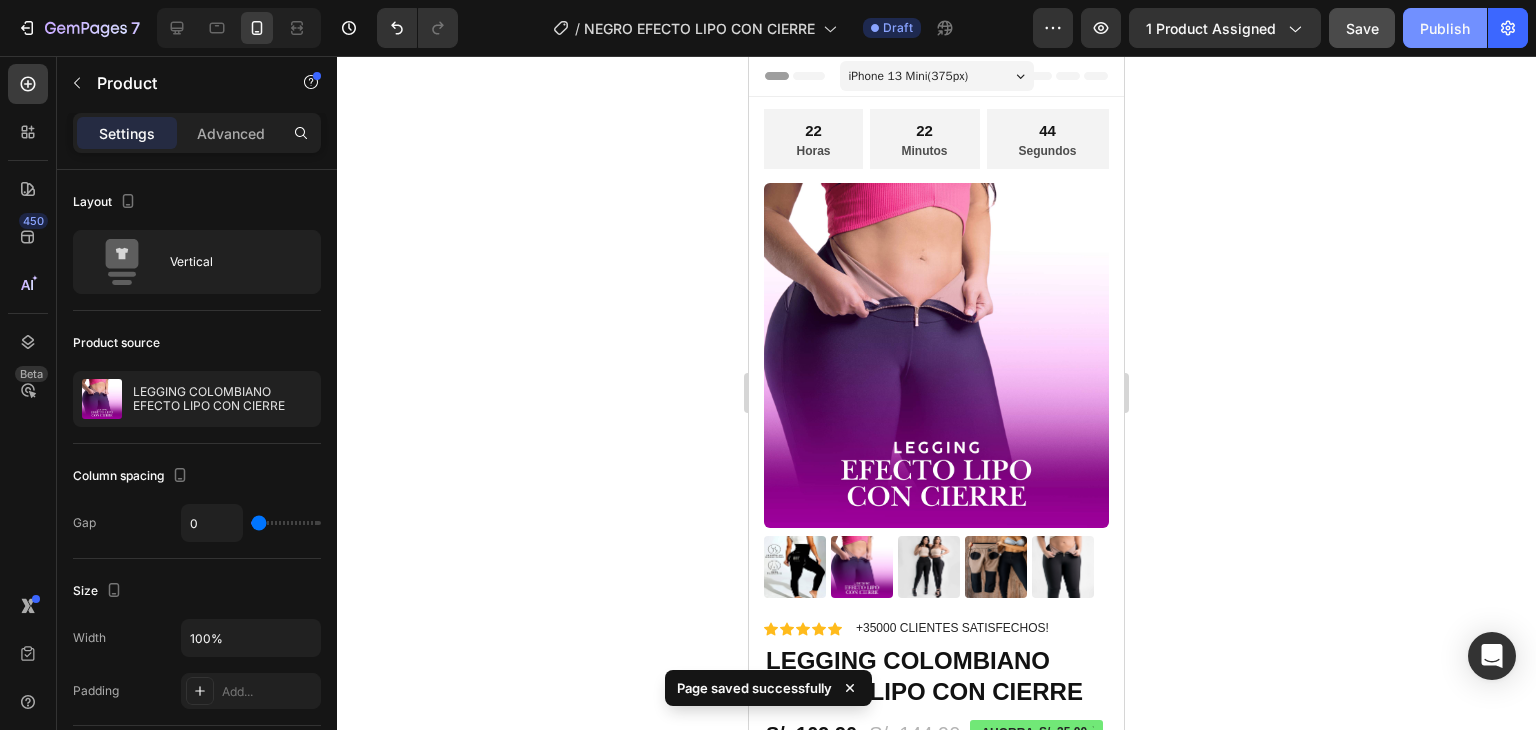 click on "Publish" at bounding box center [1445, 28] 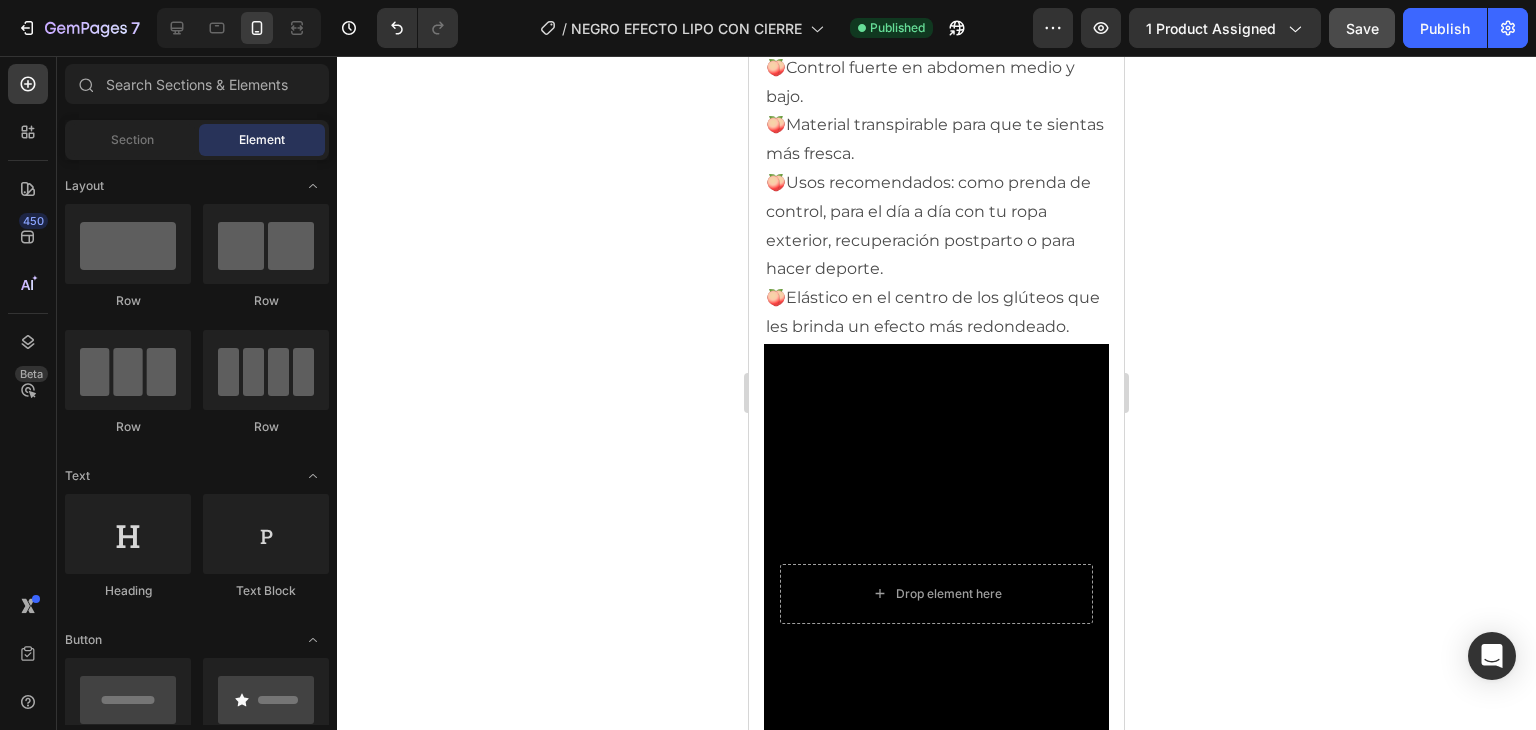 scroll, scrollTop: 1409, scrollLeft: 0, axis: vertical 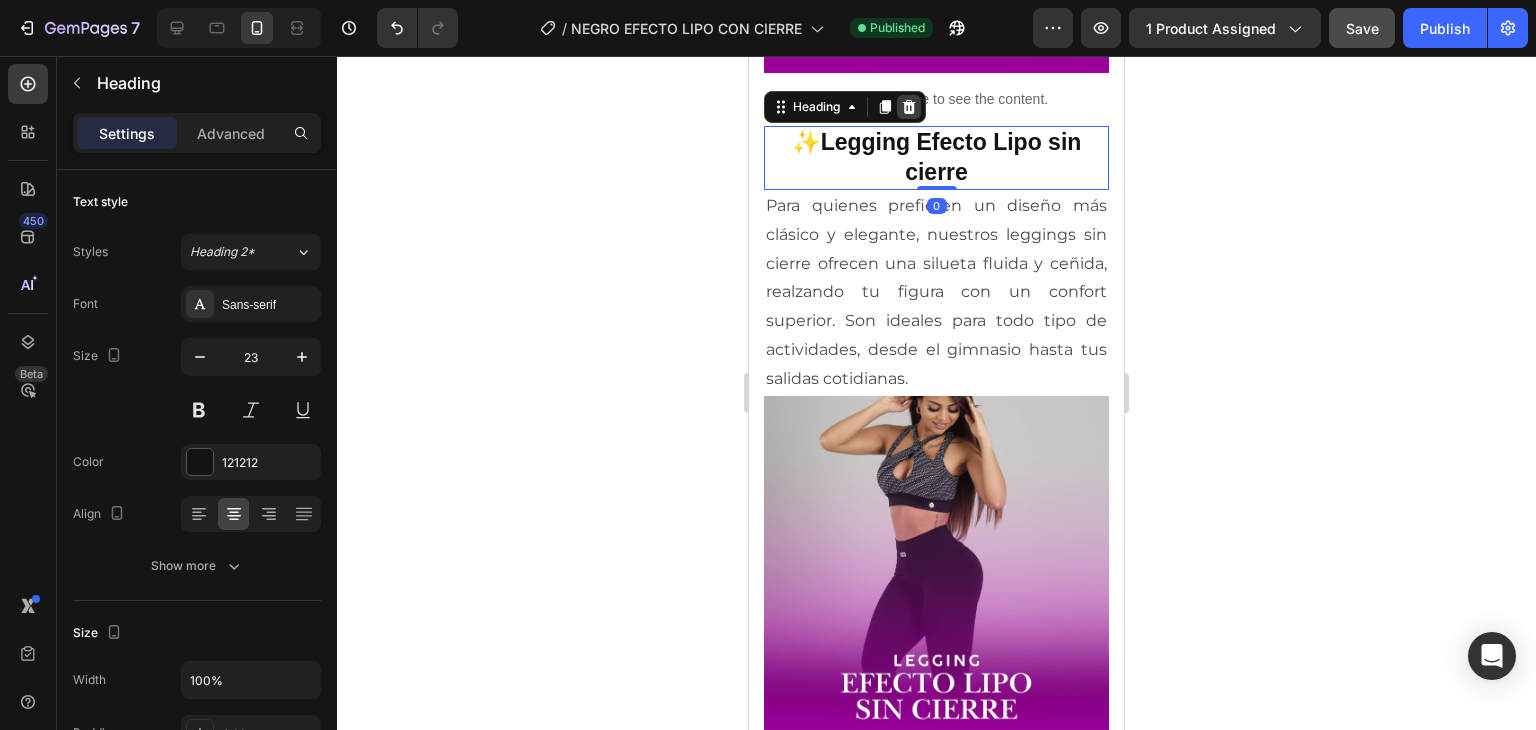 click 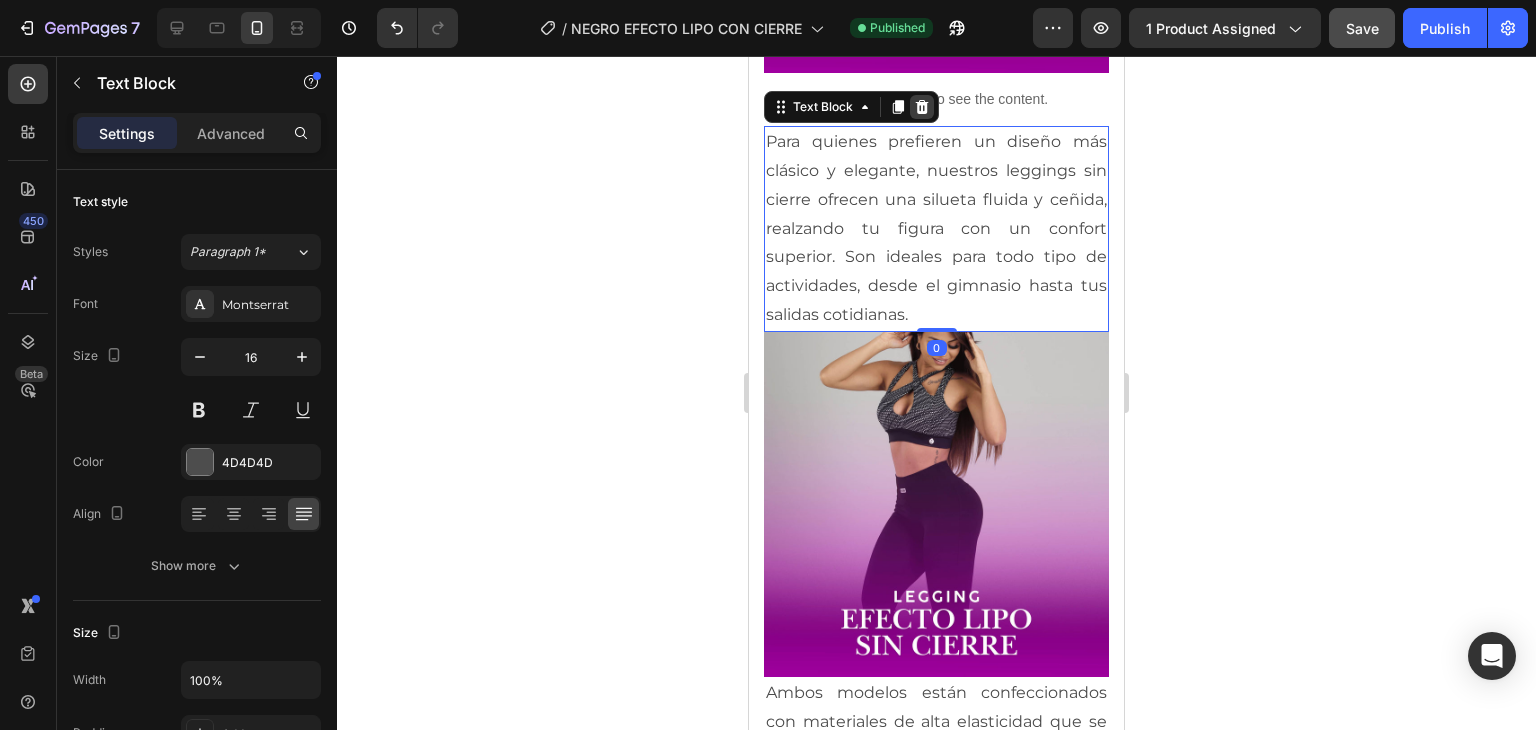 click 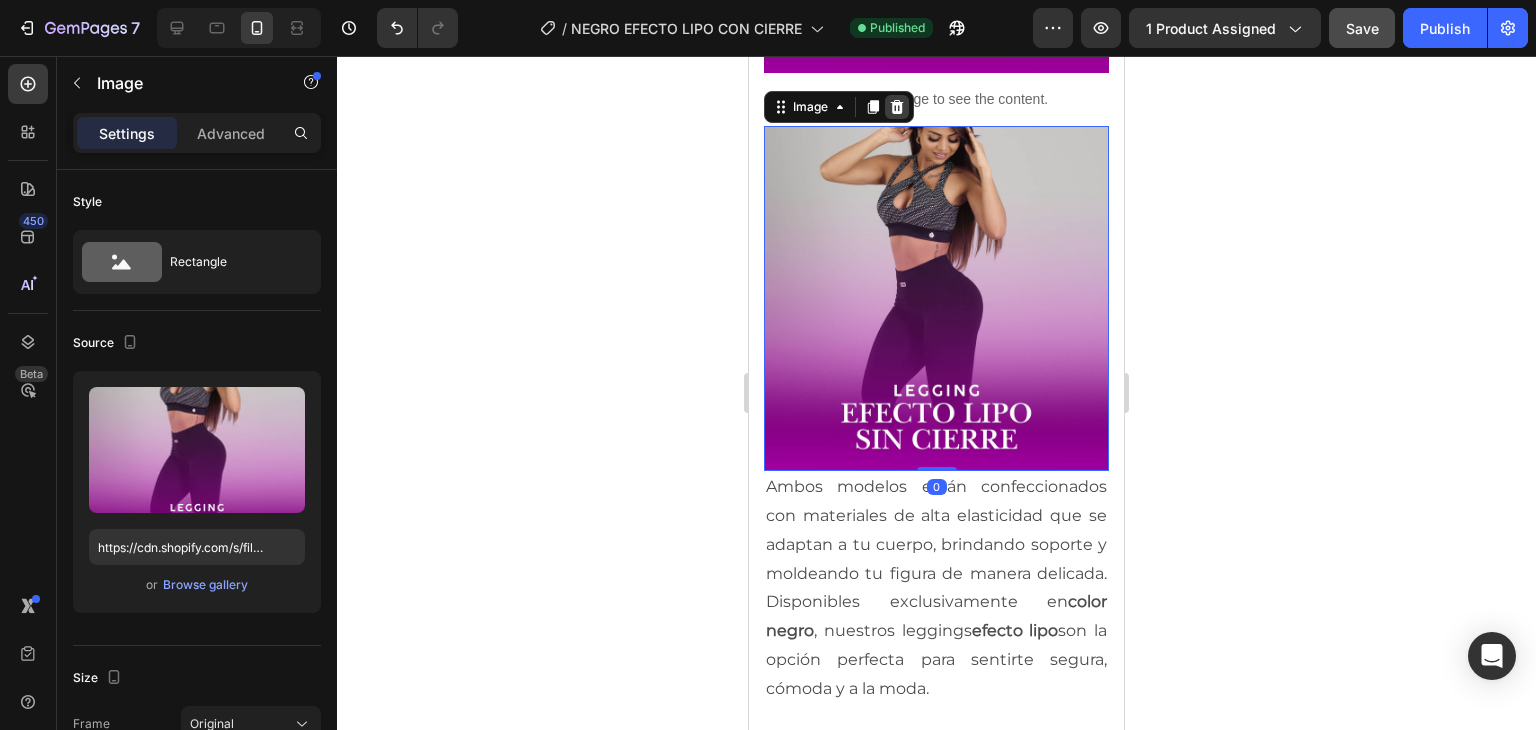 click 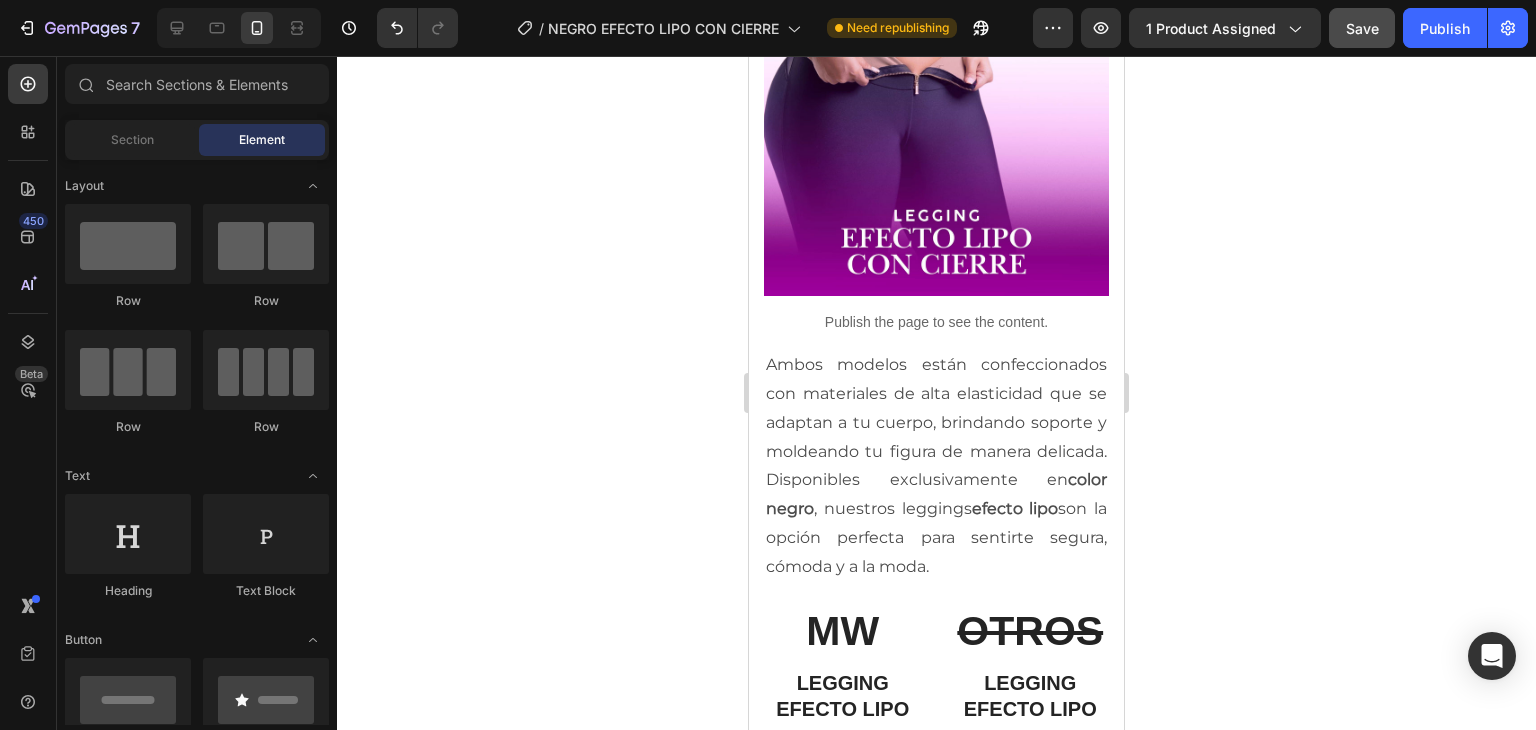 scroll, scrollTop: 4278, scrollLeft: 0, axis: vertical 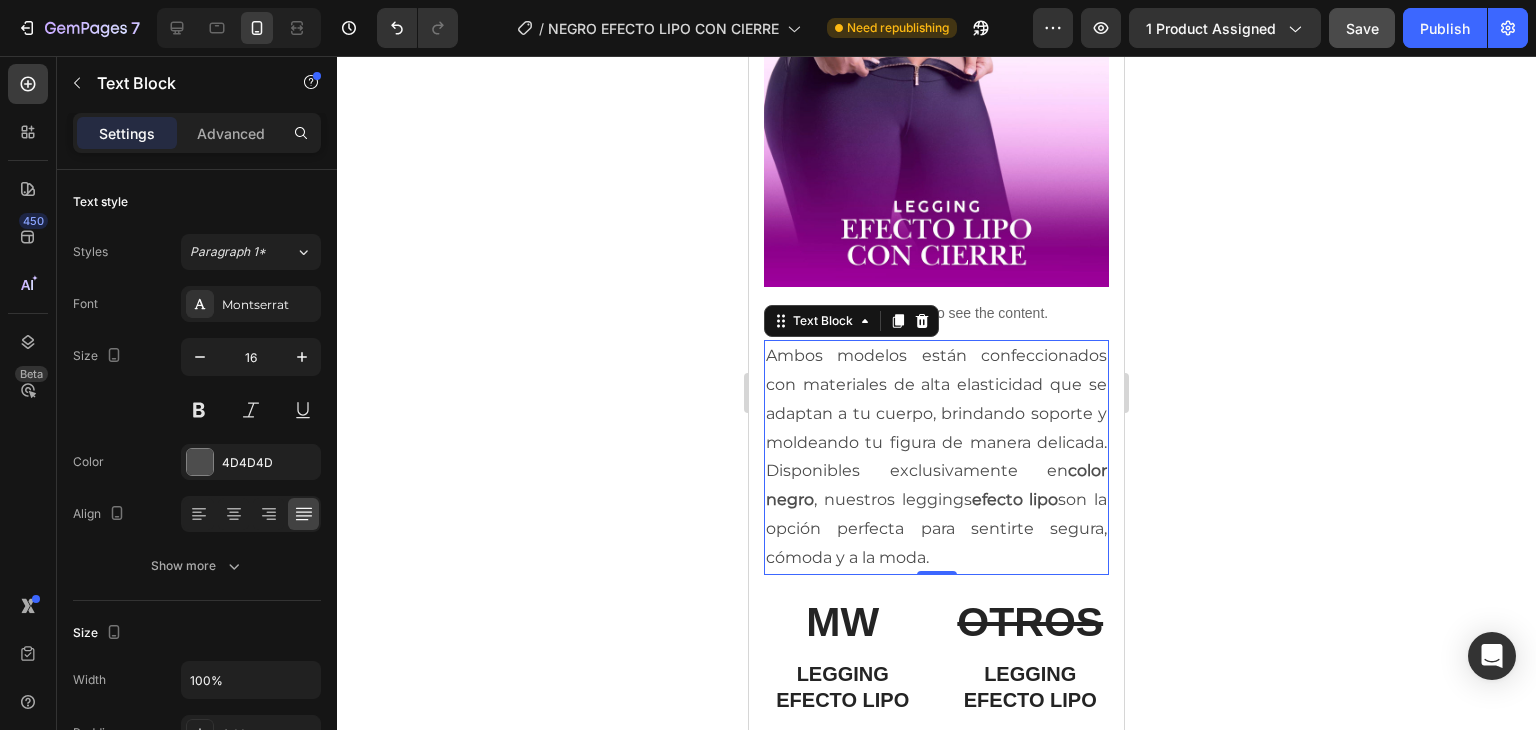 click on "Ambos modelos están confeccionados con materiales de alta elasticidad que se adaptan a tu cuerpo, brindando soporte y moldeando tu figura de manera delicada. Disponibles exclusivamente en  color negro , nuestros leggings  efecto lipo  son la opción perfecta para sentirte segura, cómoda y a la moda." at bounding box center (936, 457) 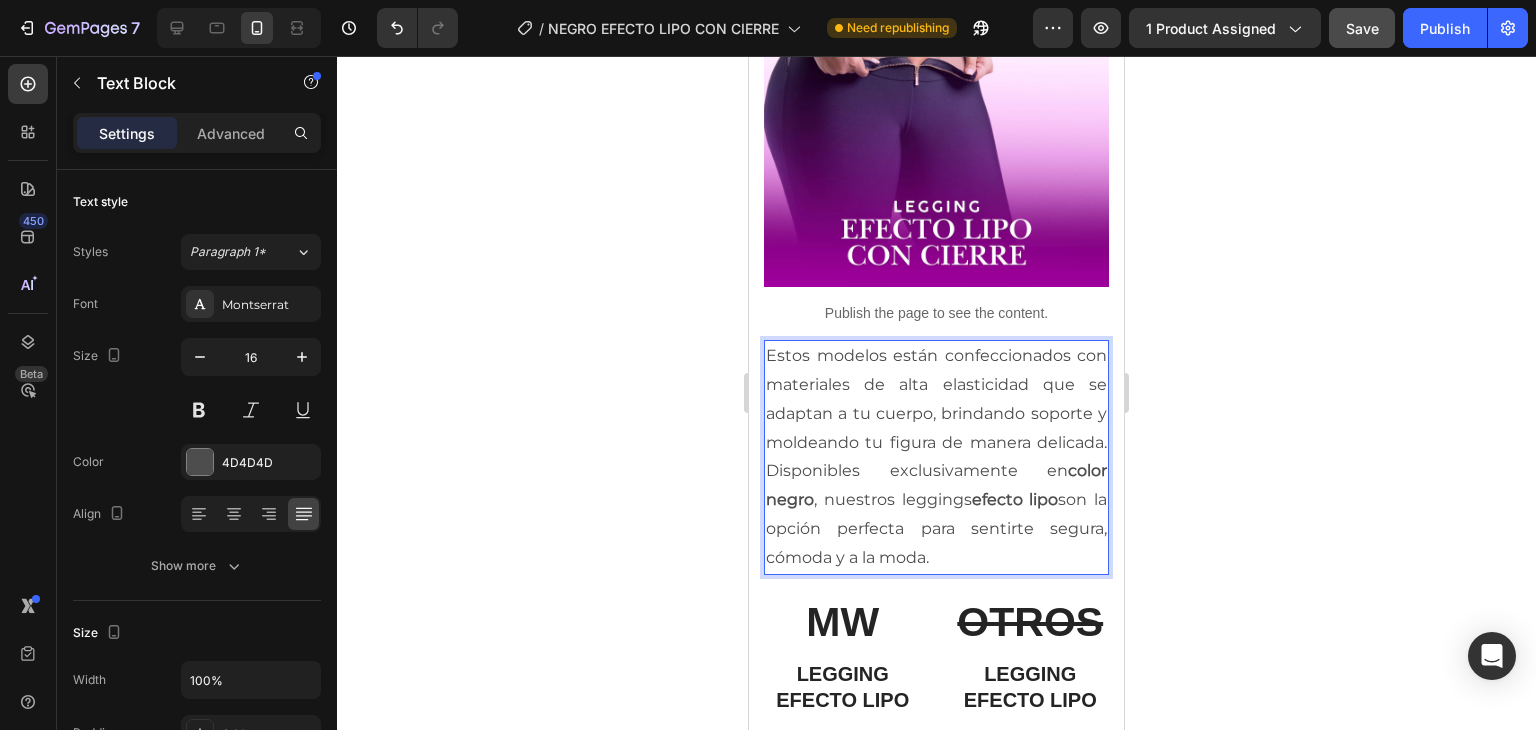 click 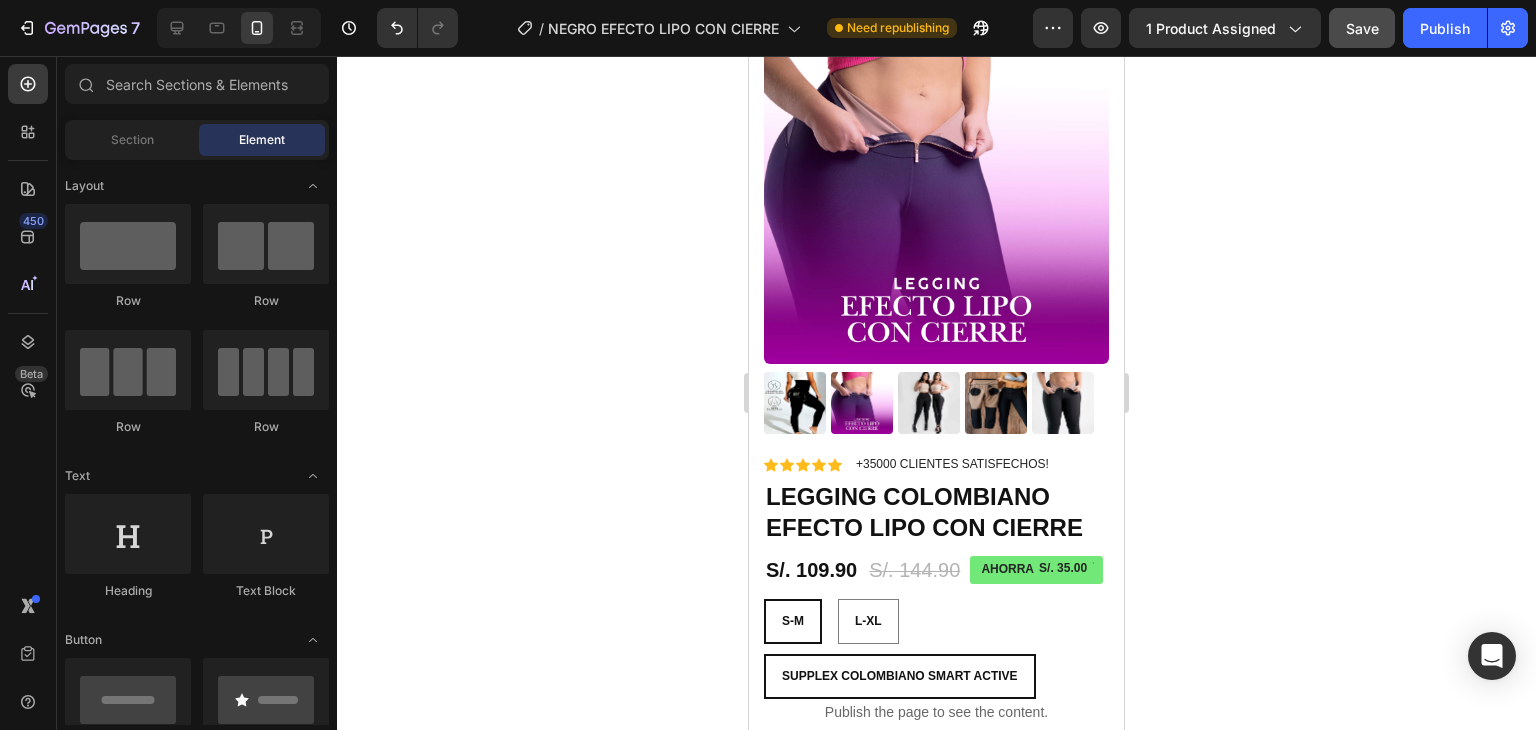 scroll, scrollTop: 0, scrollLeft: 0, axis: both 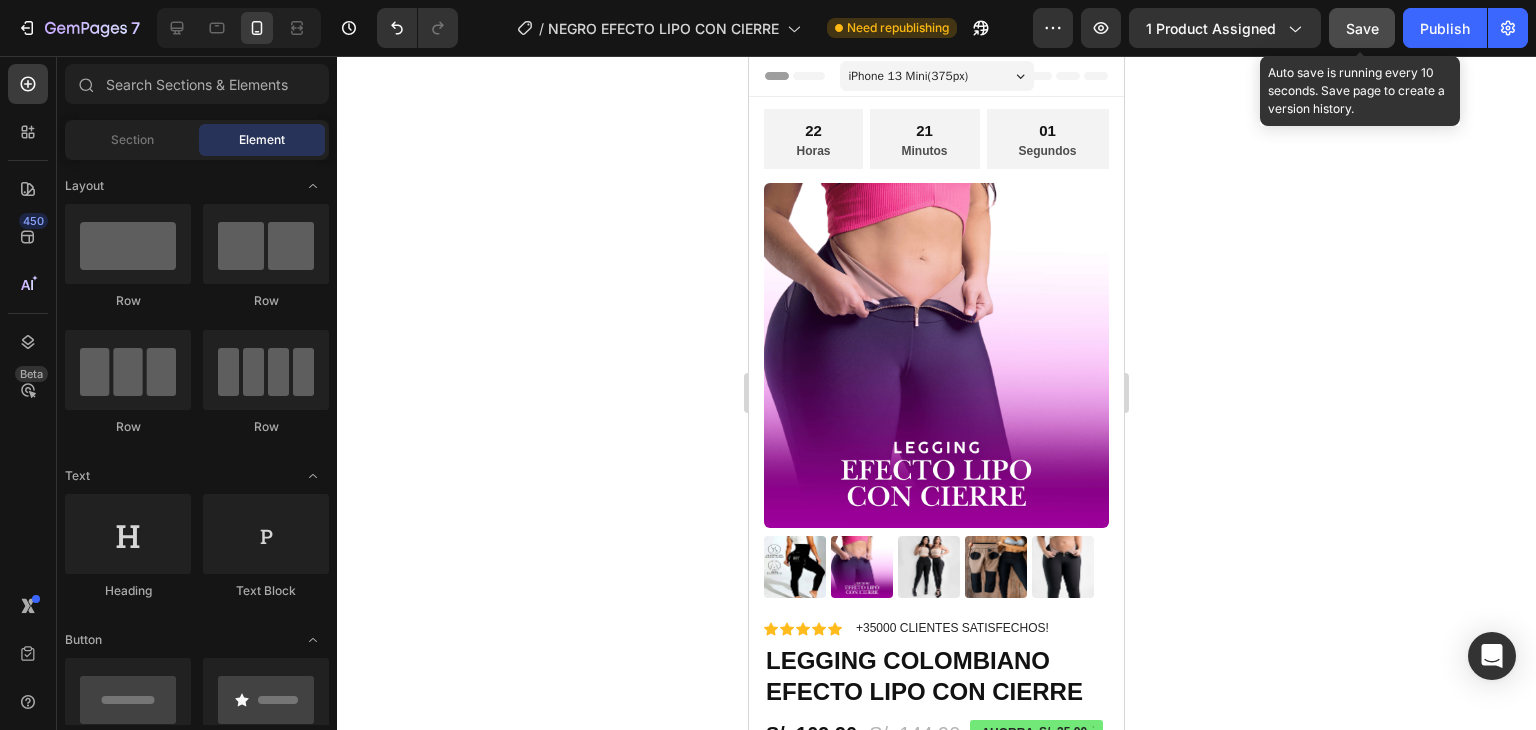 click on "Save" at bounding box center (1362, 28) 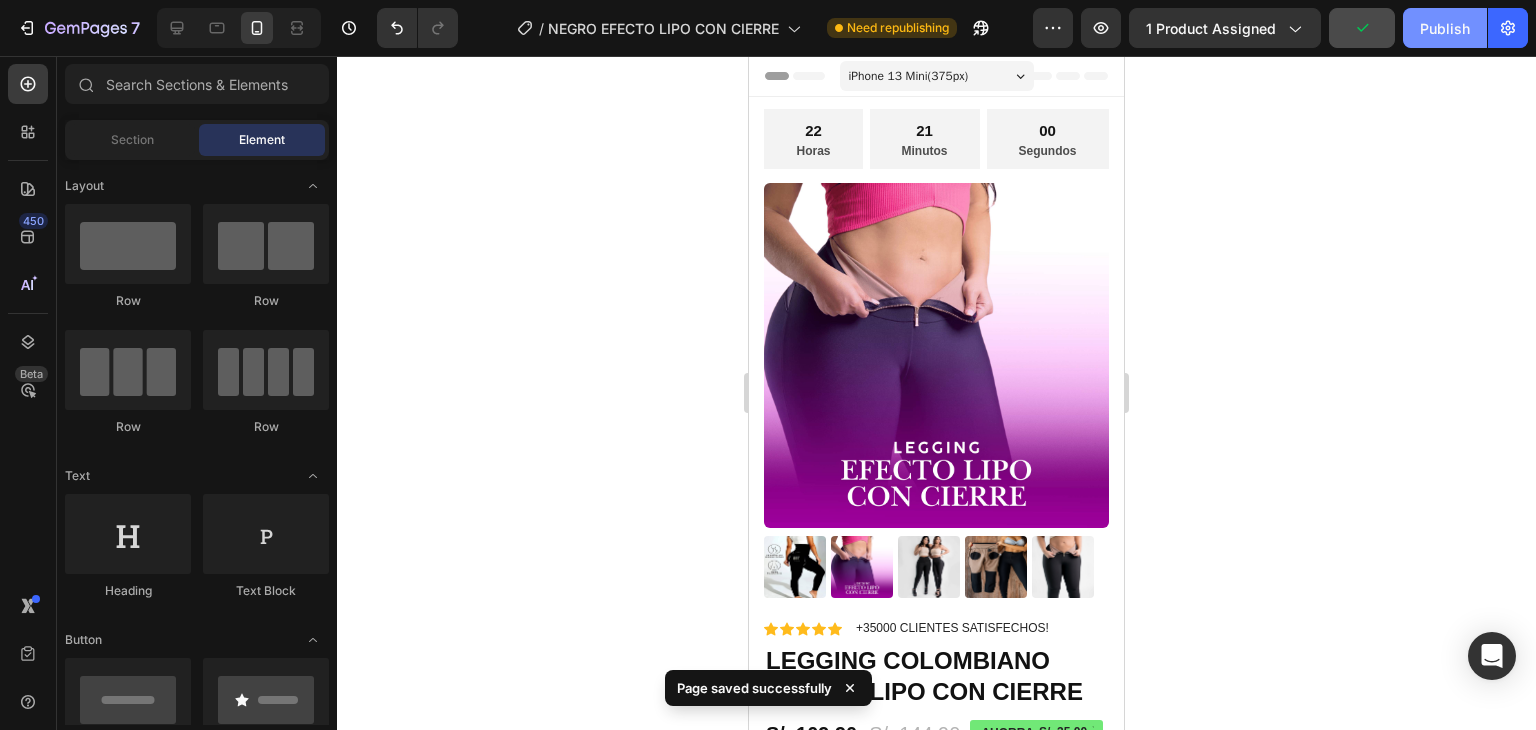 click on "Publish" at bounding box center (1445, 28) 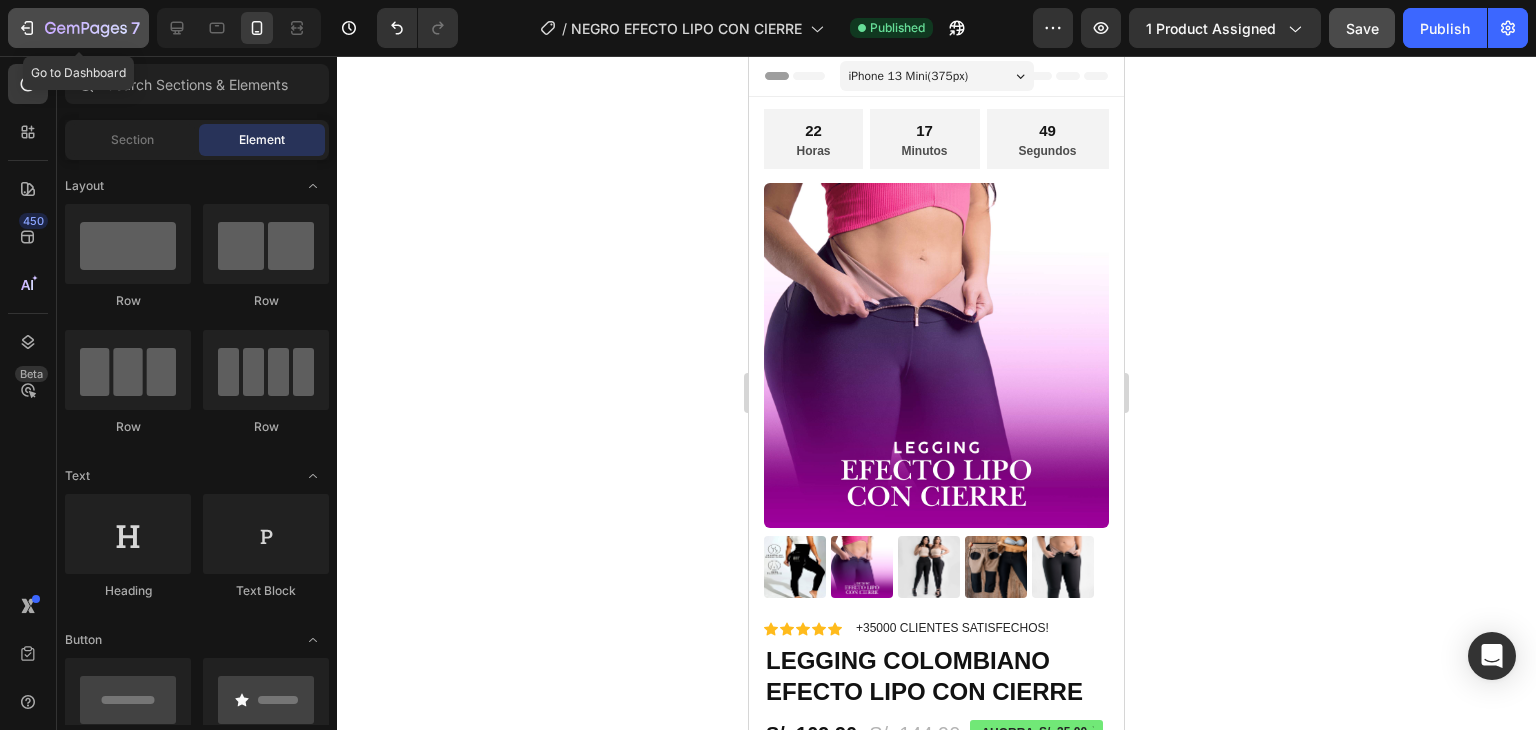 click 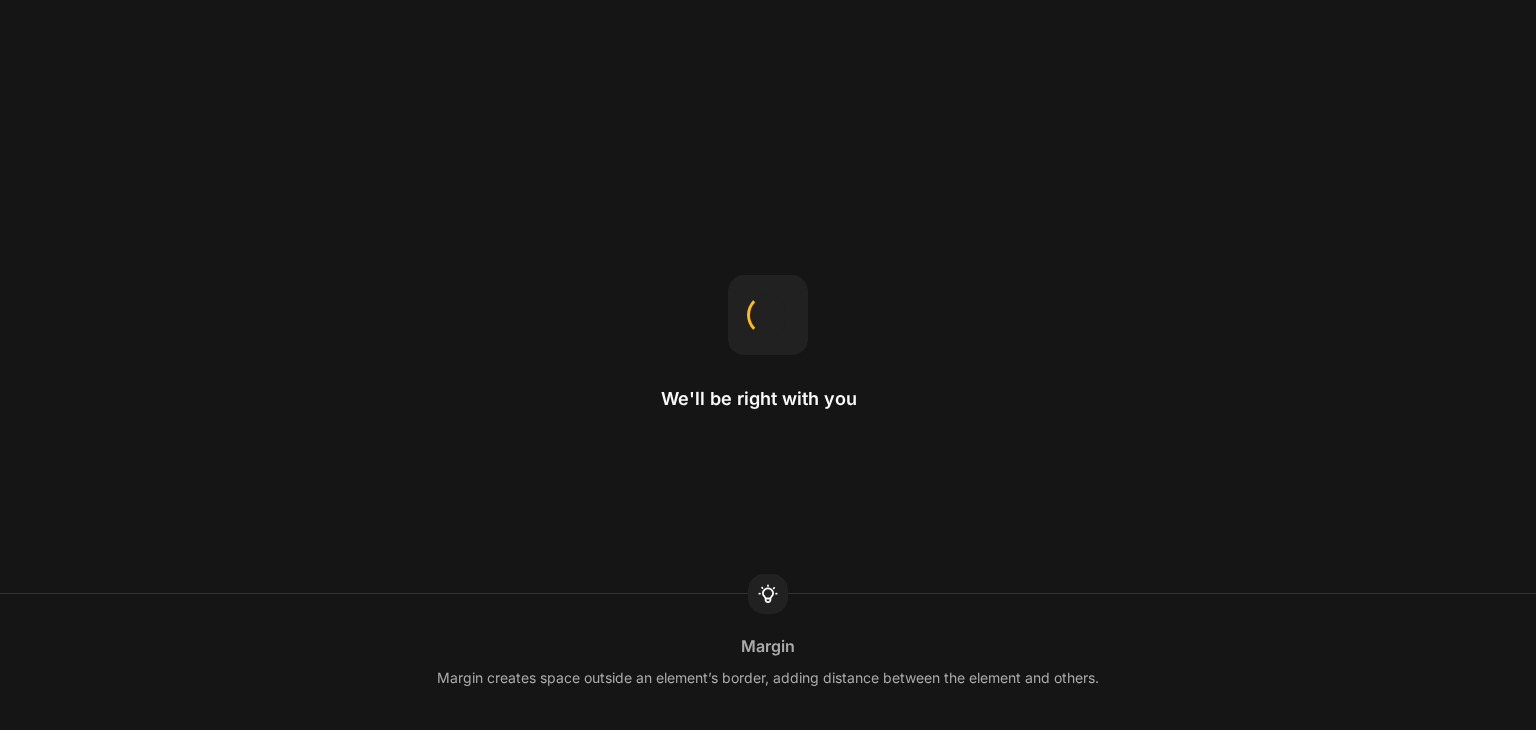scroll, scrollTop: 0, scrollLeft: 0, axis: both 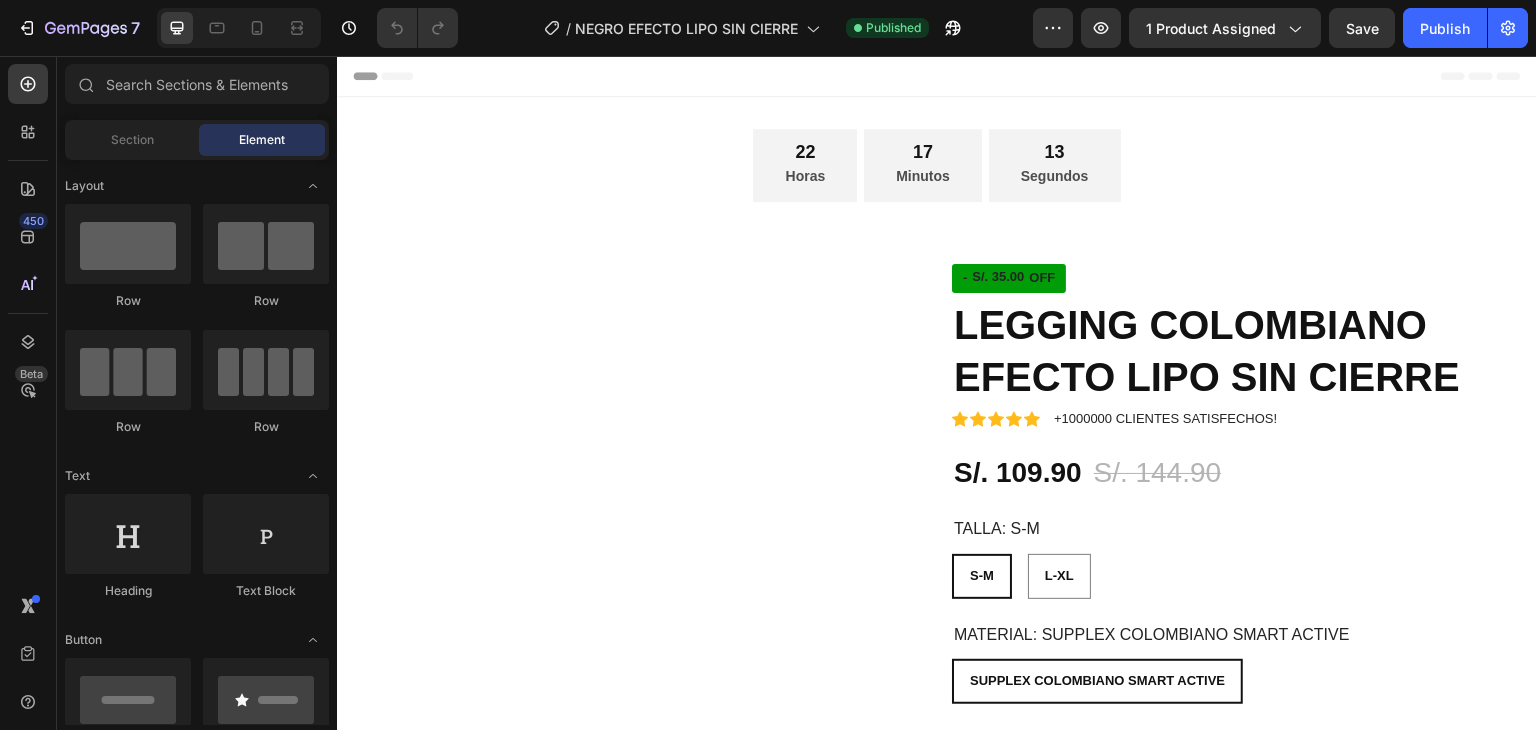 radio on "false" 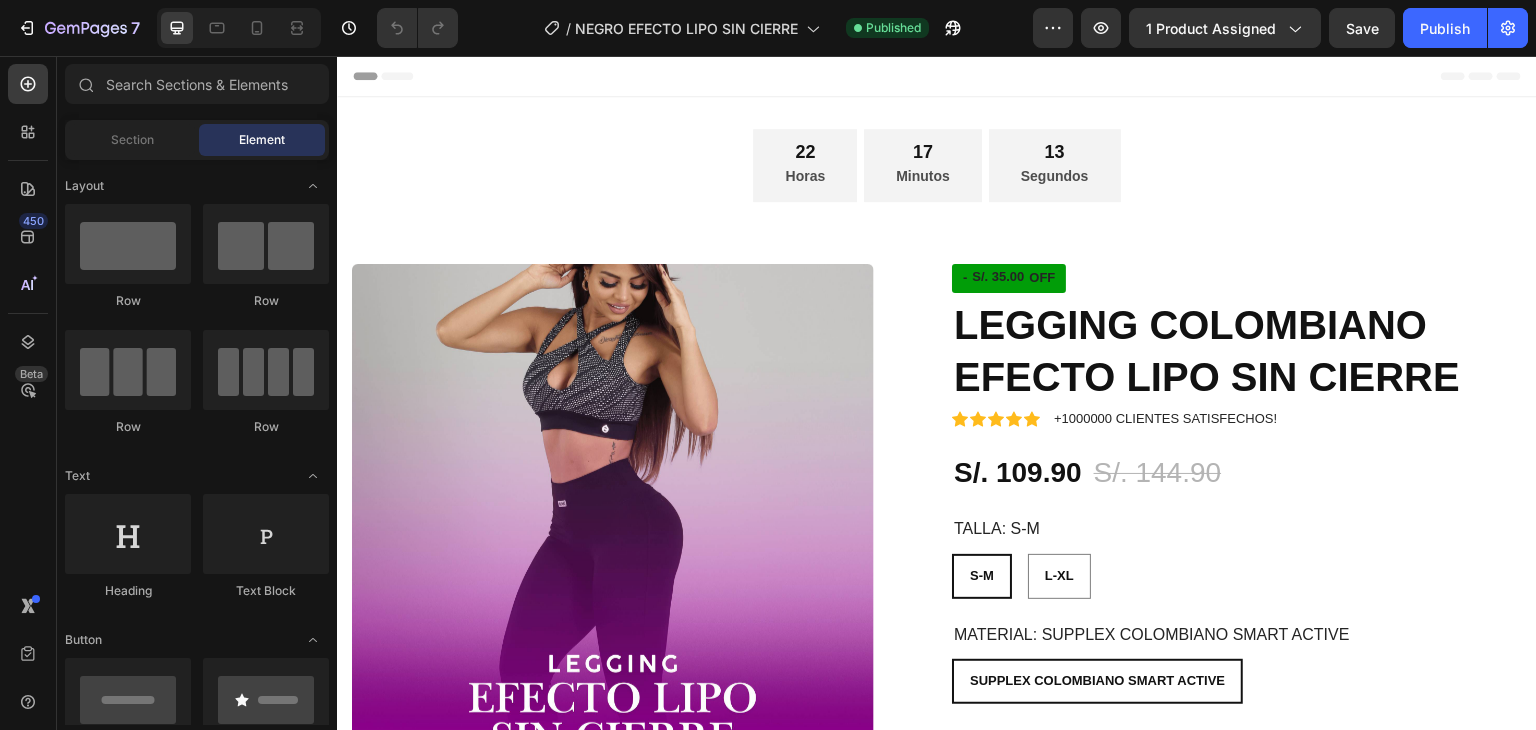 radio on "false" 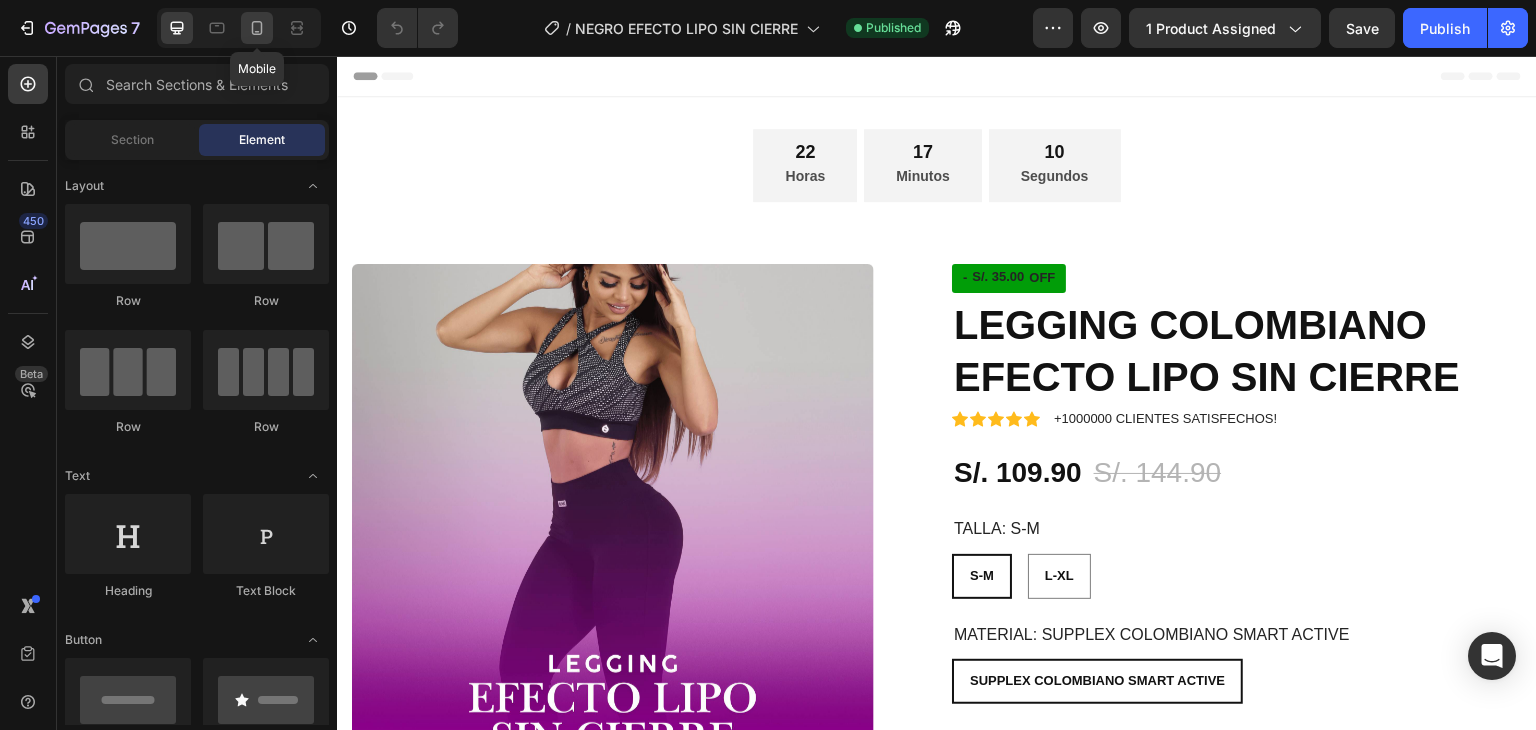 click 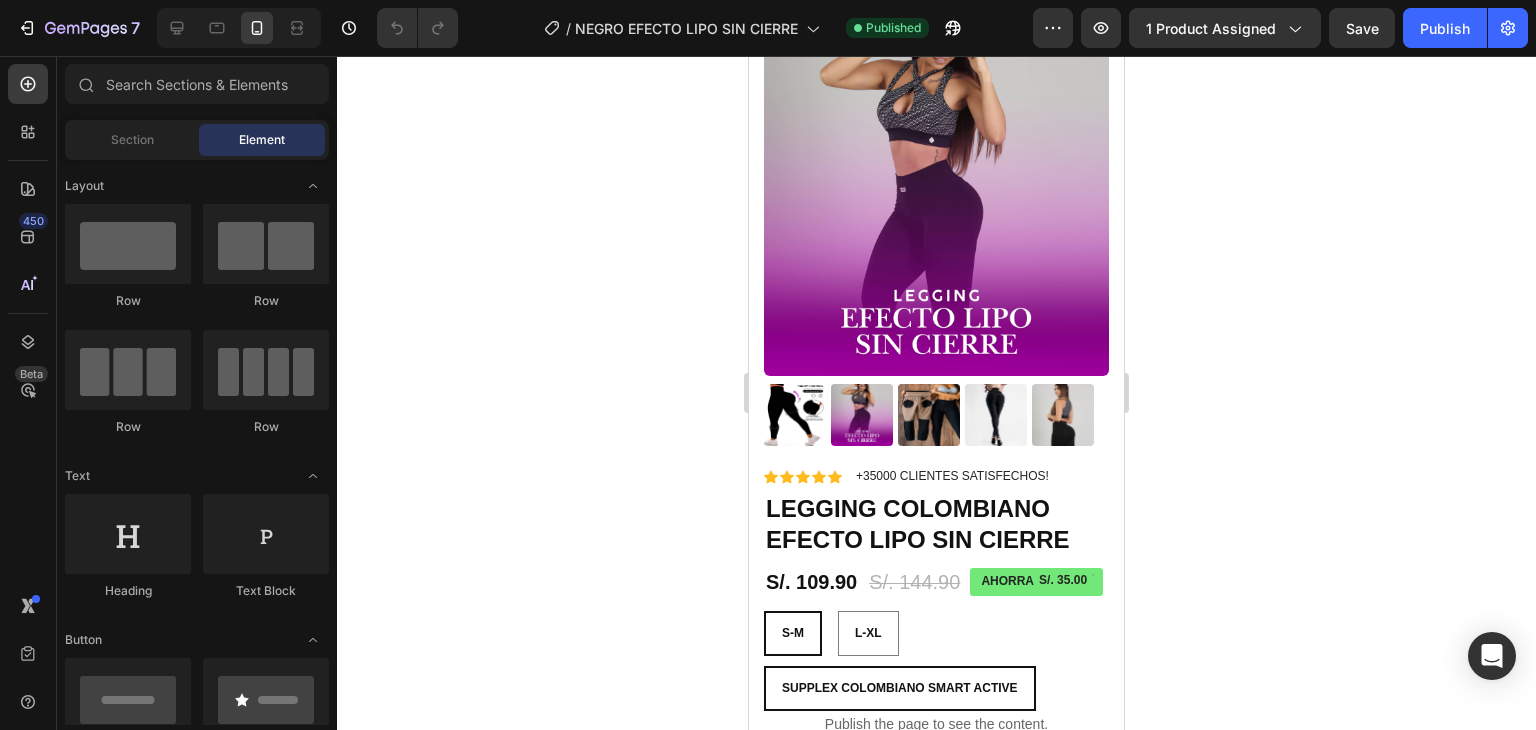 scroll, scrollTop: 160, scrollLeft: 0, axis: vertical 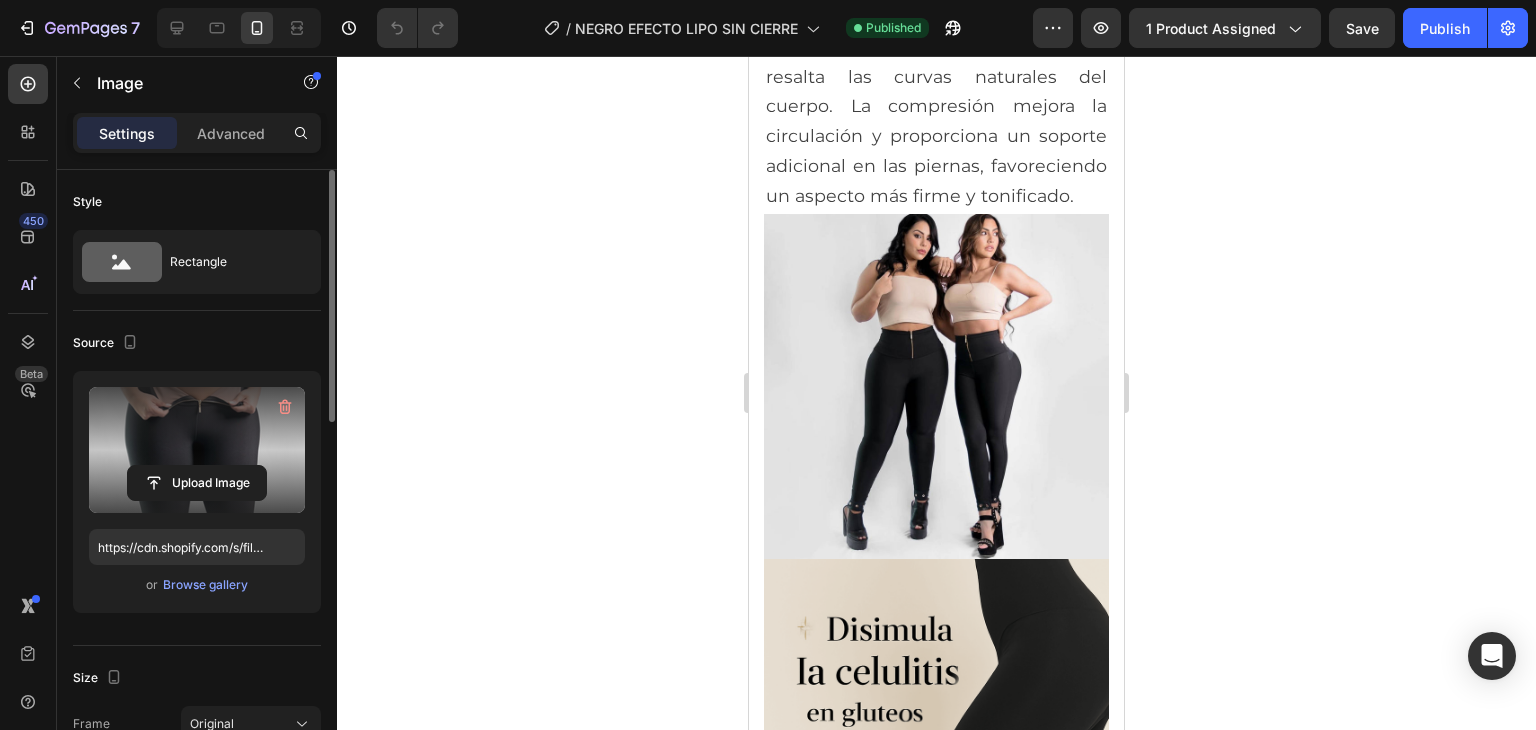 click at bounding box center [197, 450] 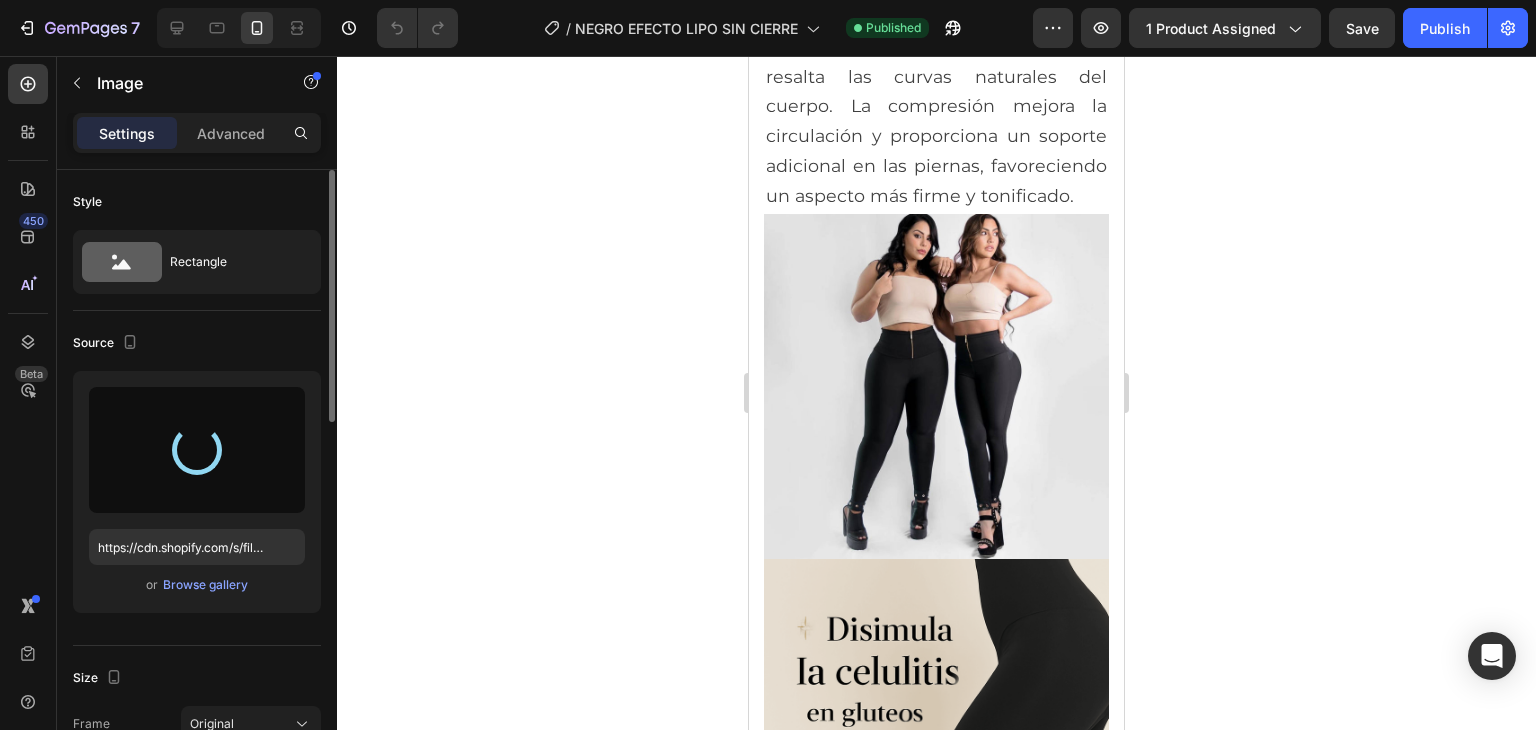 type on "https://cdn.shopify.com/s/files/1/0687/8478/3651/files/gempages_559378742875521938-d9ef93fa-4c91-4b3e-8d95-34d6f13eff03.jpg" 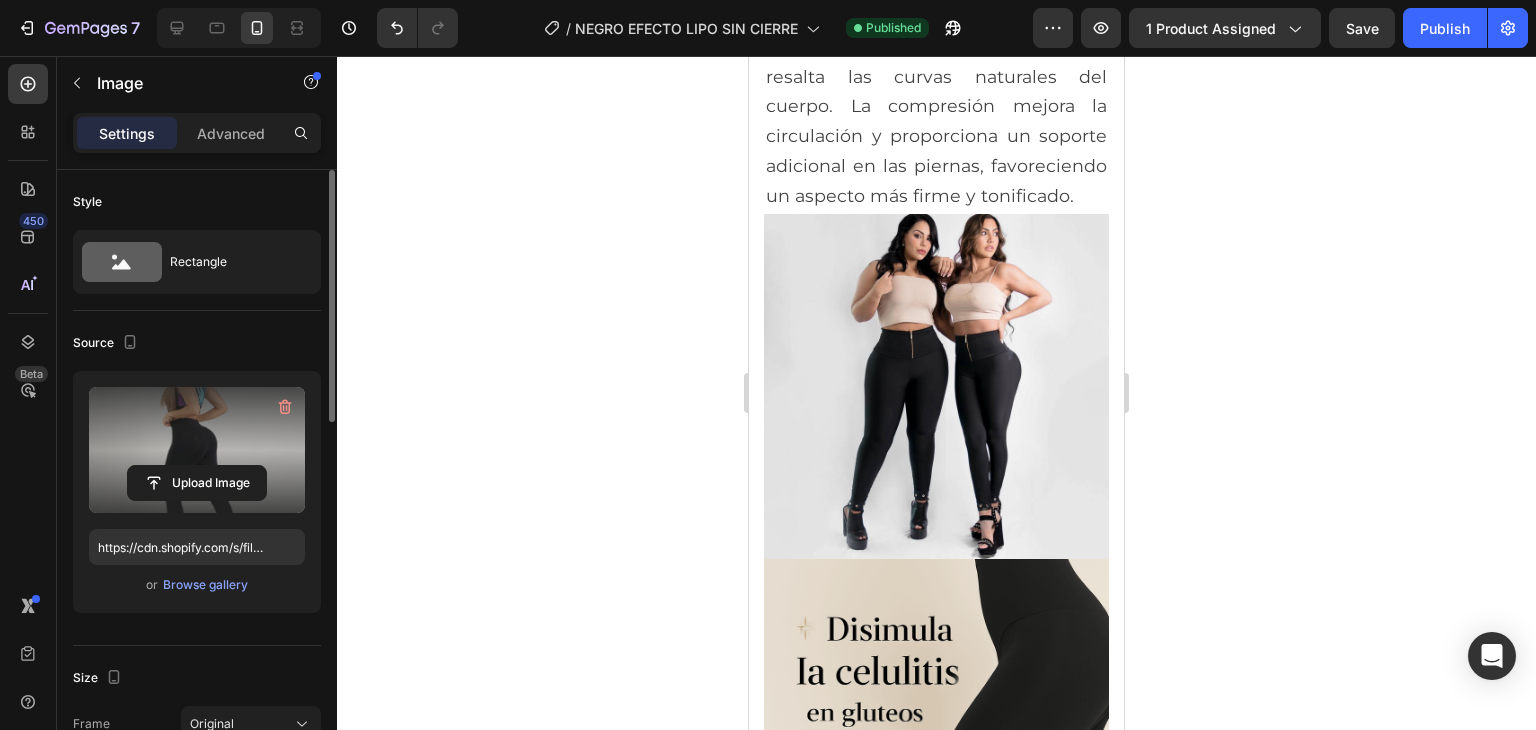 click 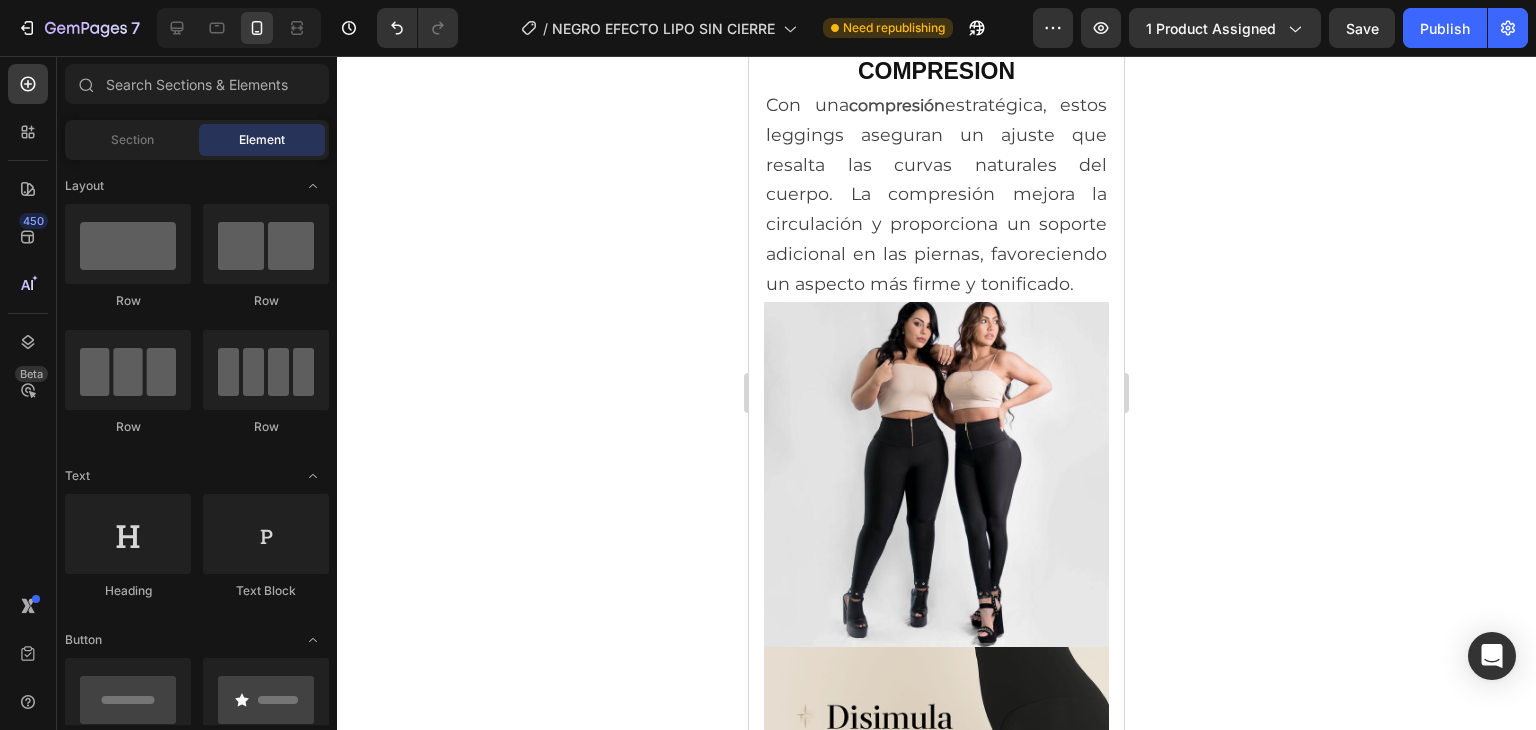 scroll, scrollTop: 2292, scrollLeft: 0, axis: vertical 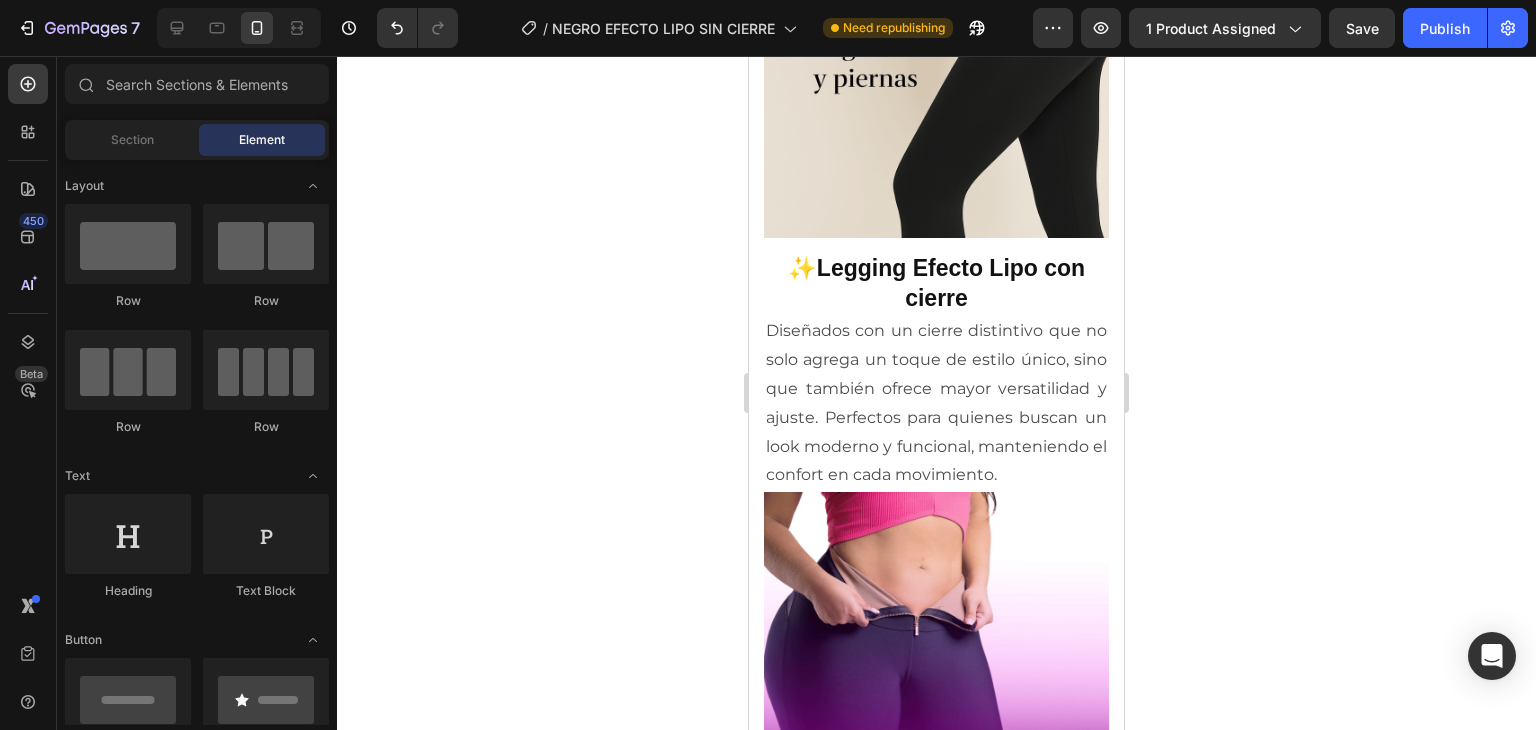 drag, startPoint x: 1117, startPoint y: 322, endPoint x: 1876, endPoint y: 441, distance: 768.2721 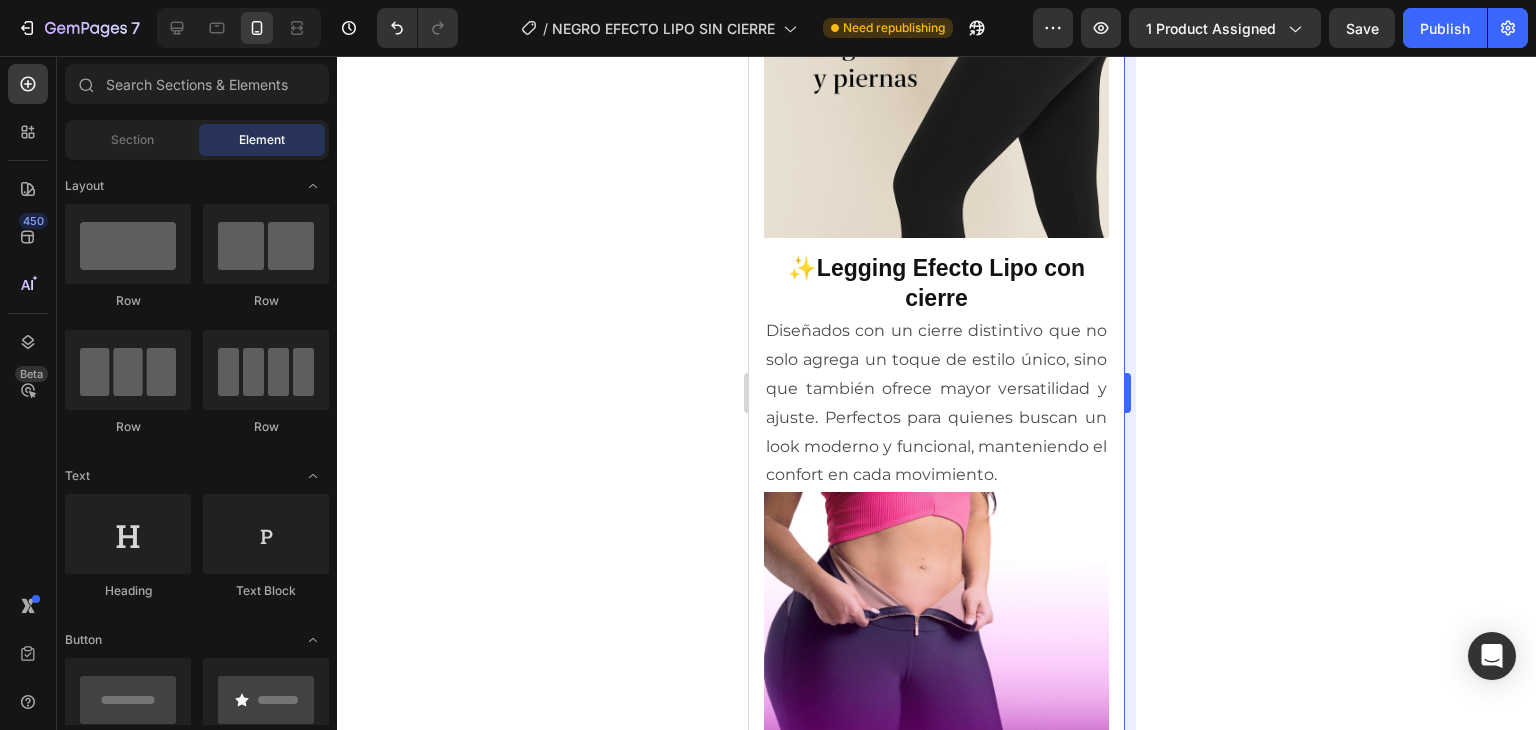 scroll, scrollTop: 3047, scrollLeft: 0, axis: vertical 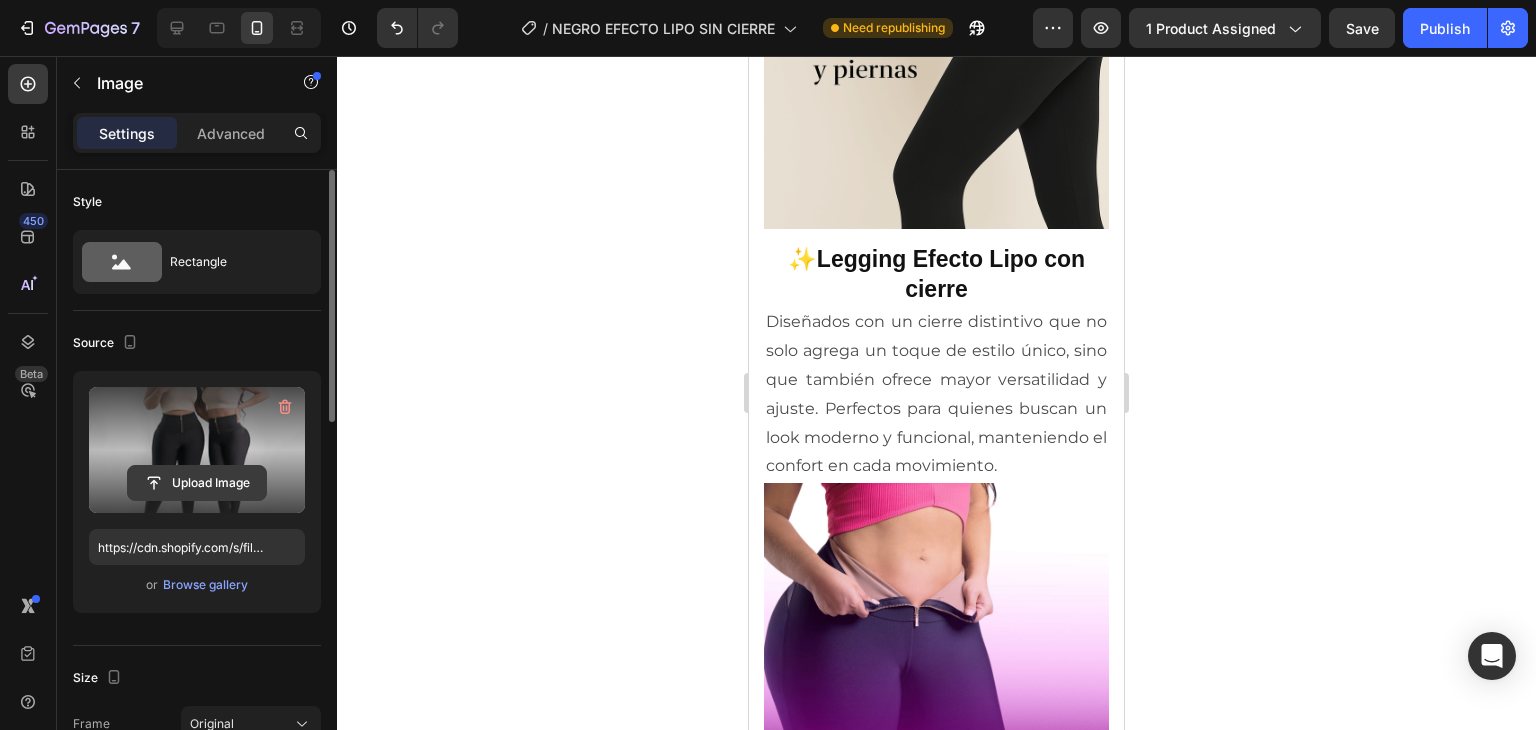 click 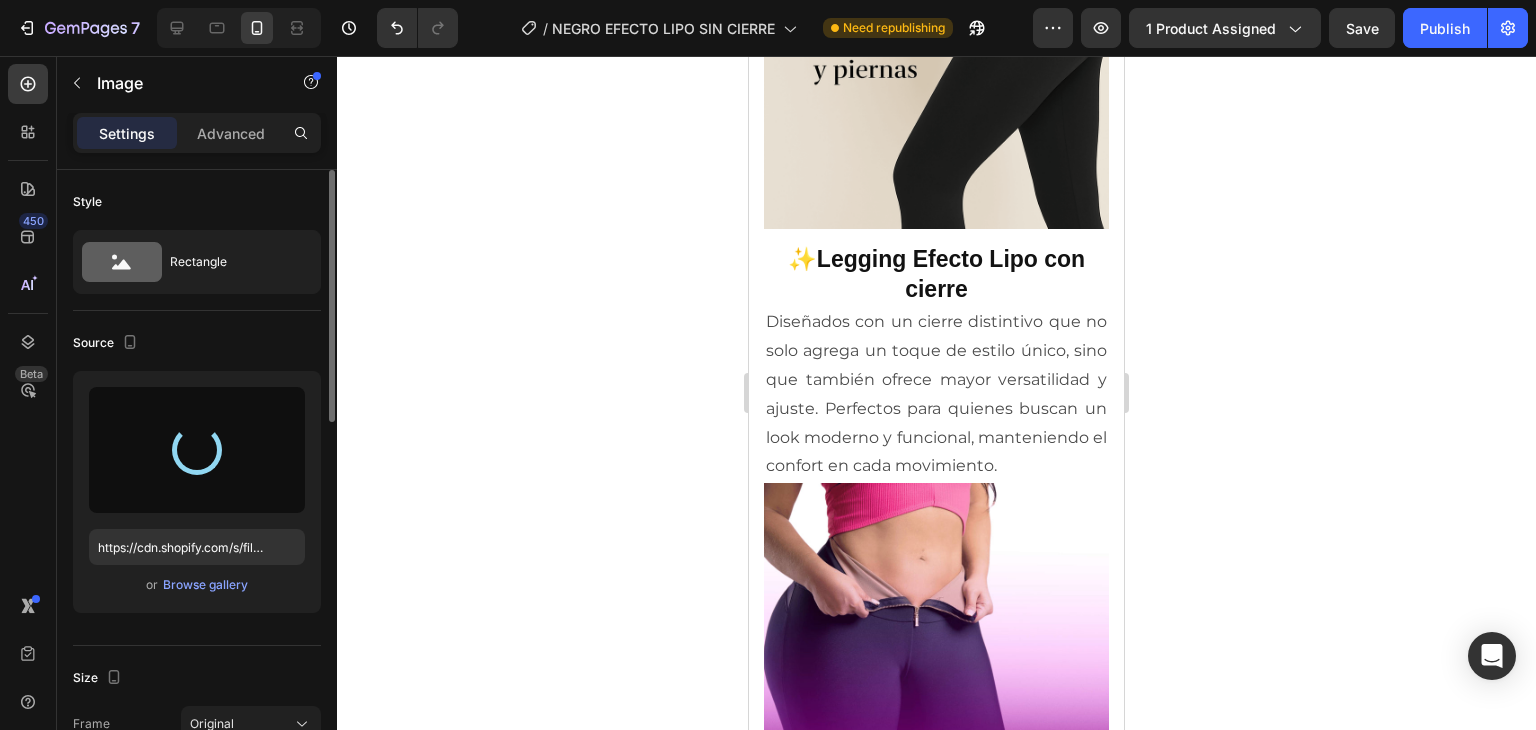 type on "https://cdn.shopify.com/s/files/1/0687/8478/3651/files/gempages_559378742875521938-5e76899d-0b70-431b-956b-6caca114ae42.jpg" 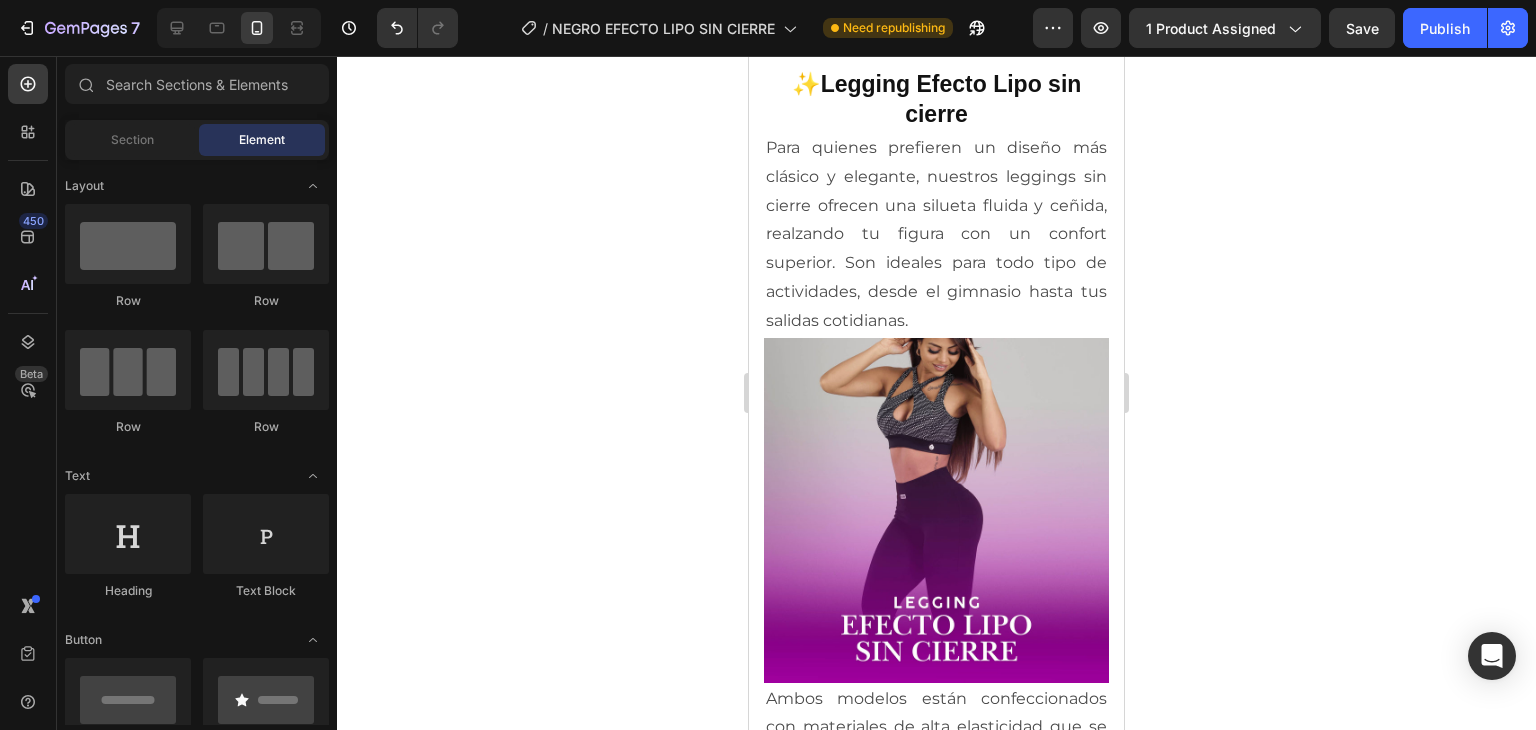scroll, scrollTop: 3885, scrollLeft: 0, axis: vertical 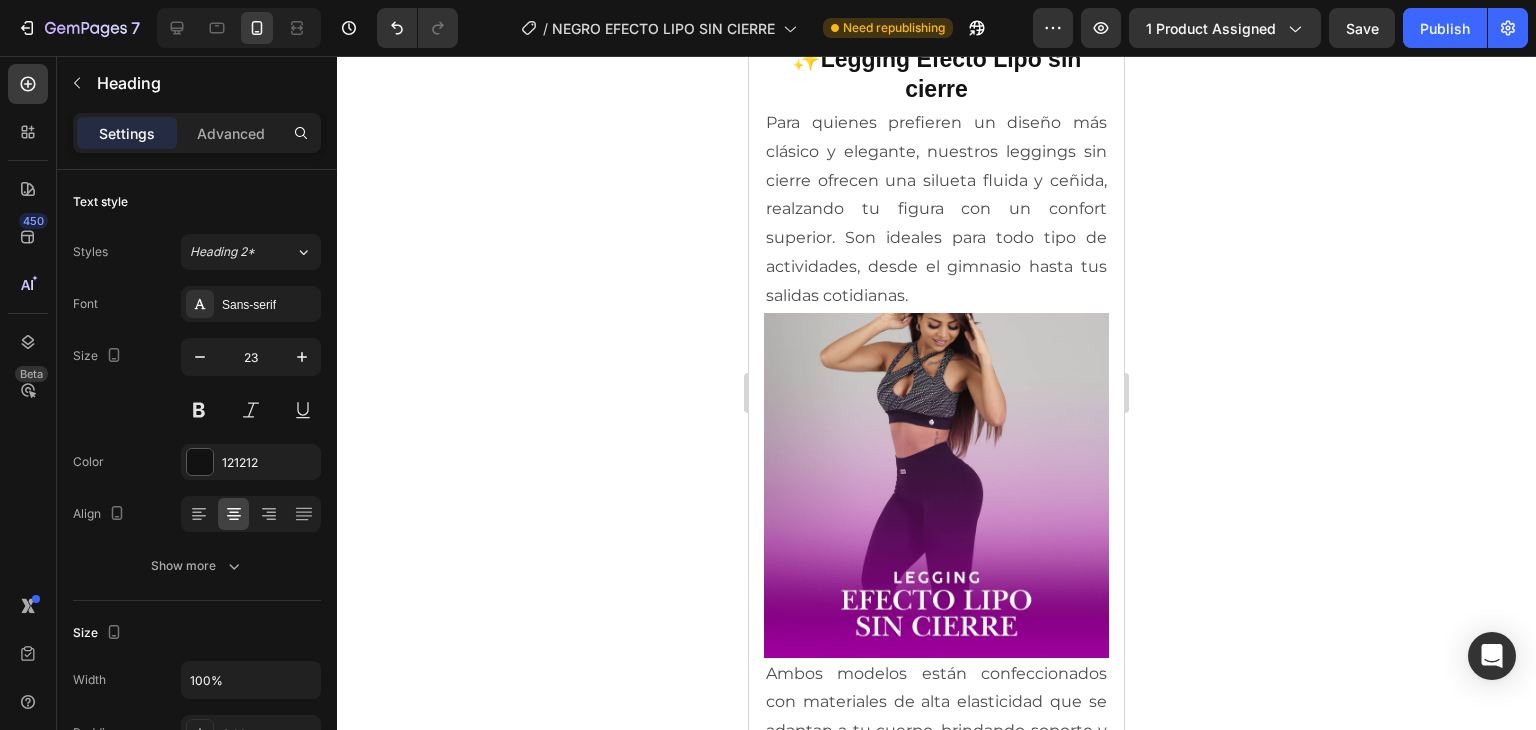 click 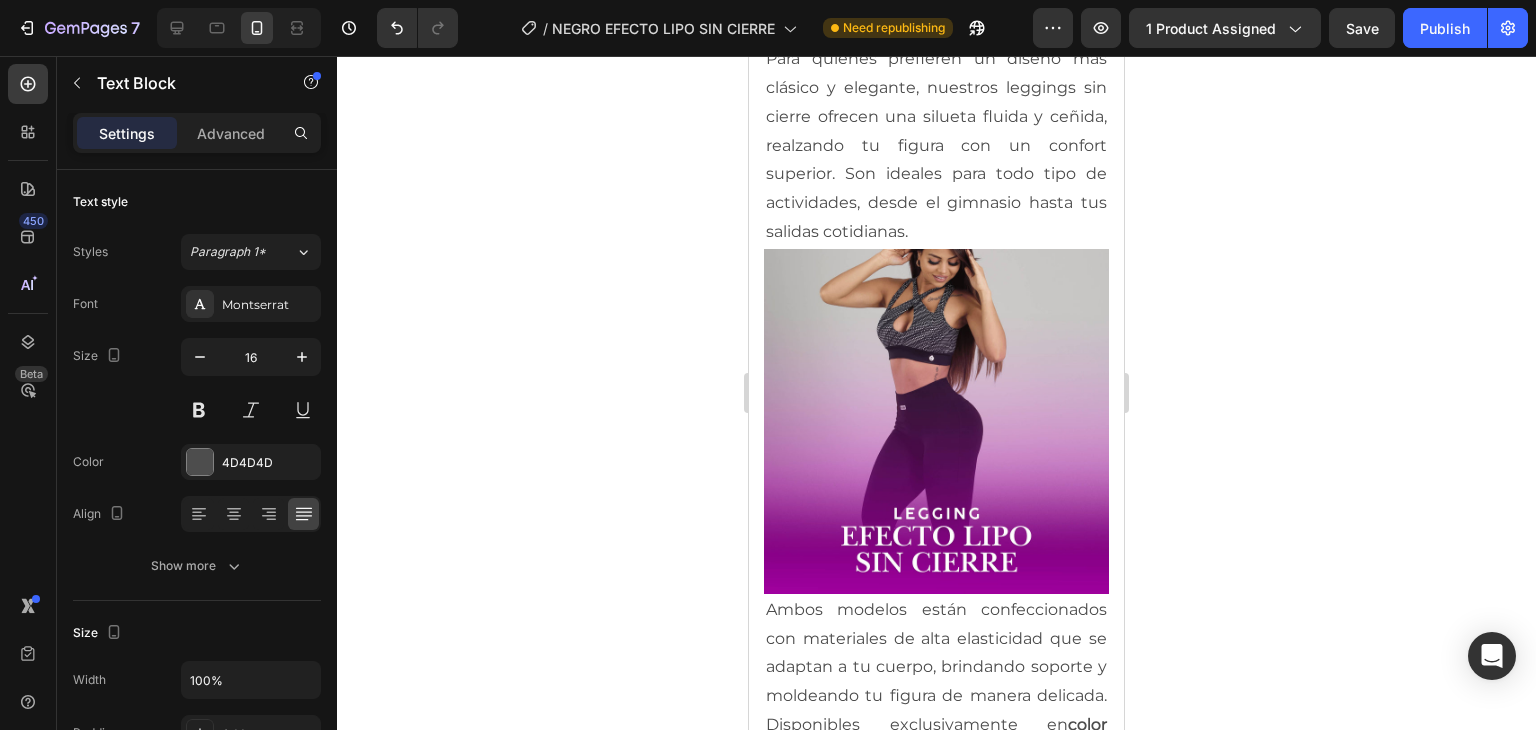 click 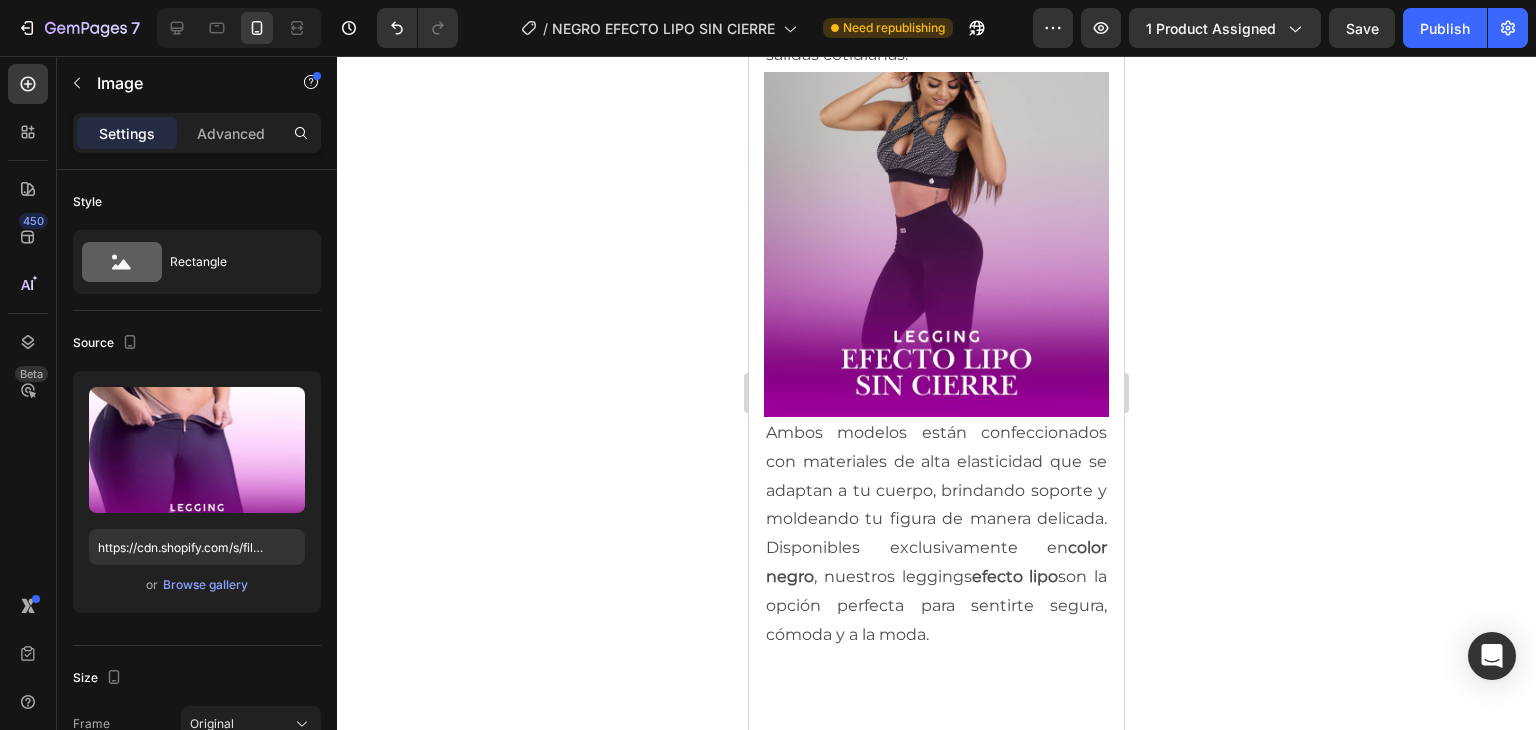 click 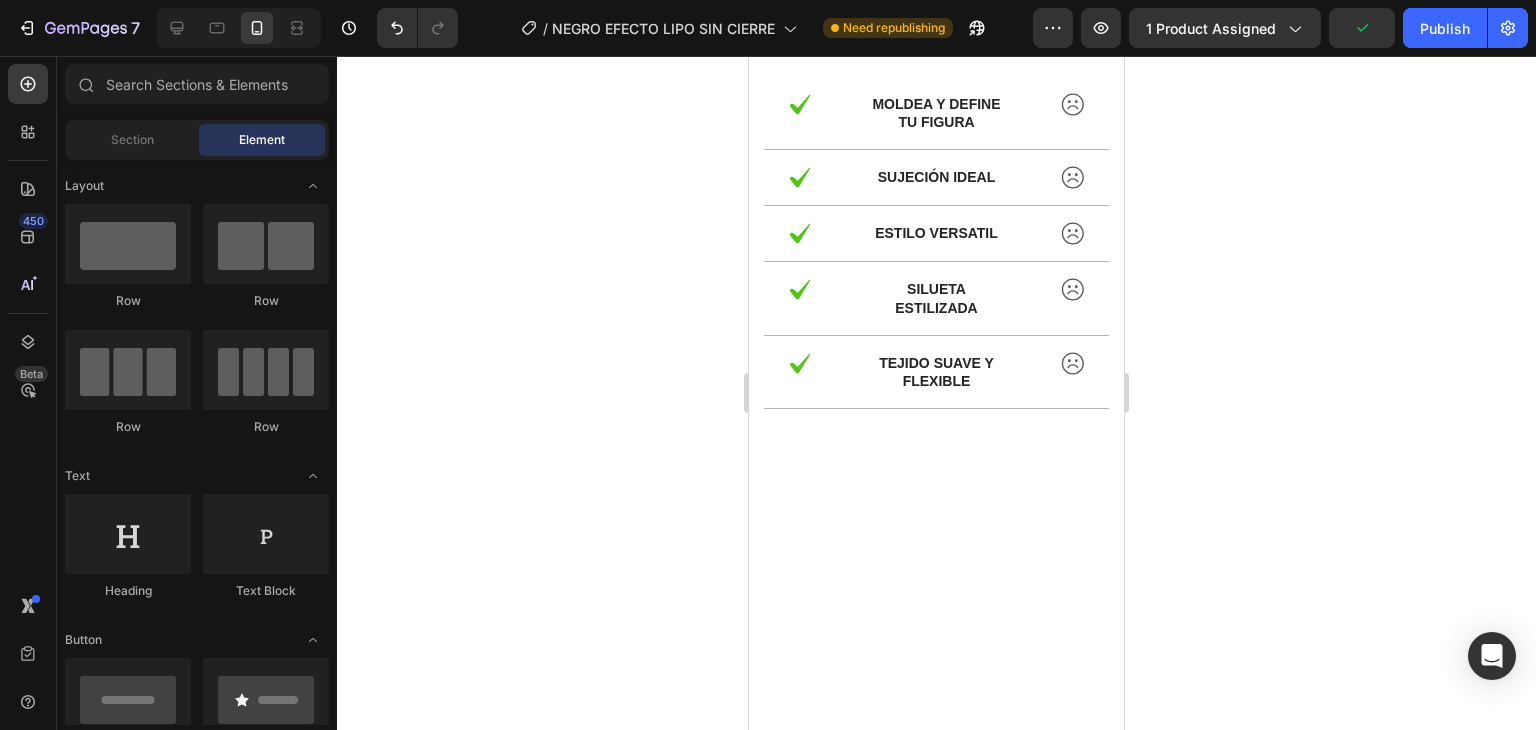 scroll, scrollTop: 4345, scrollLeft: 0, axis: vertical 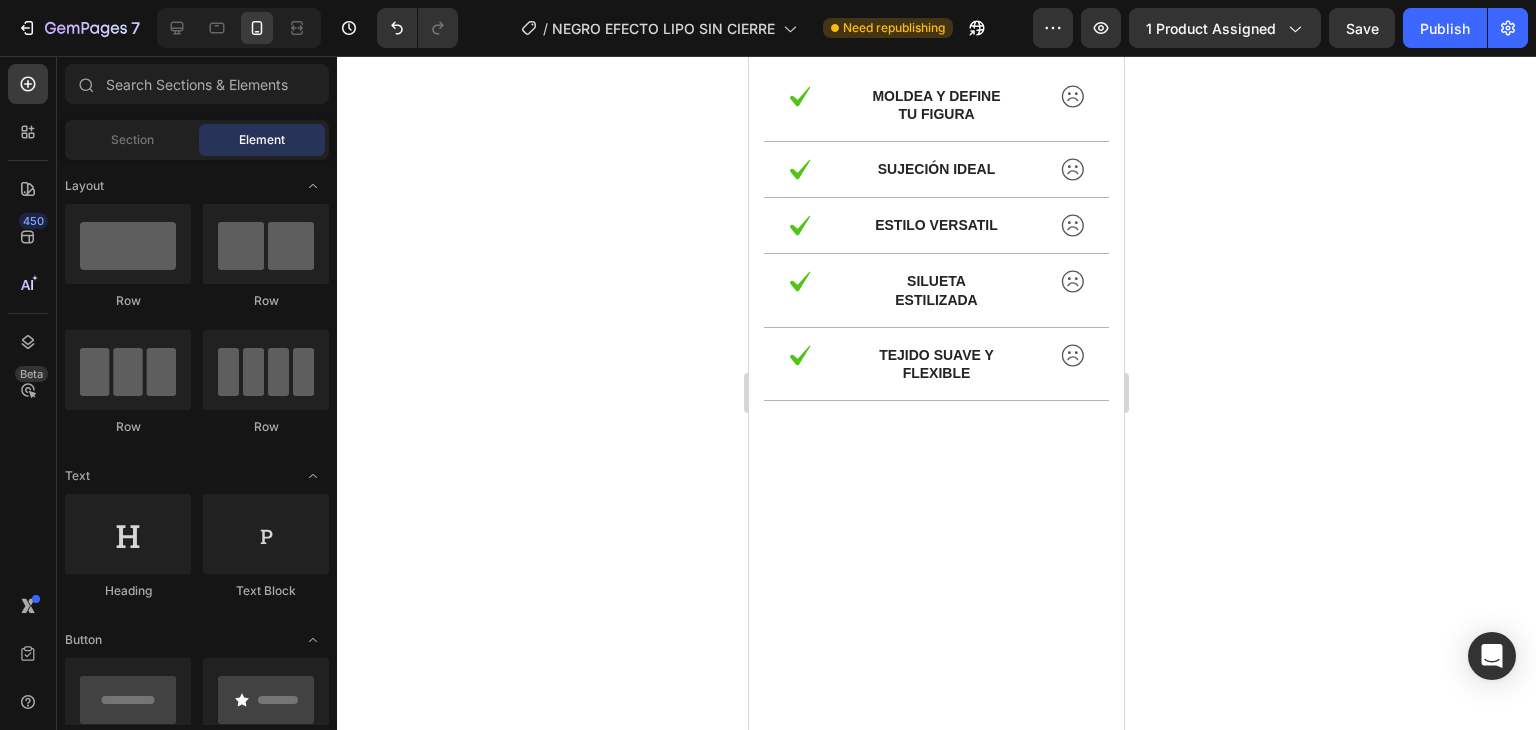 click on "Ambos modelos están confeccionados con materiales de alta elasticidad que se adaptan a tu cuerpo, brindando soporte y moldeando tu figura de manera delicada. Disponibles exclusivamente en  color negro , nuestros leggings  efecto lipo  son la opción perfecta para sentirte segura, cómoda y a la moda." at bounding box center (936, -271) 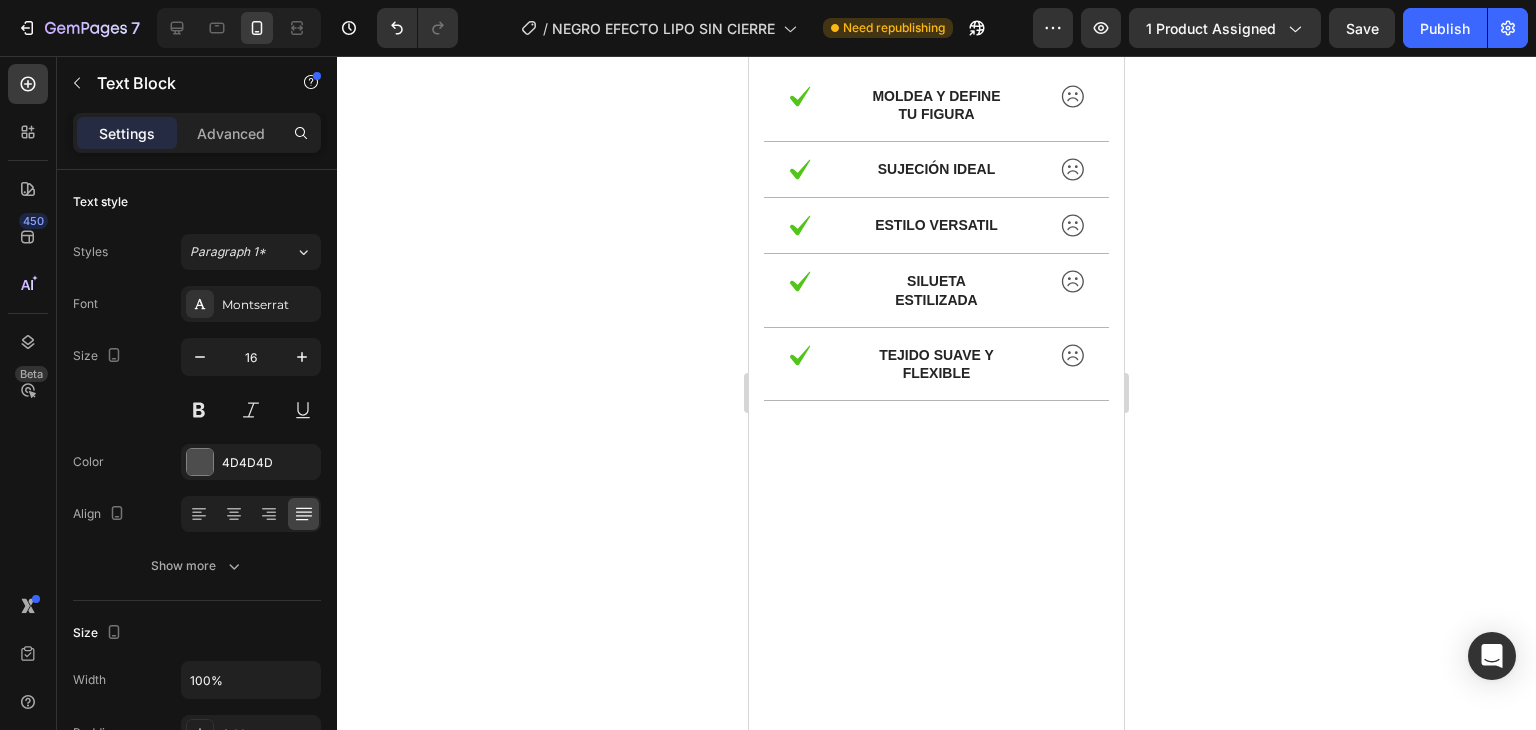 click on "Ambos modelos están confeccionados con materiales de alta elasticidad que se adaptan a tu cuerpo, brindando soporte y moldeando tu figura de manera delicada. Disponibles exclusivamente en  color negro , nuestros leggings  efecto lipo  son la opción perfecta para sentirte segura, cómoda y a la moda." at bounding box center (936, -271) 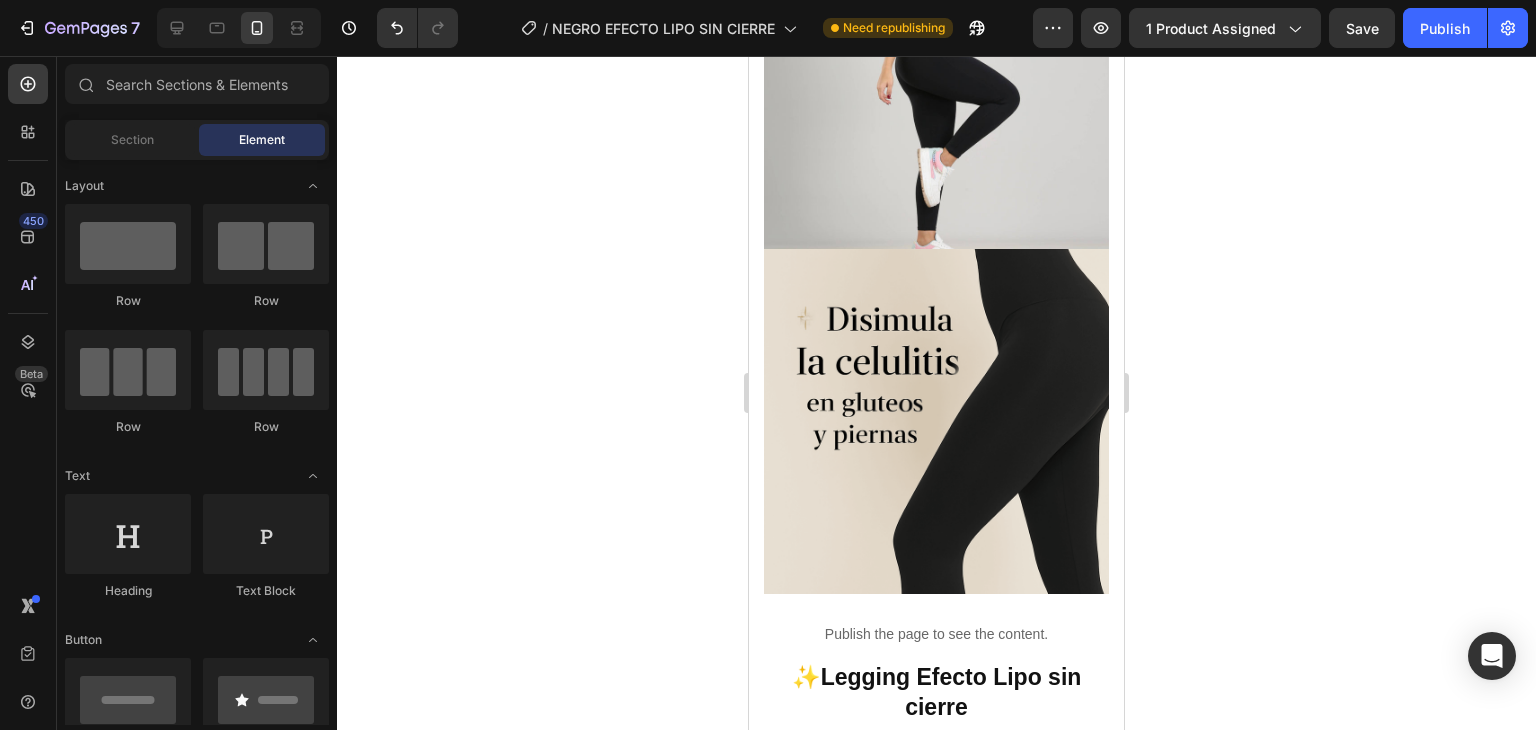 scroll, scrollTop: 3355, scrollLeft: 0, axis: vertical 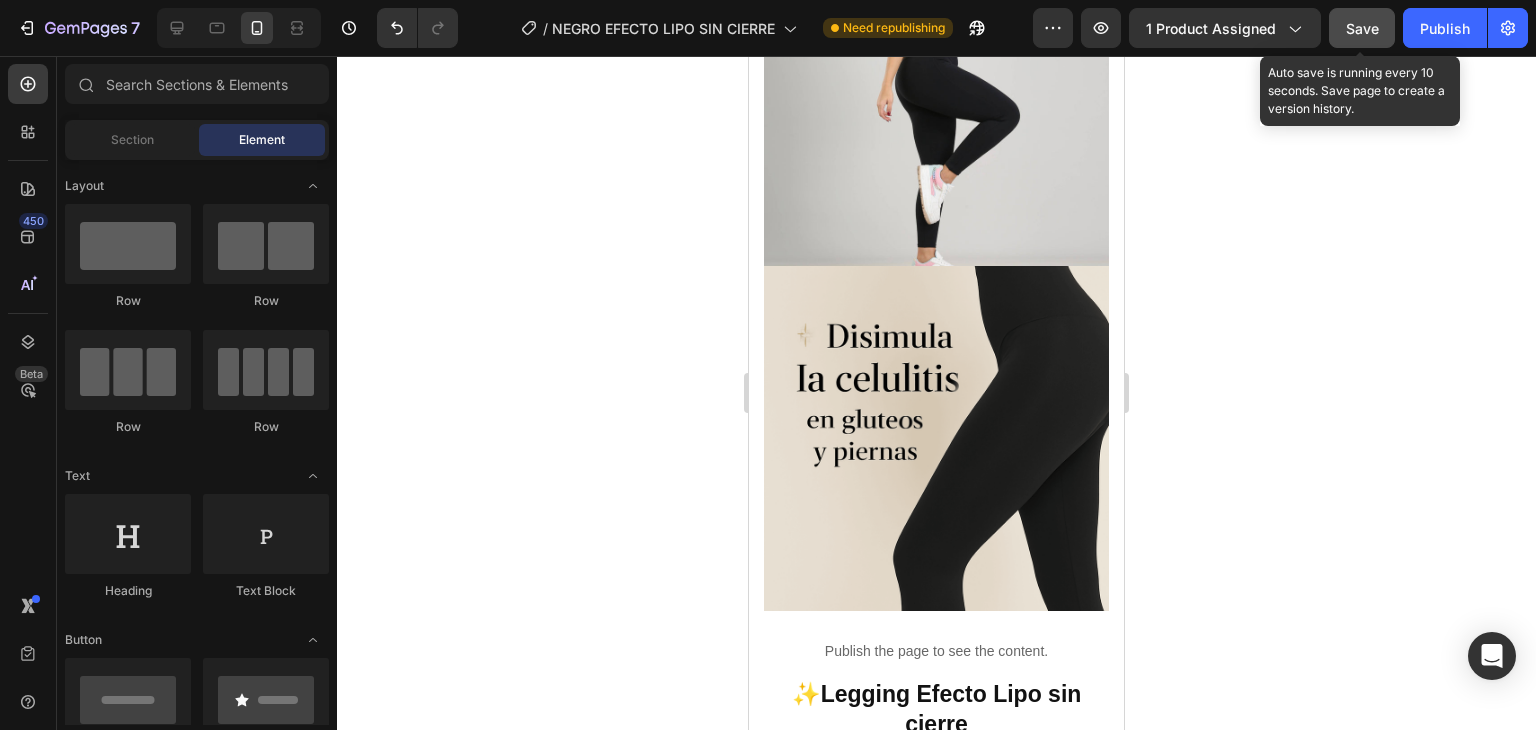click on "Save" at bounding box center (1362, 28) 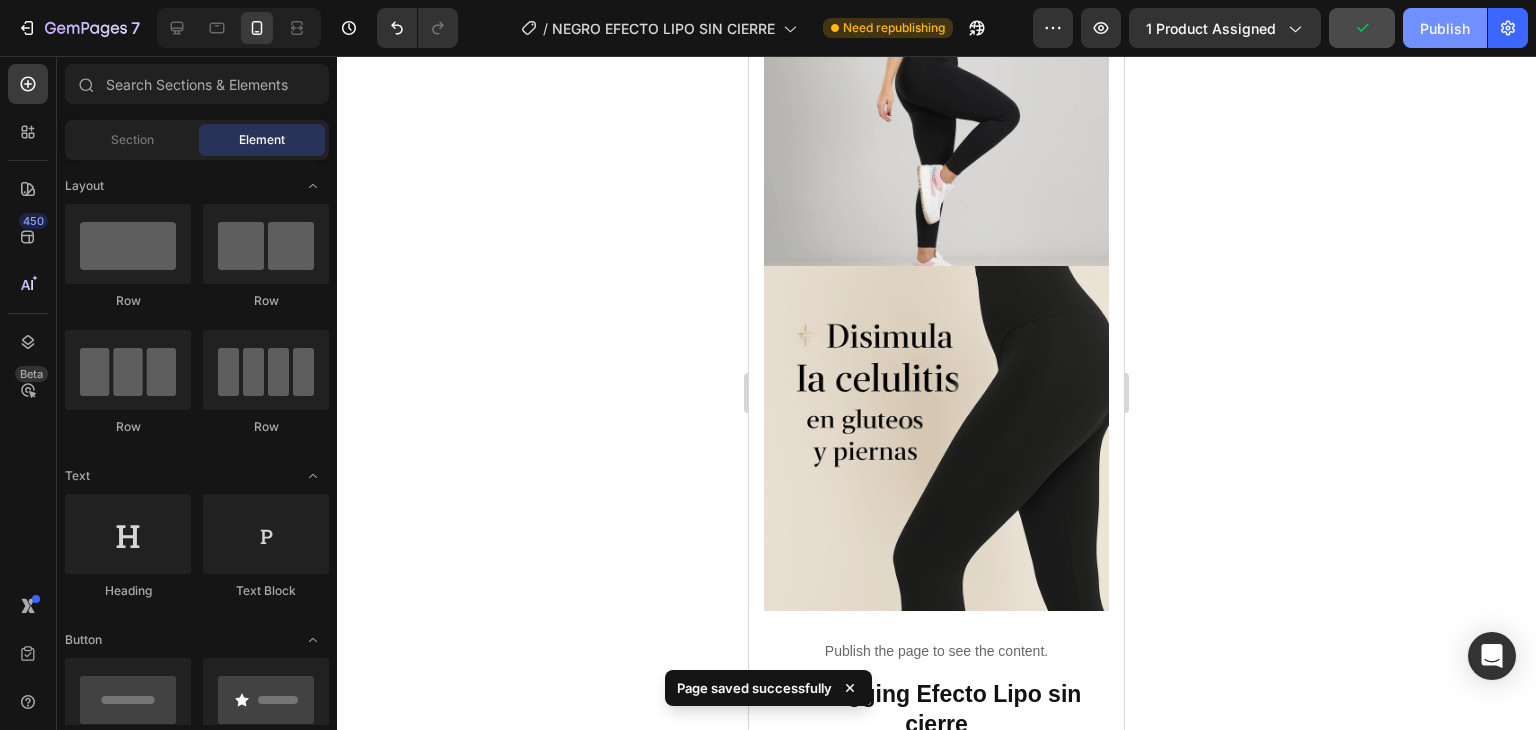 click on "Publish" 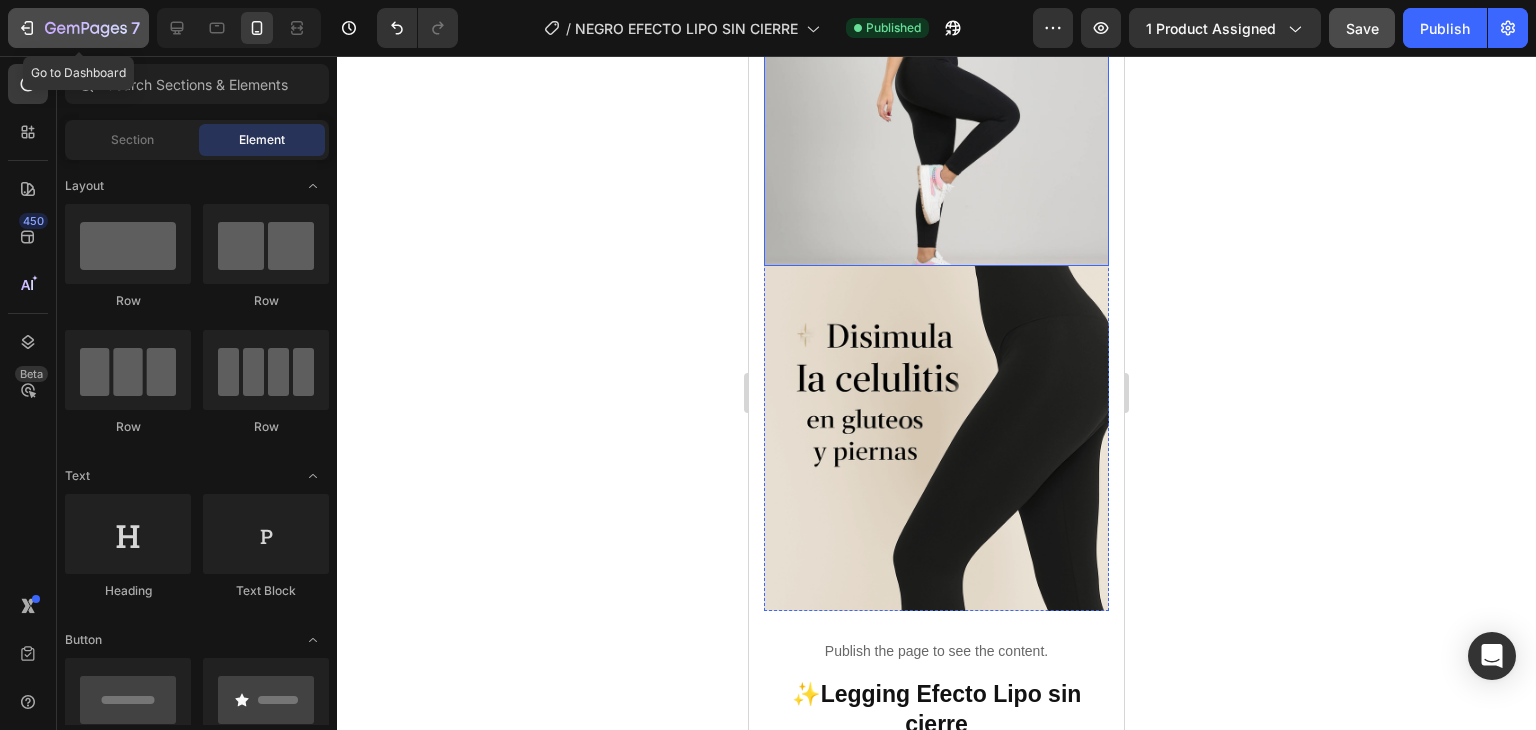 click 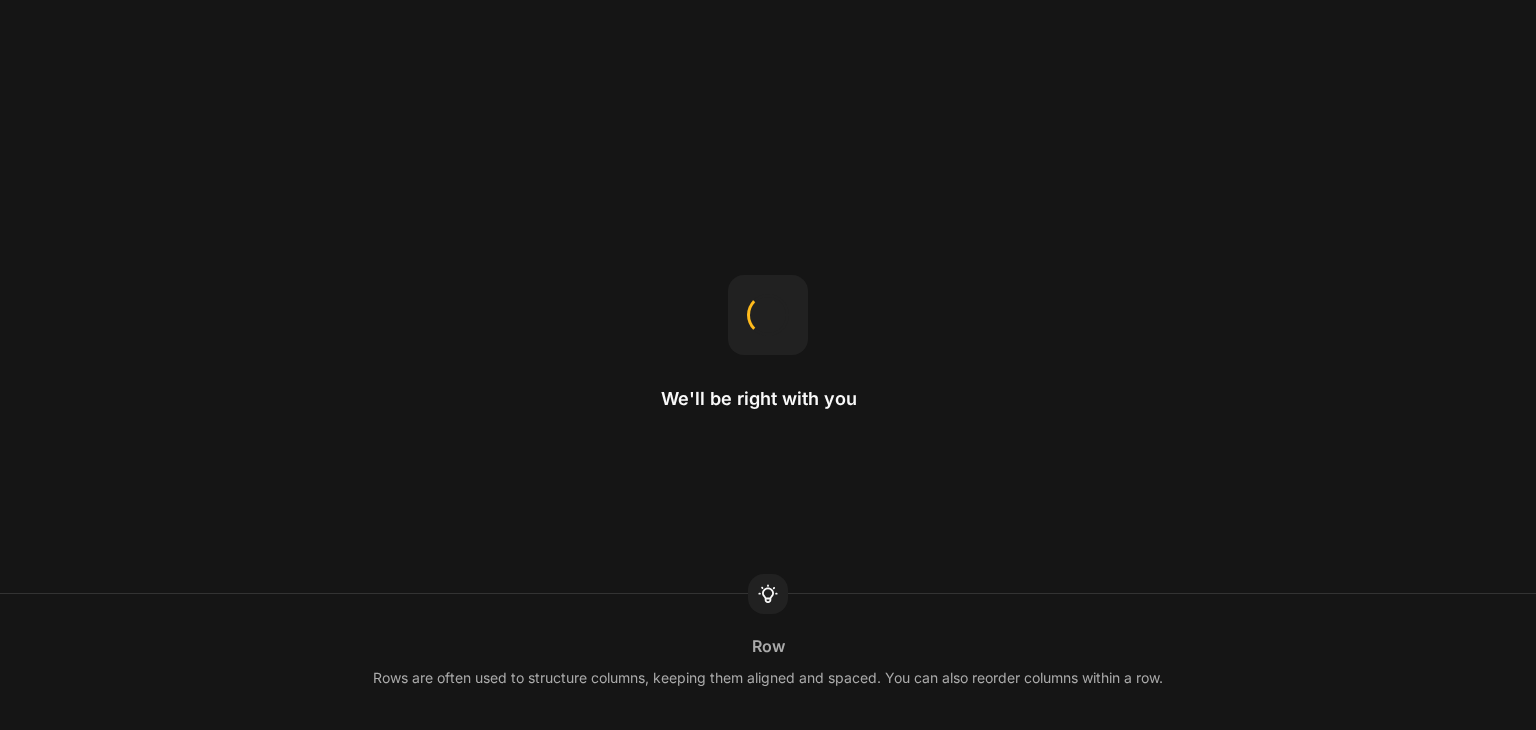 scroll, scrollTop: 0, scrollLeft: 0, axis: both 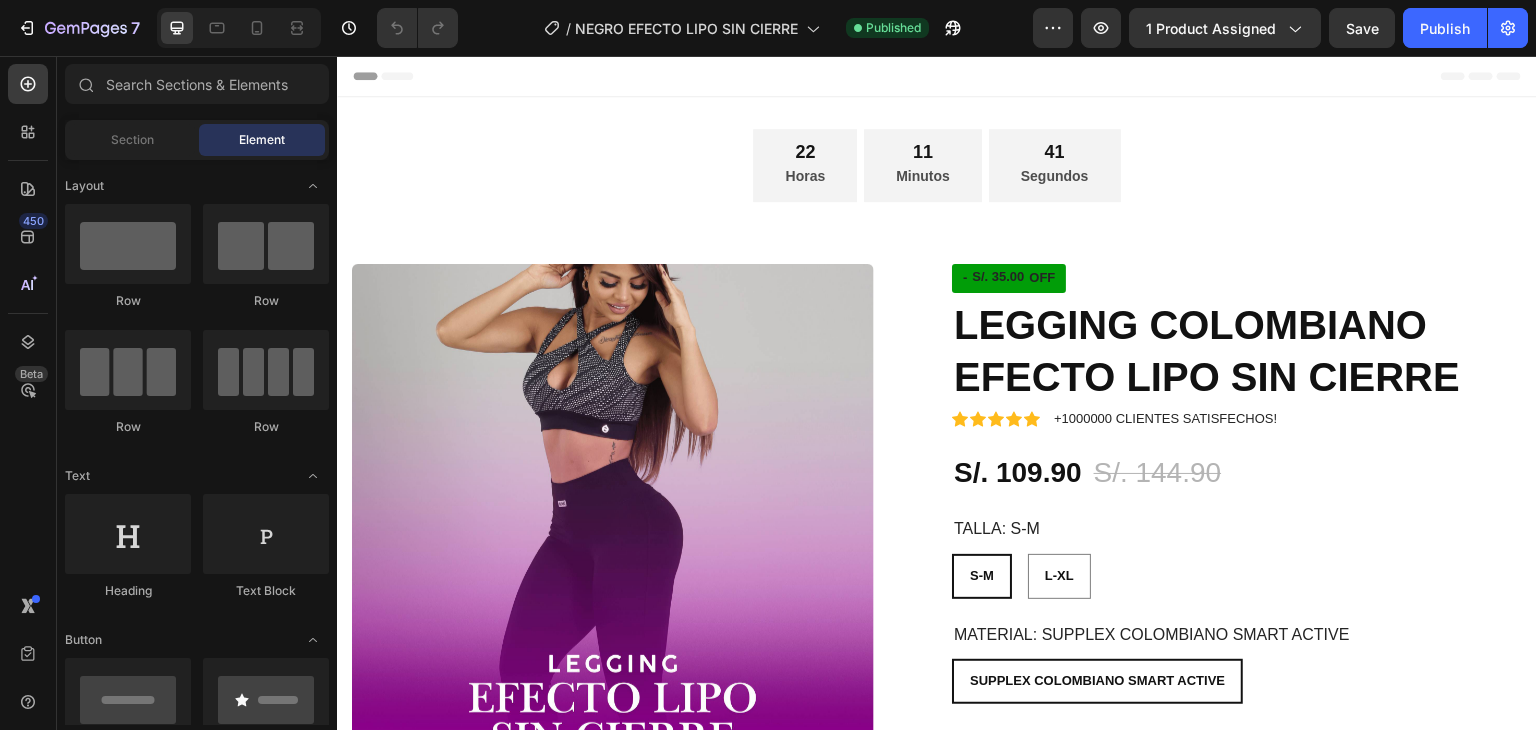 radio on "false" 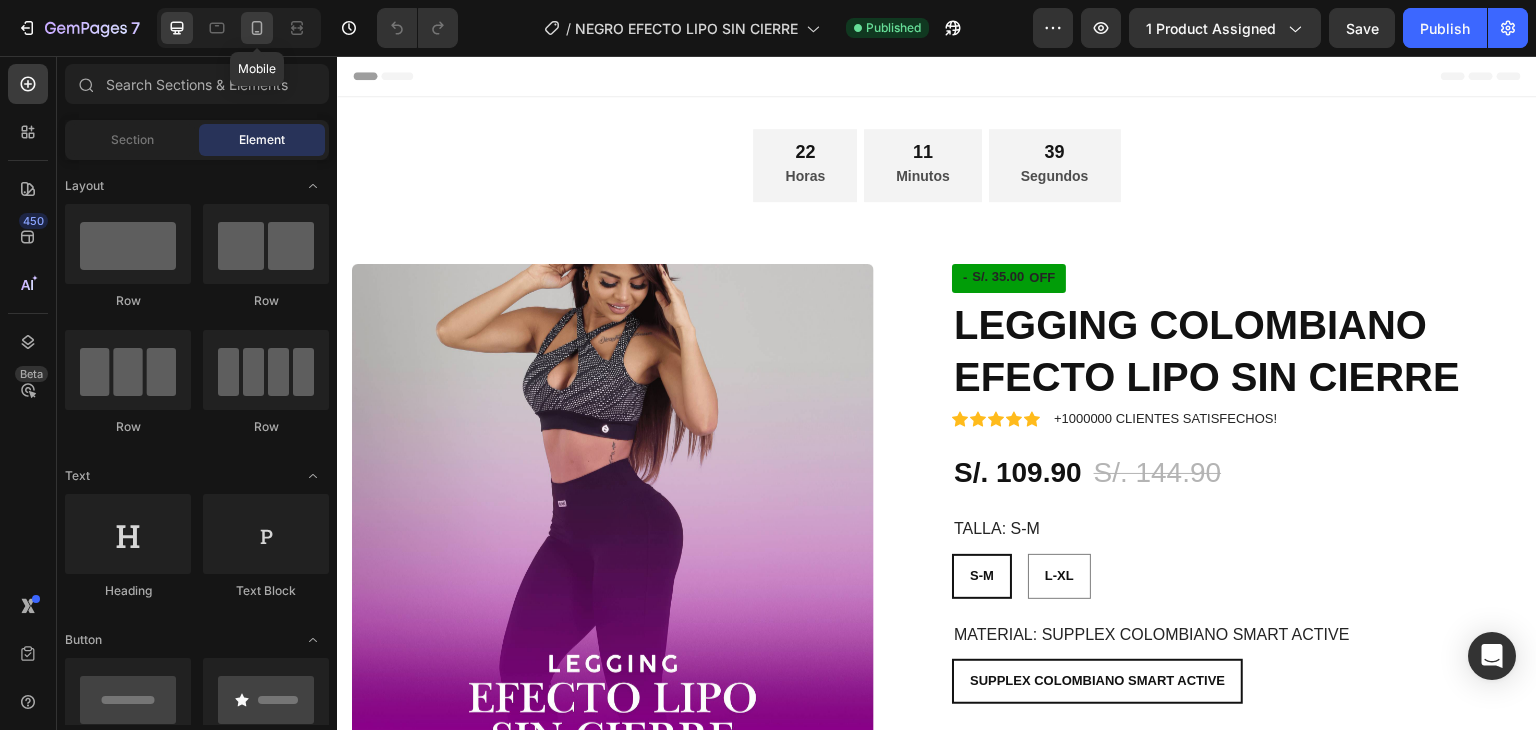click 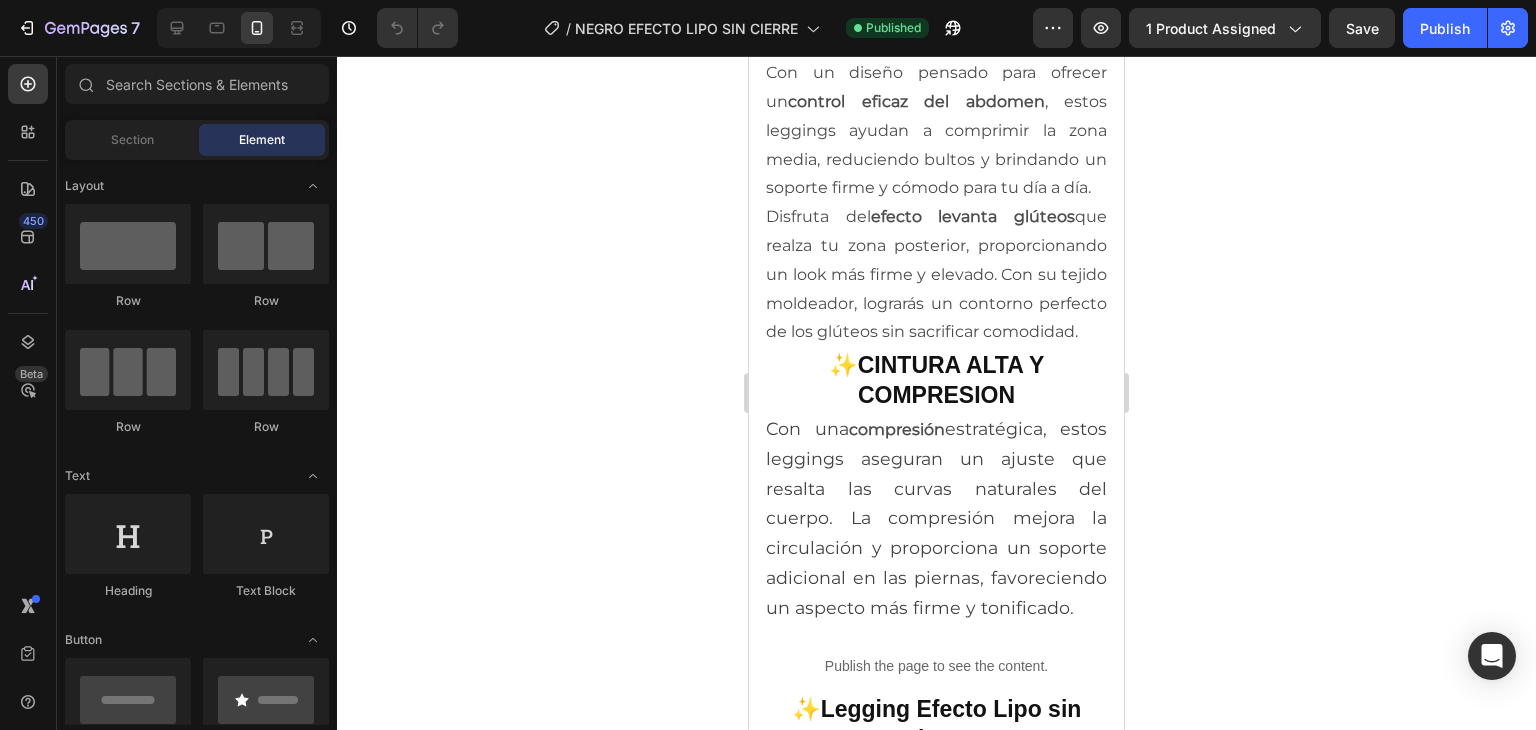 scroll, scrollTop: 1968, scrollLeft: 0, axis: vertical 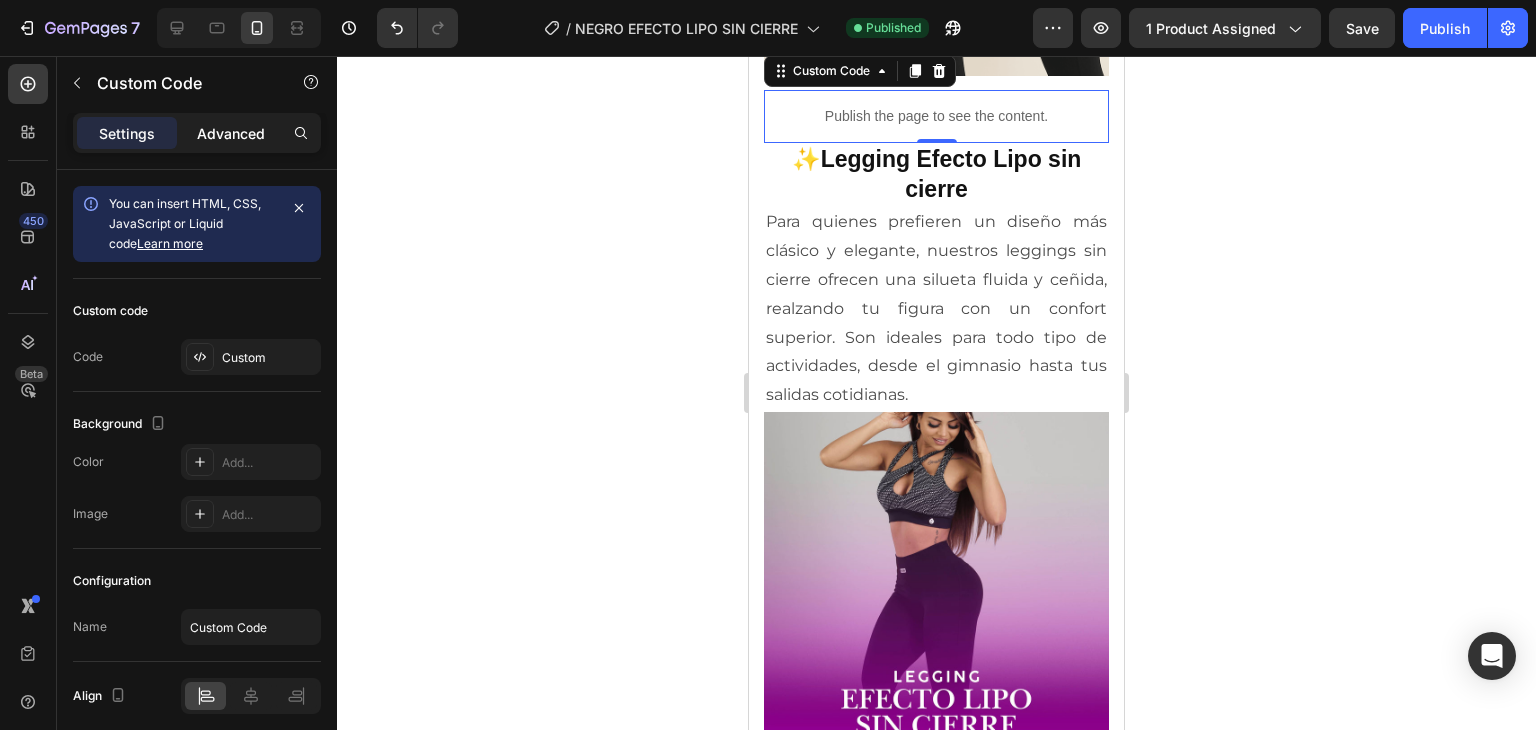 click on "Advanced" at bounding box center (231, 133) 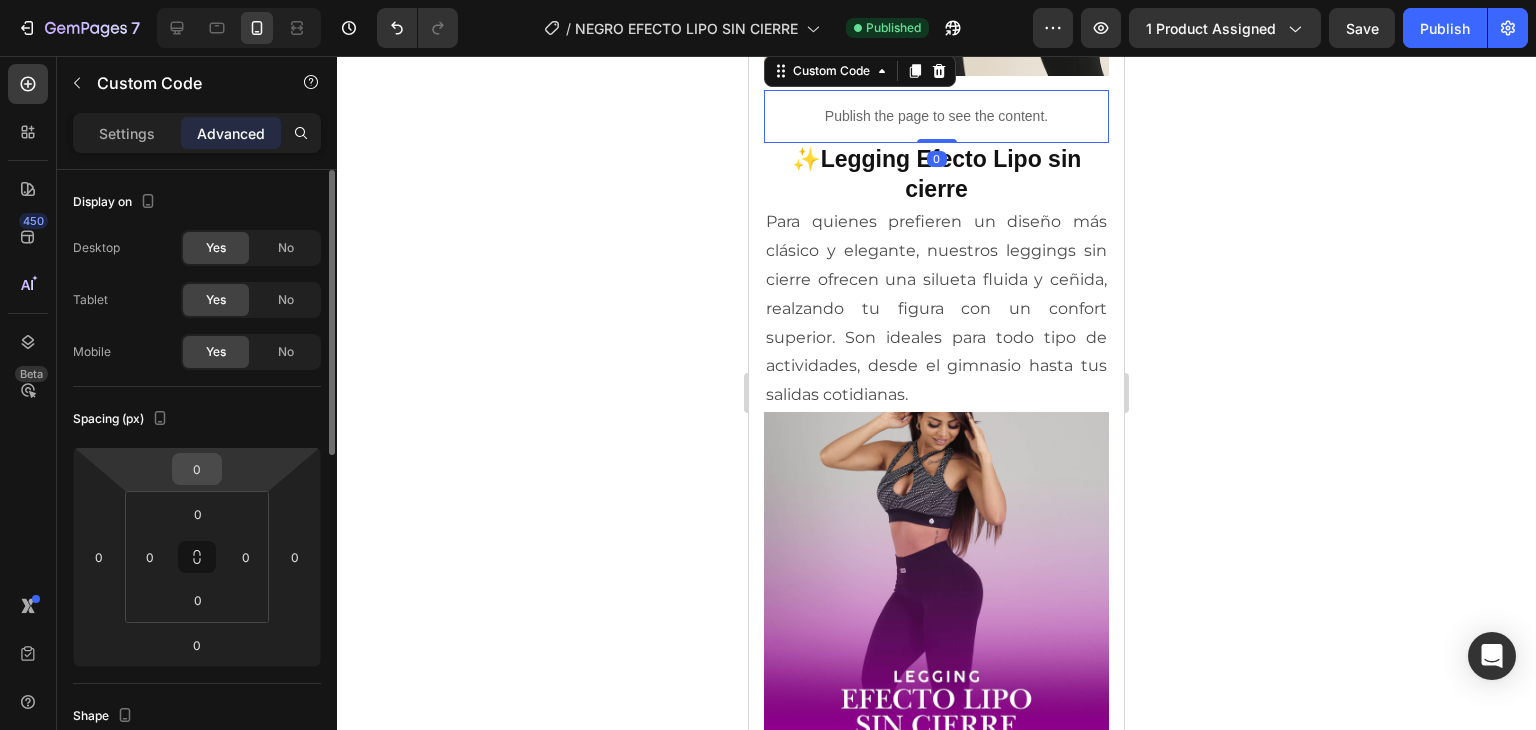 click on "0" at bounding box center [197, 469] 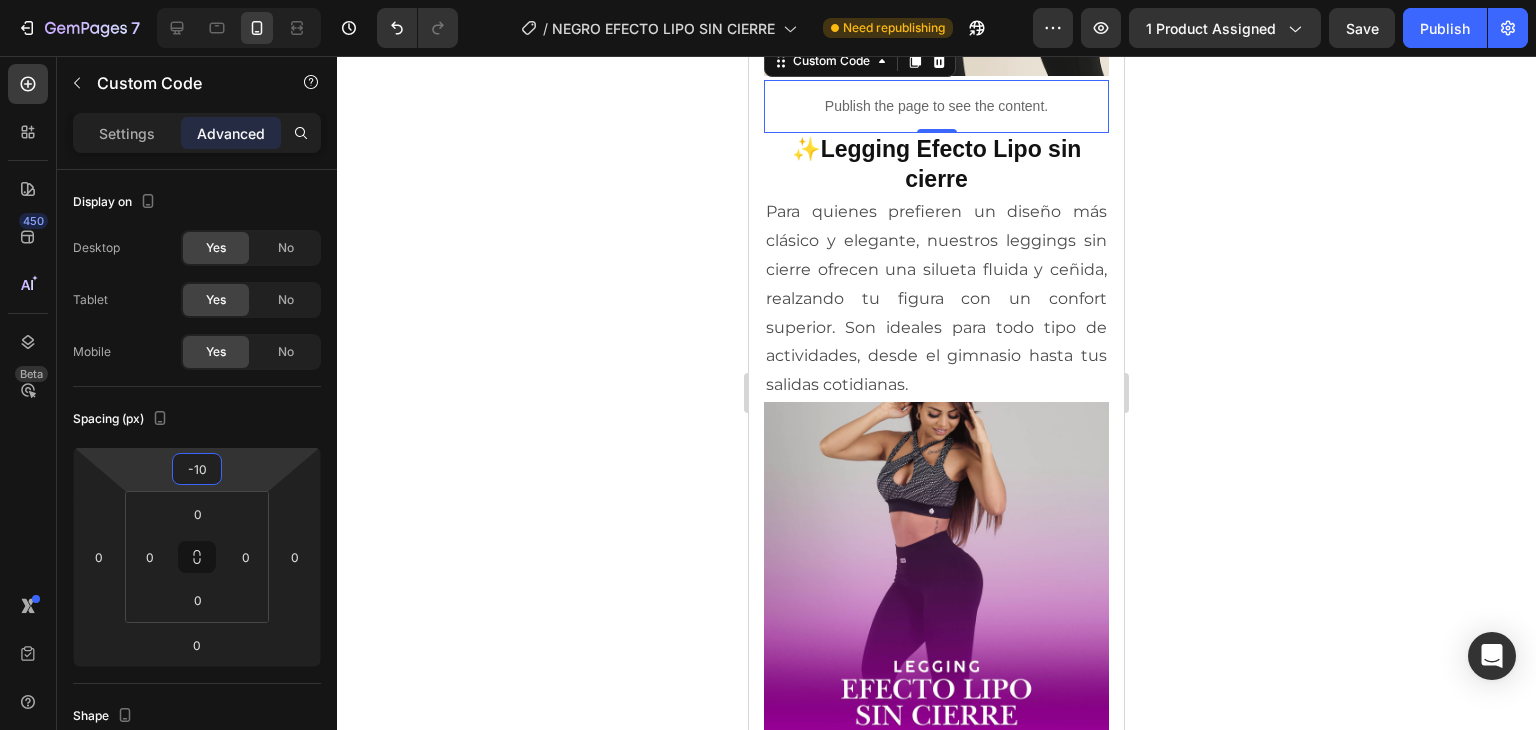 type on "-10" 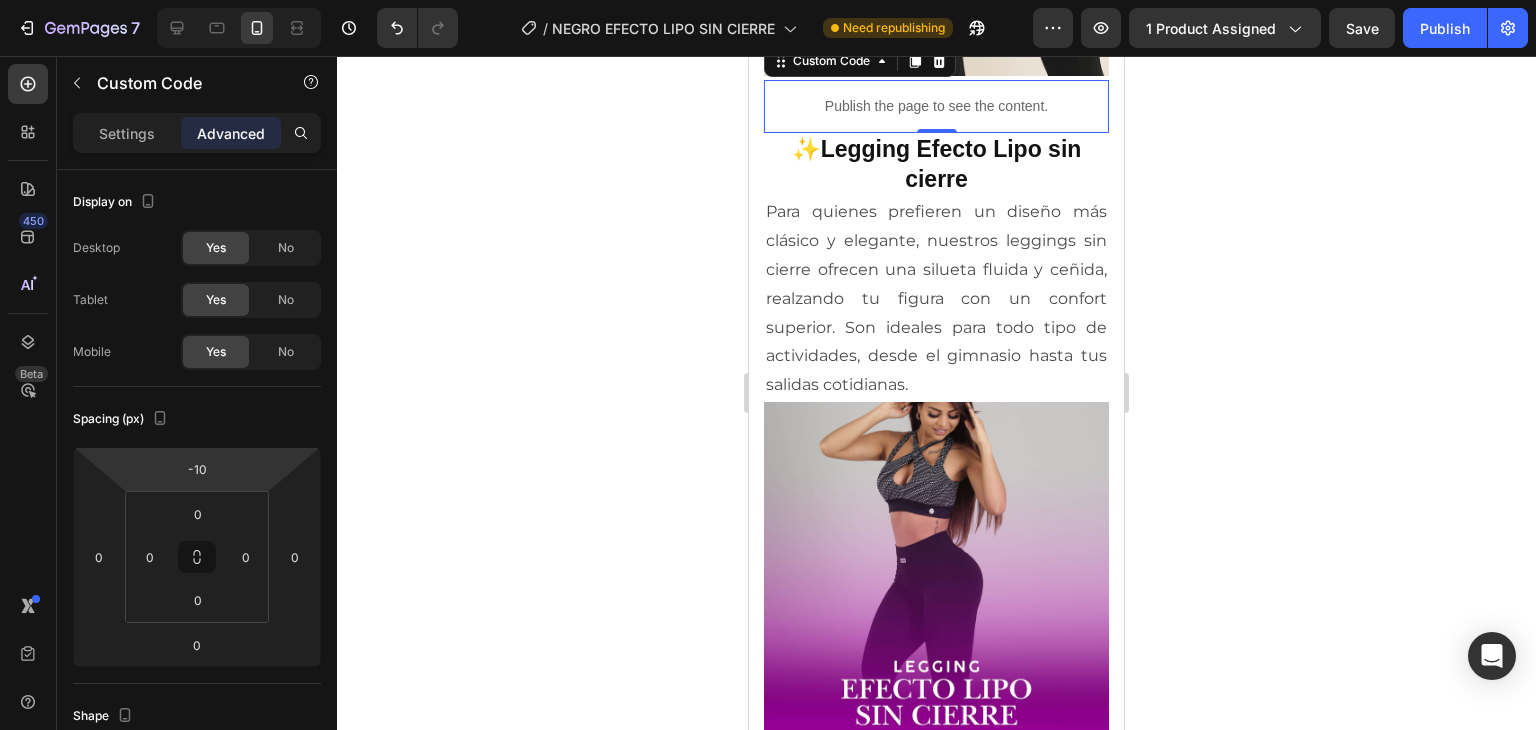 click 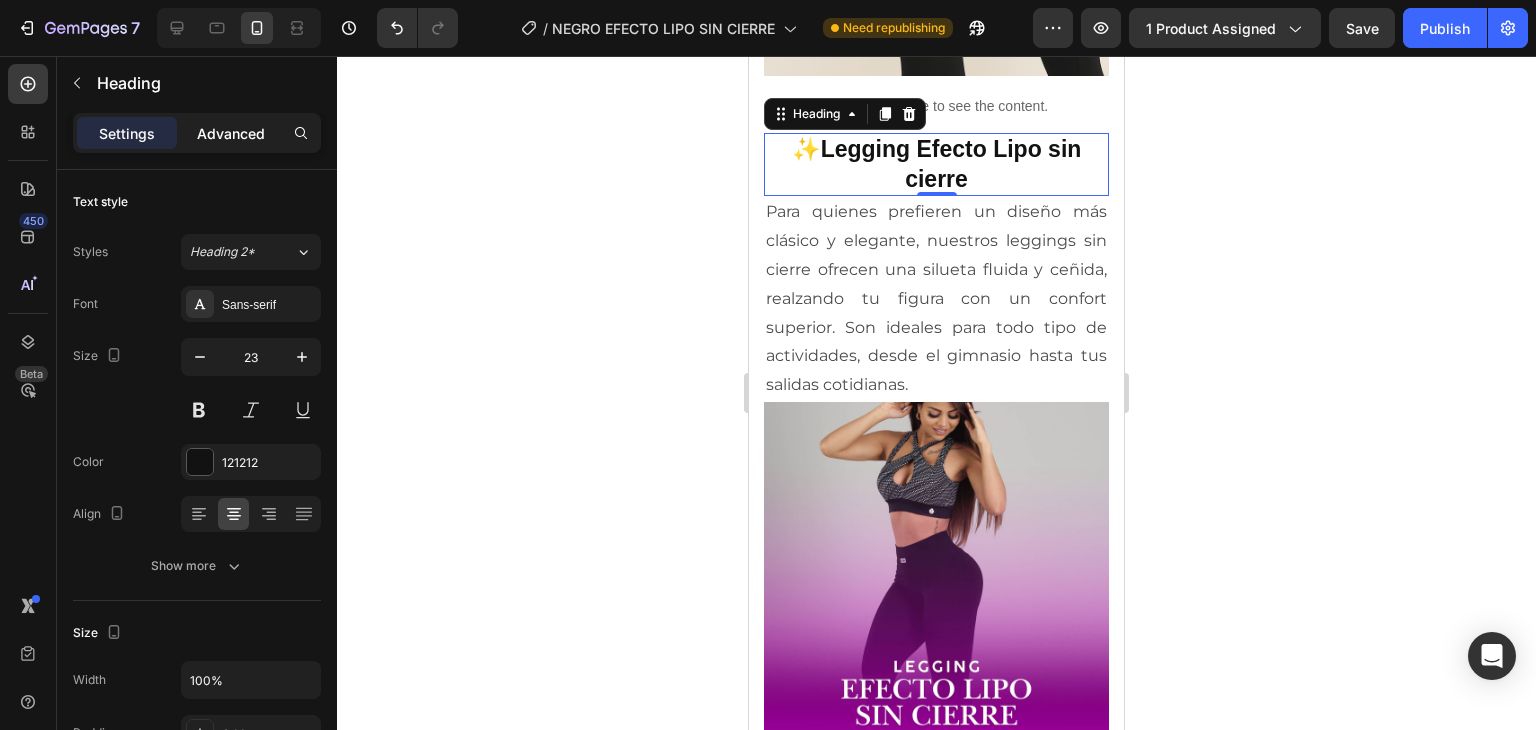 click on "Advanced" at bounding box center [231, 133] 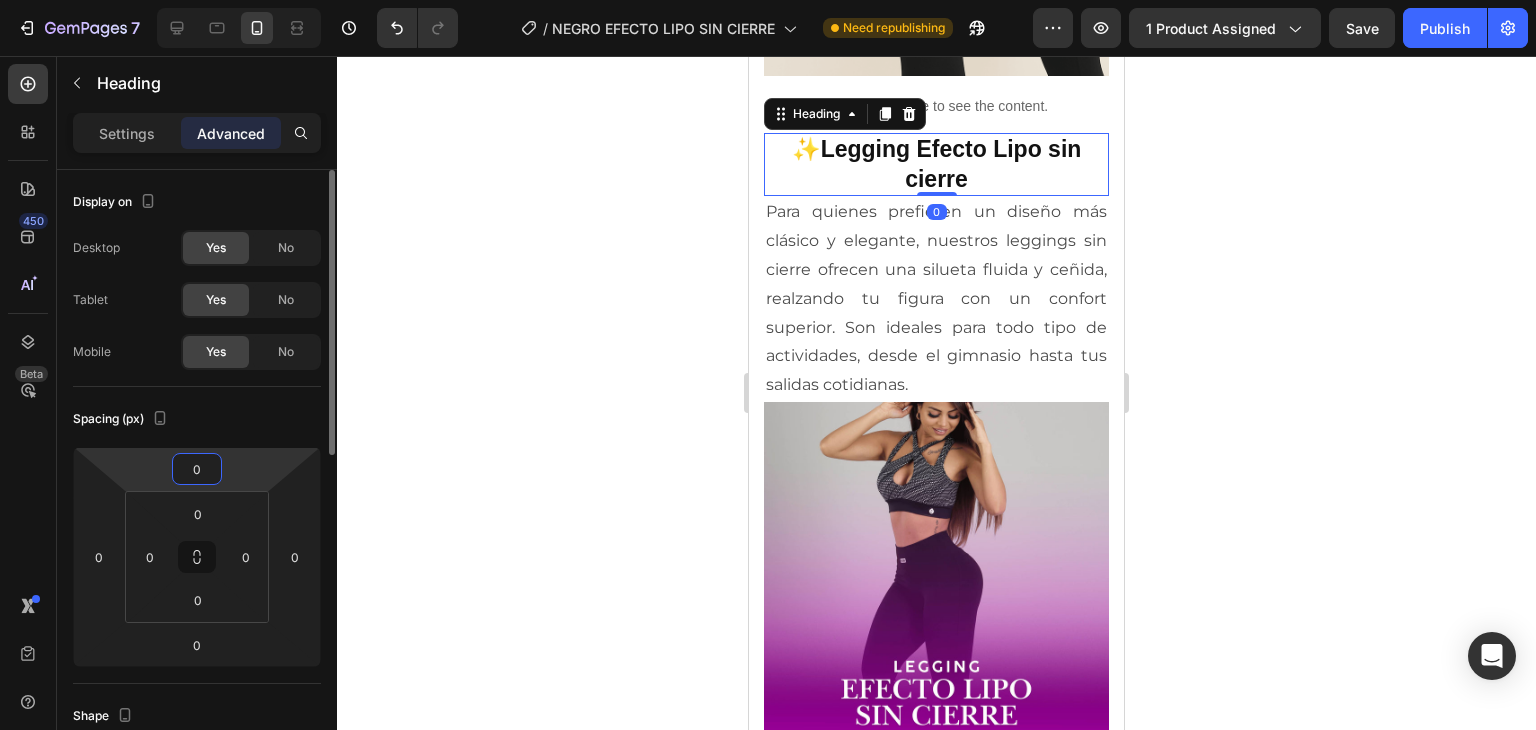 click on "0" at bounding box center (197, 469) 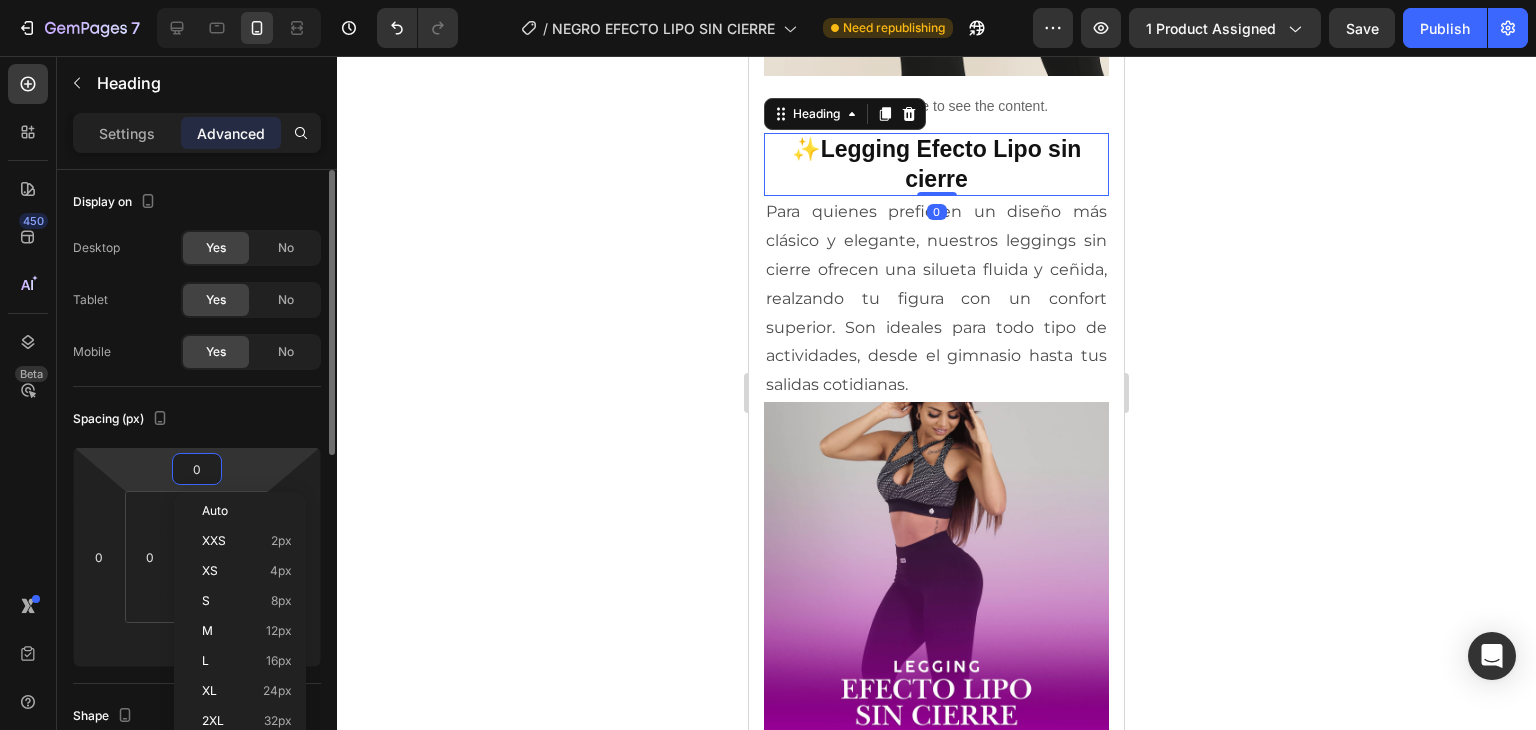 type on "3" 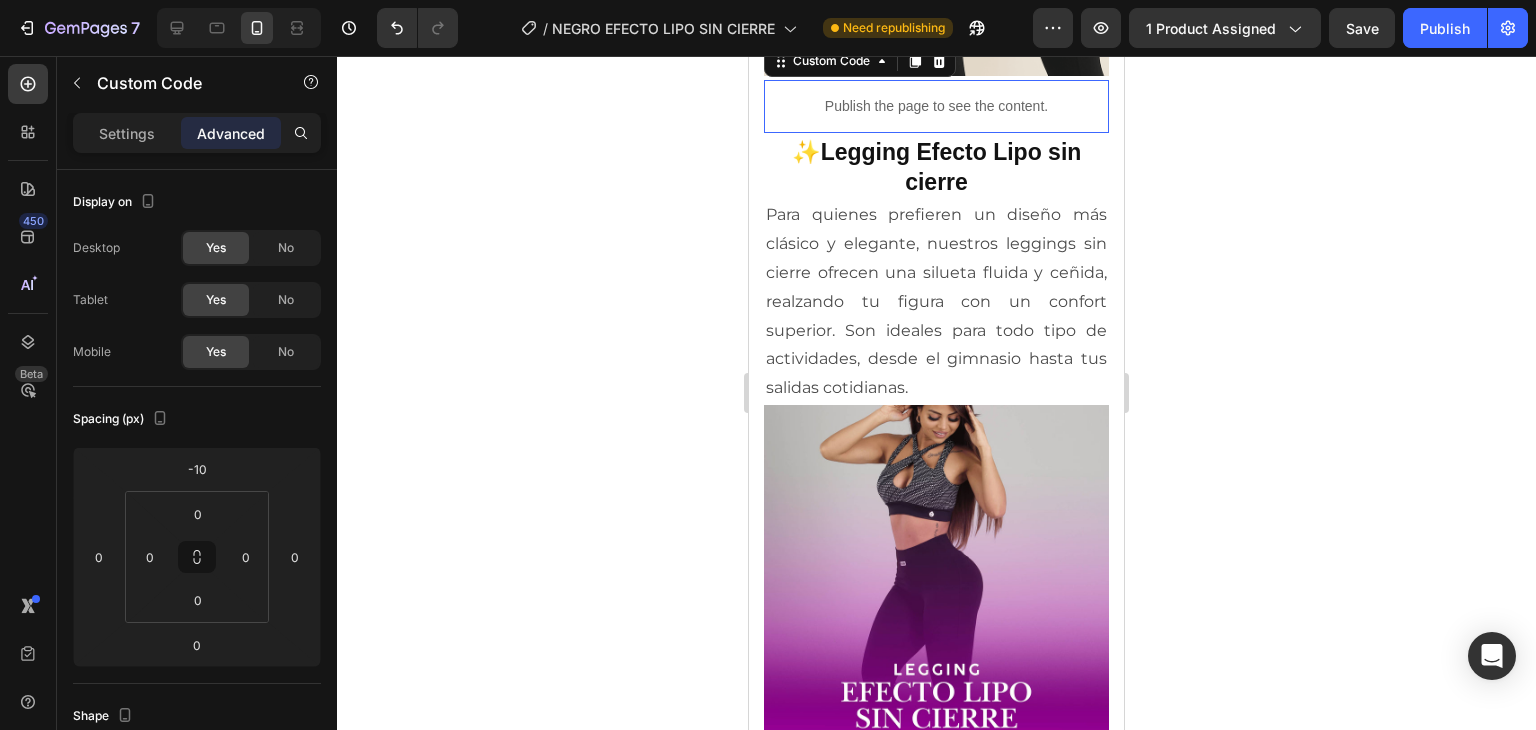 click on "Publish the page to see the content." at bounding box center [936, 106] 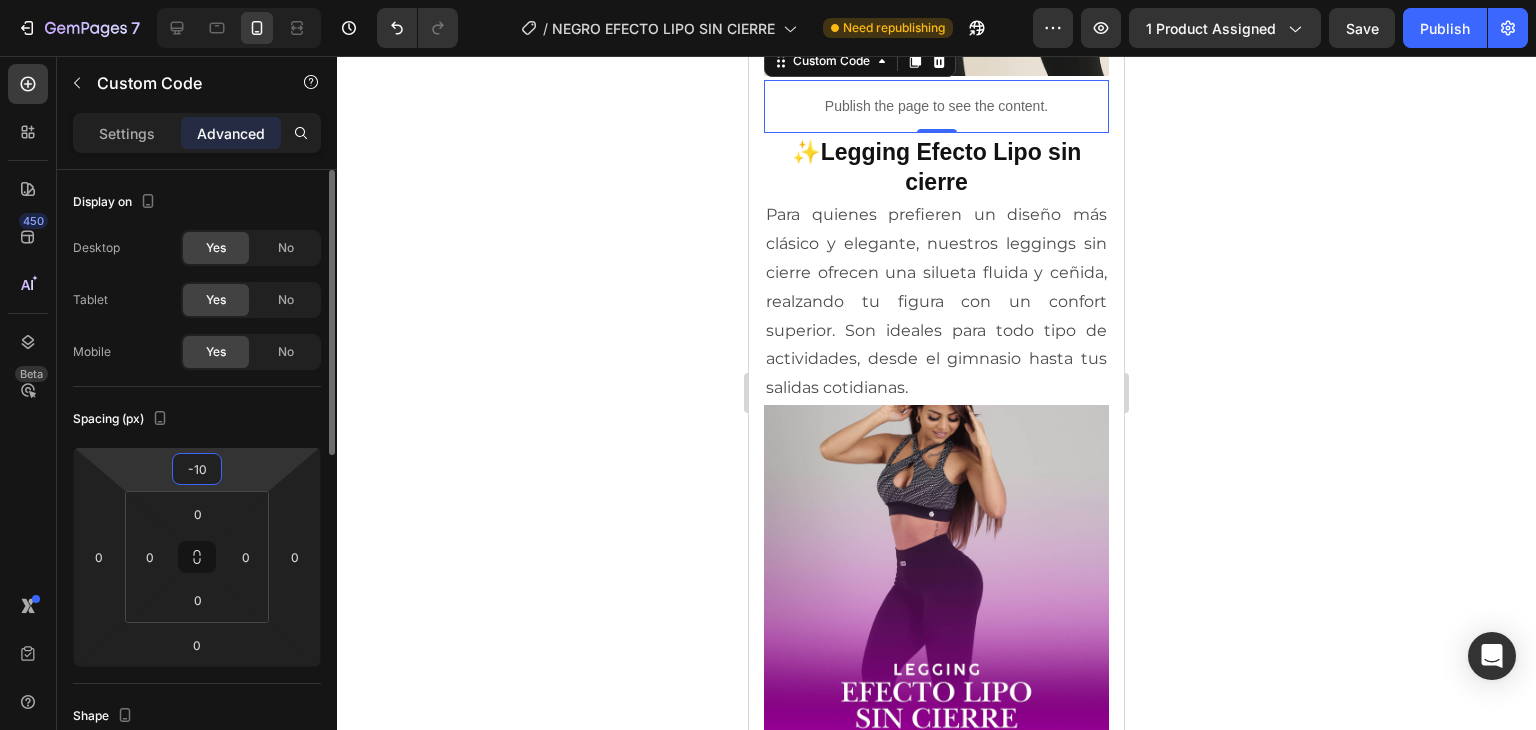 click on "-10" at bounding box center [197, 469] 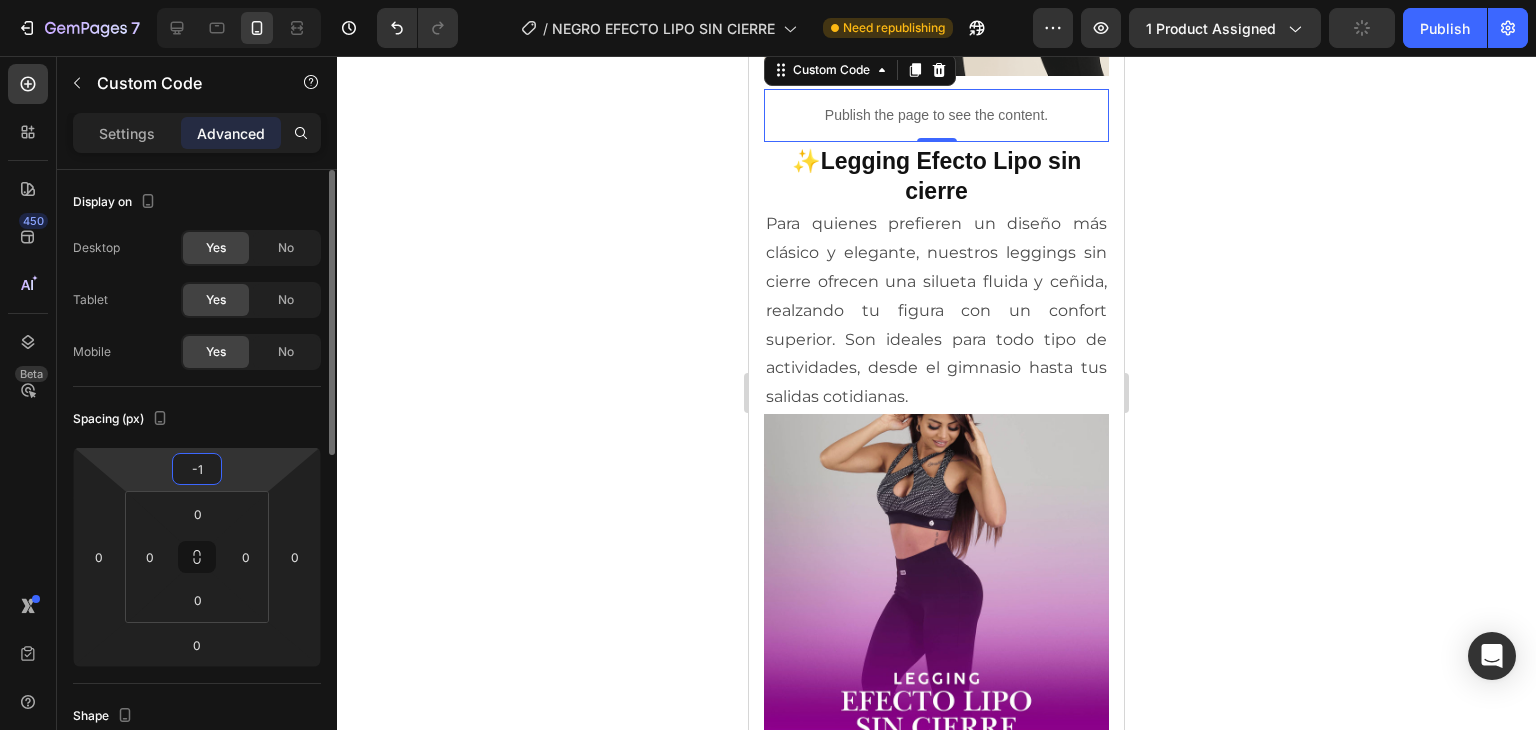 type on "-11" 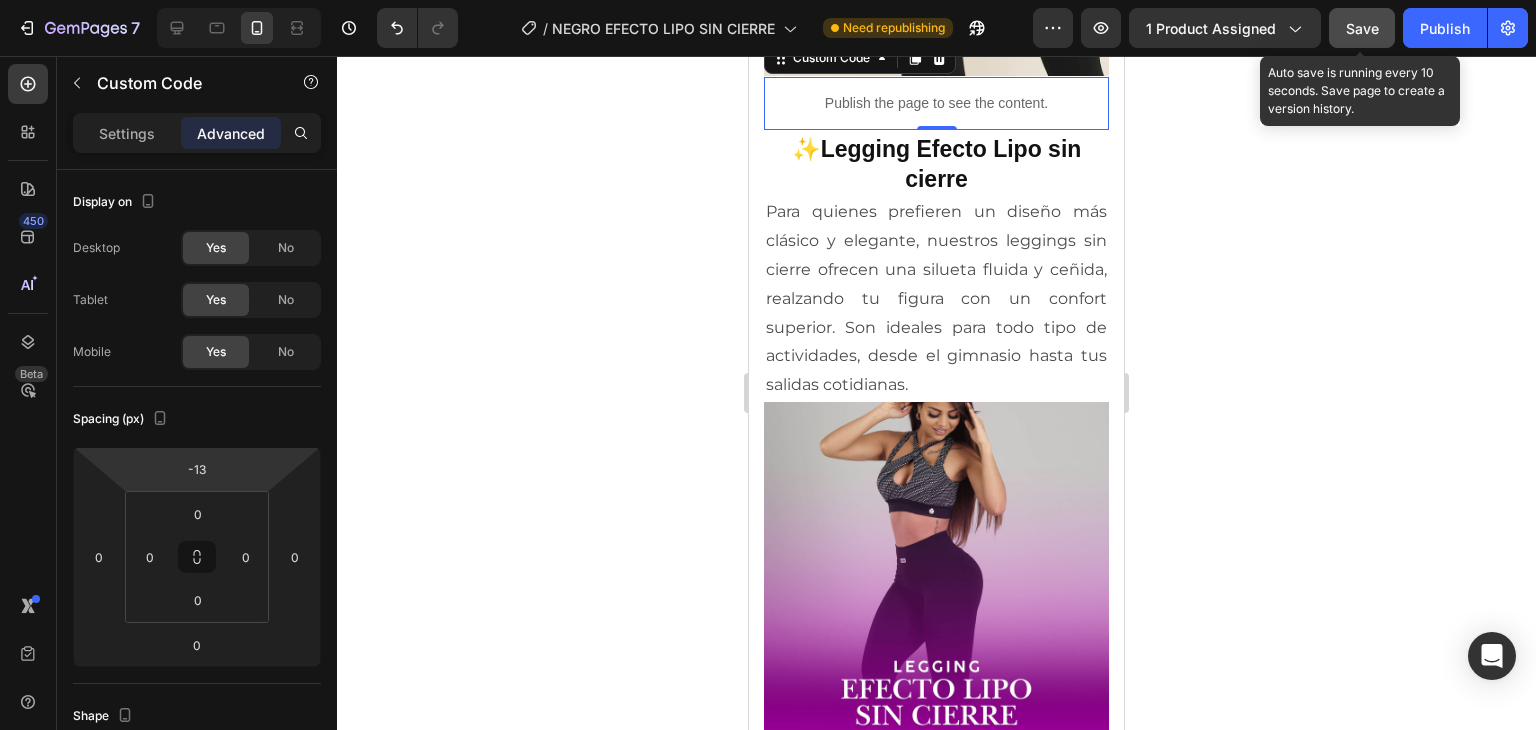 click on "Save" at bounding box center [1362, 28] 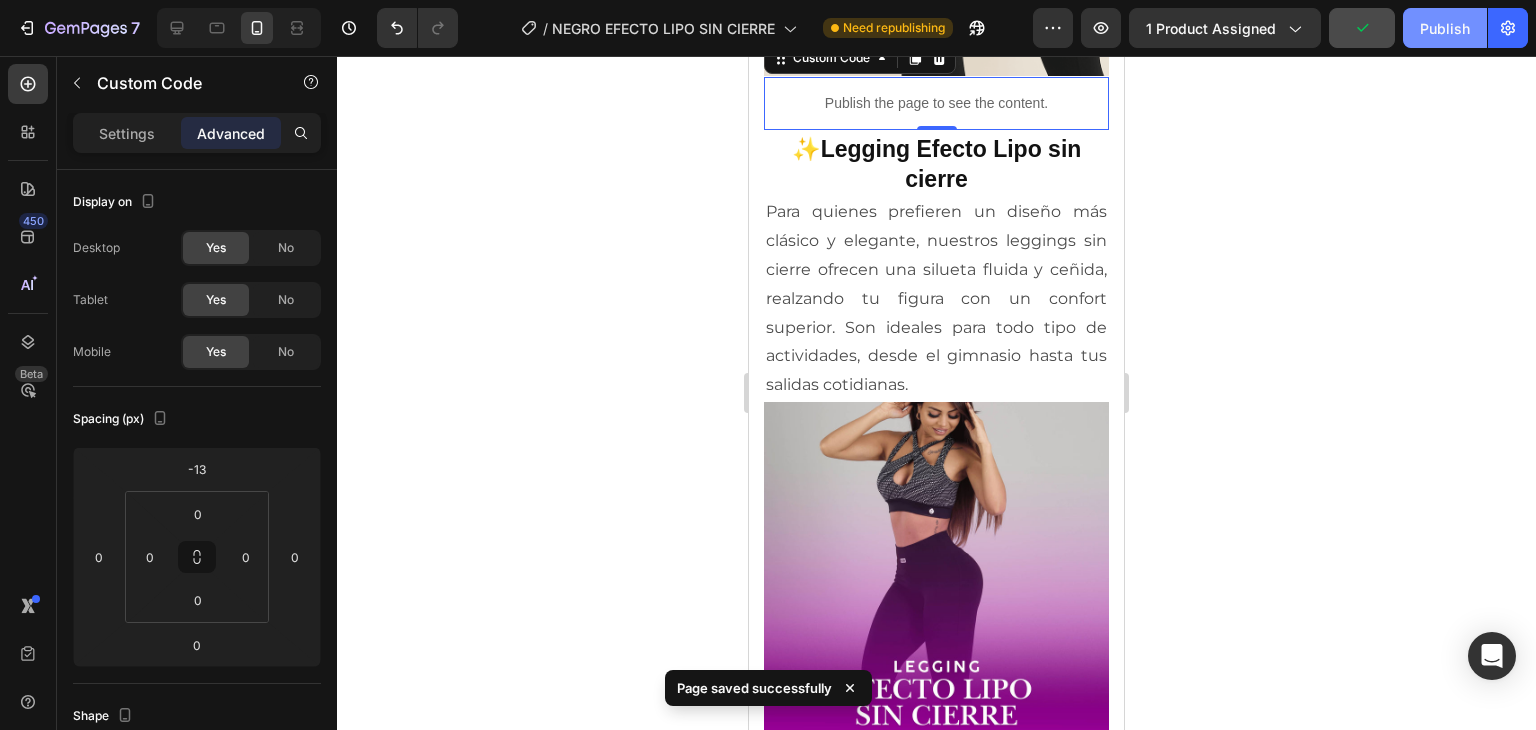 click on "Publish" at bounding box center (1445, 28) 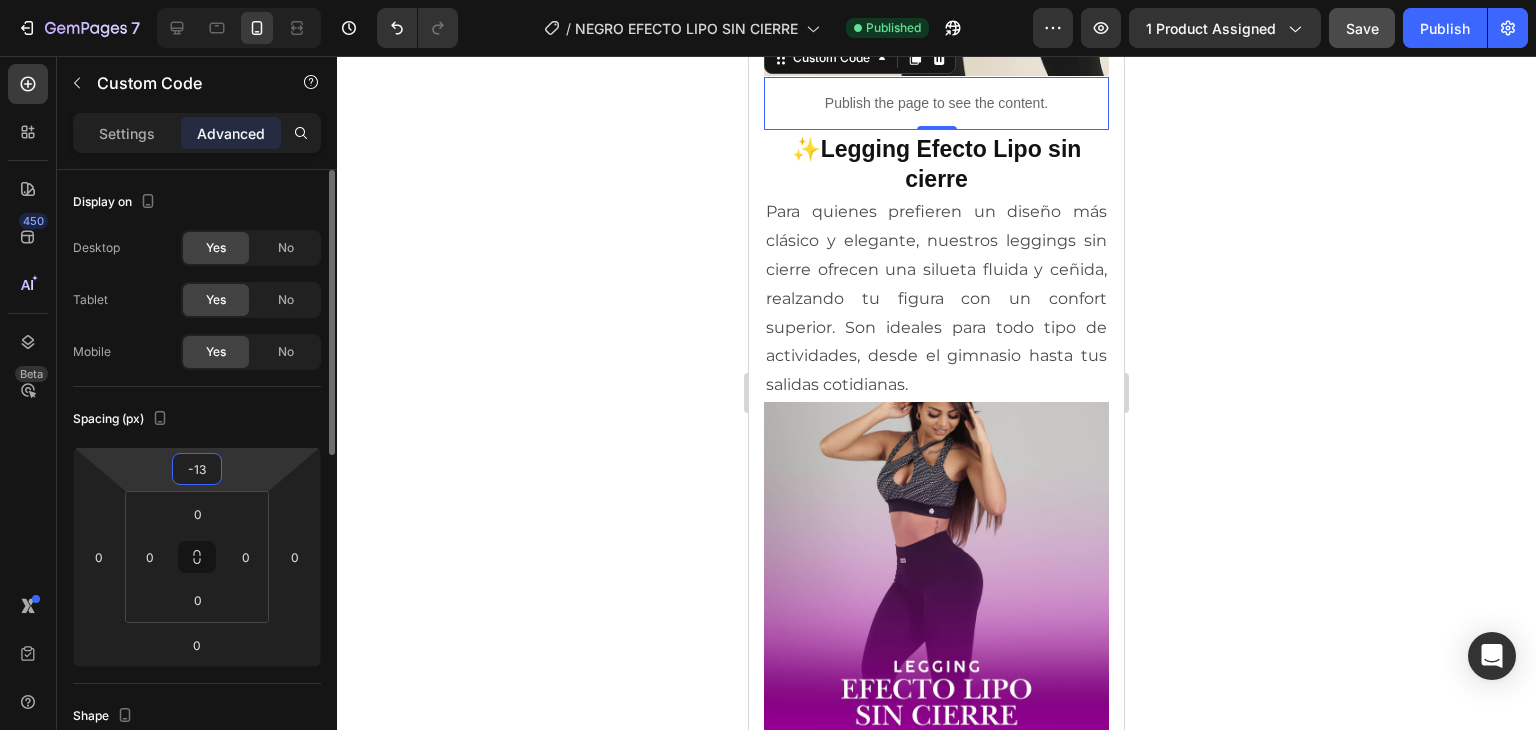 click on "-13" at bounding box center [197, 469] 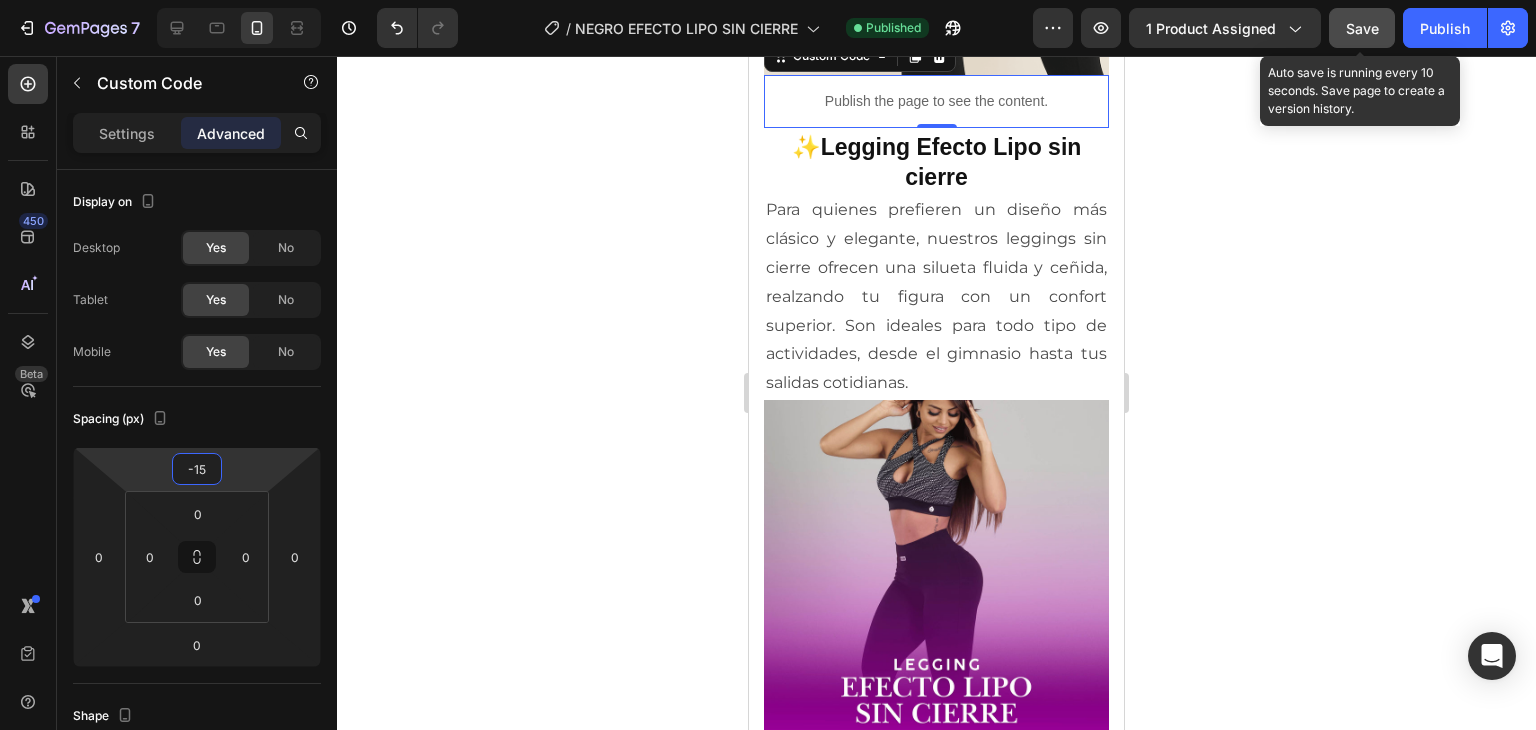 type on "-15" 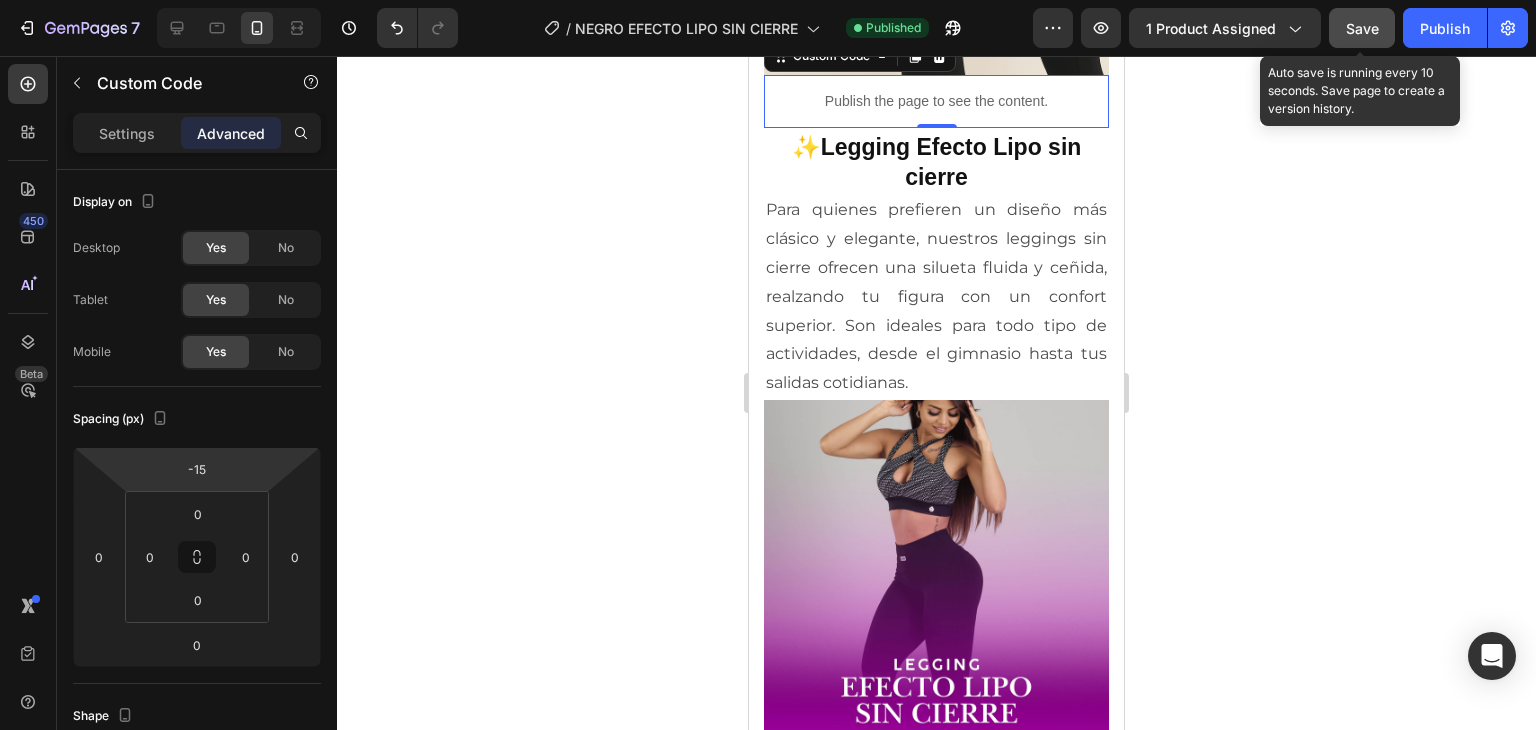 click on "Save" 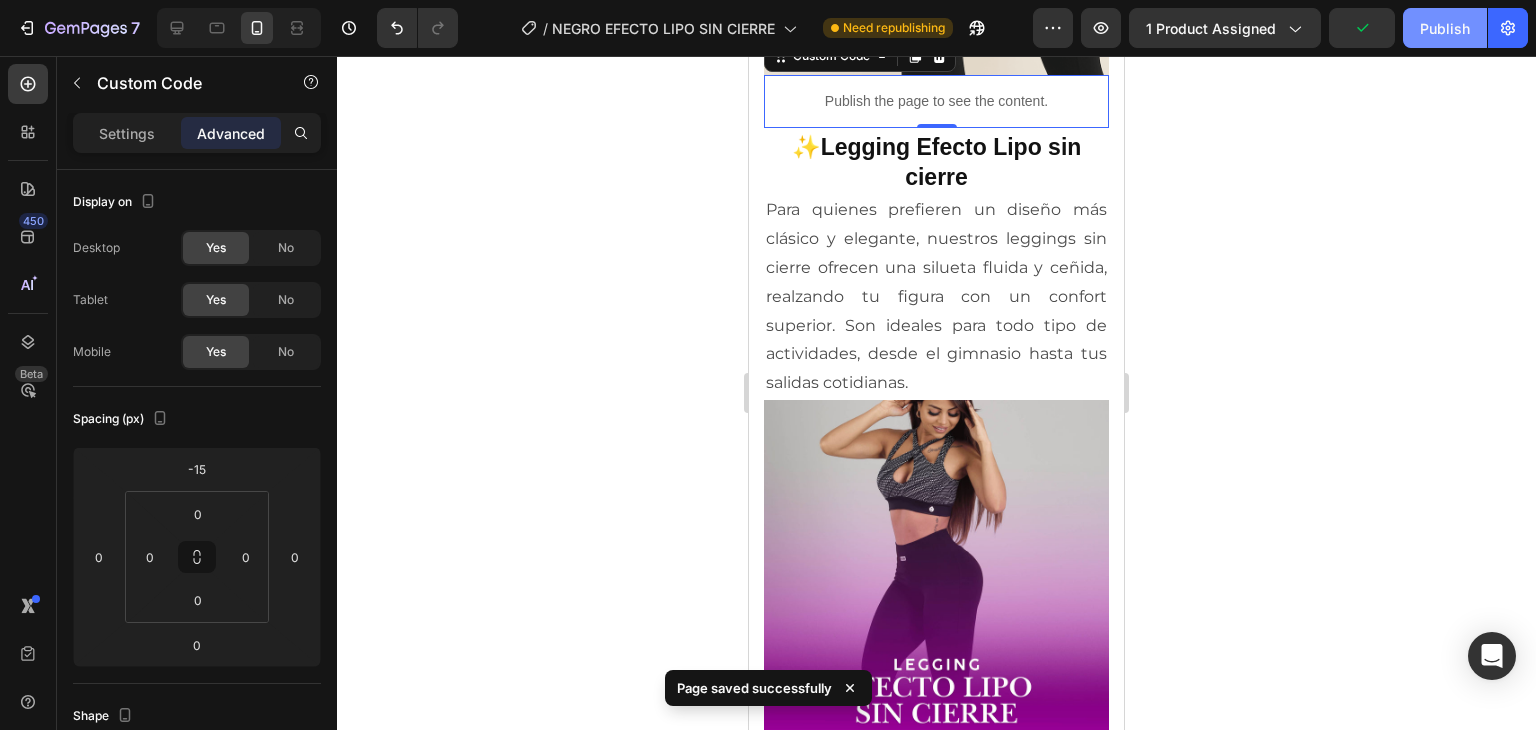 click on "Publish" 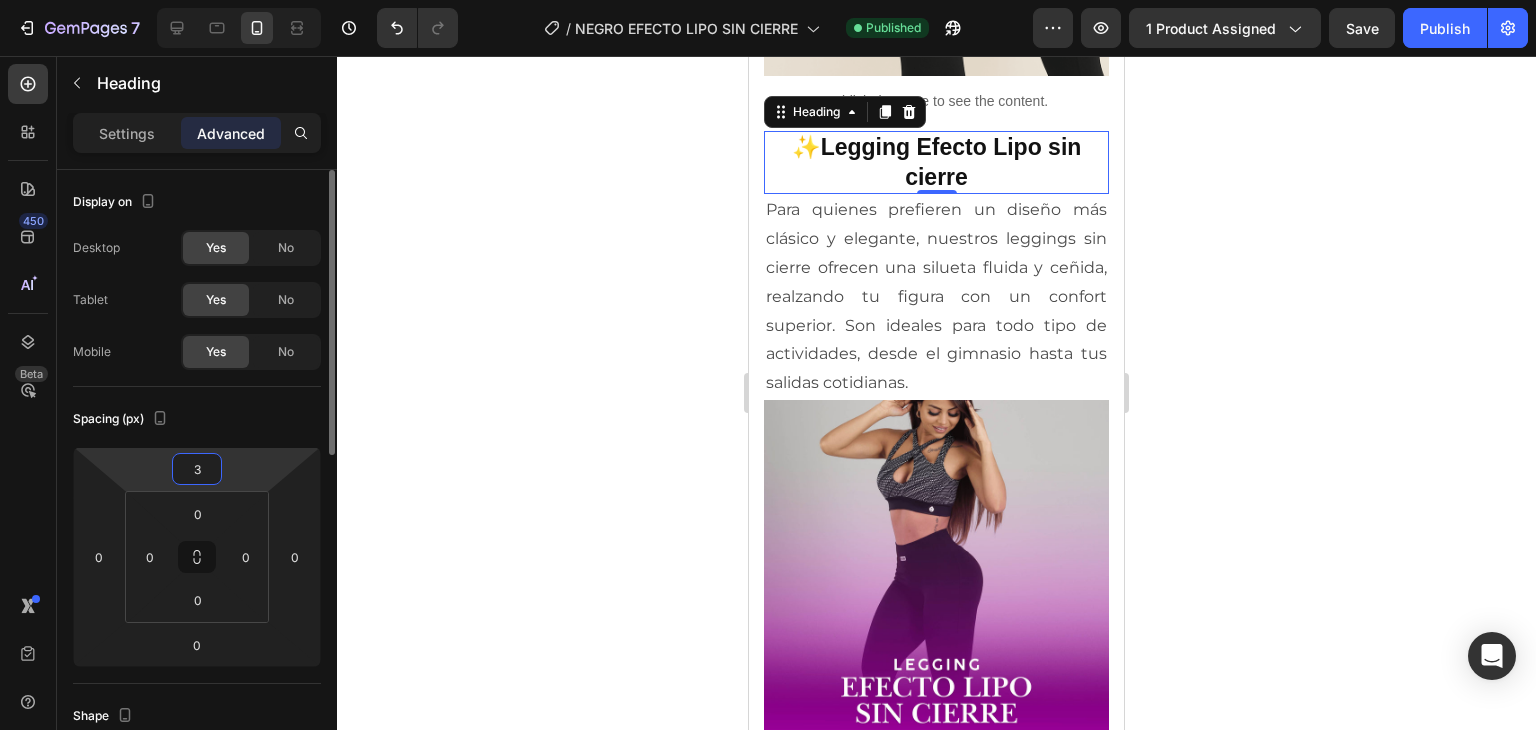 click on "3" at bounding box center (197, 469) 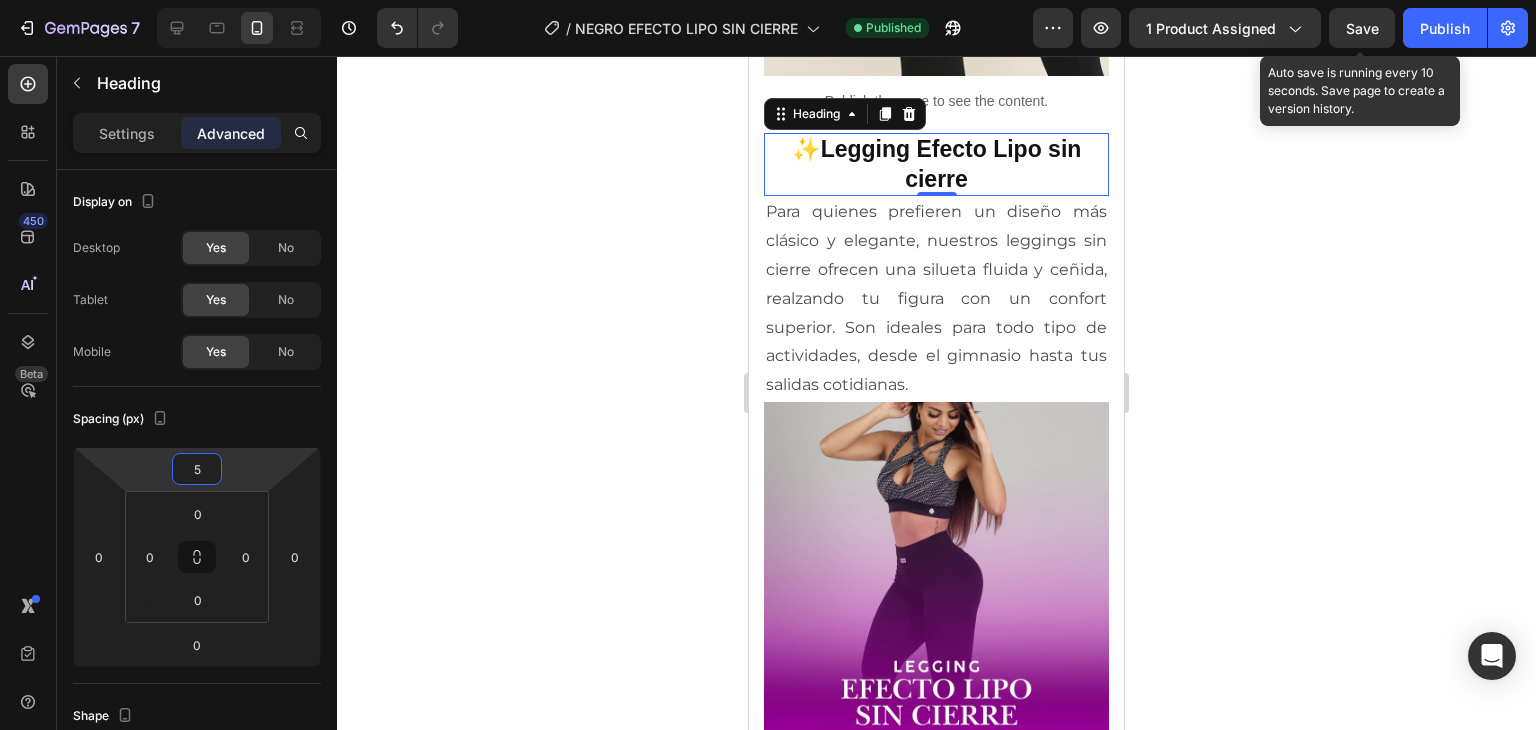 type on "5" 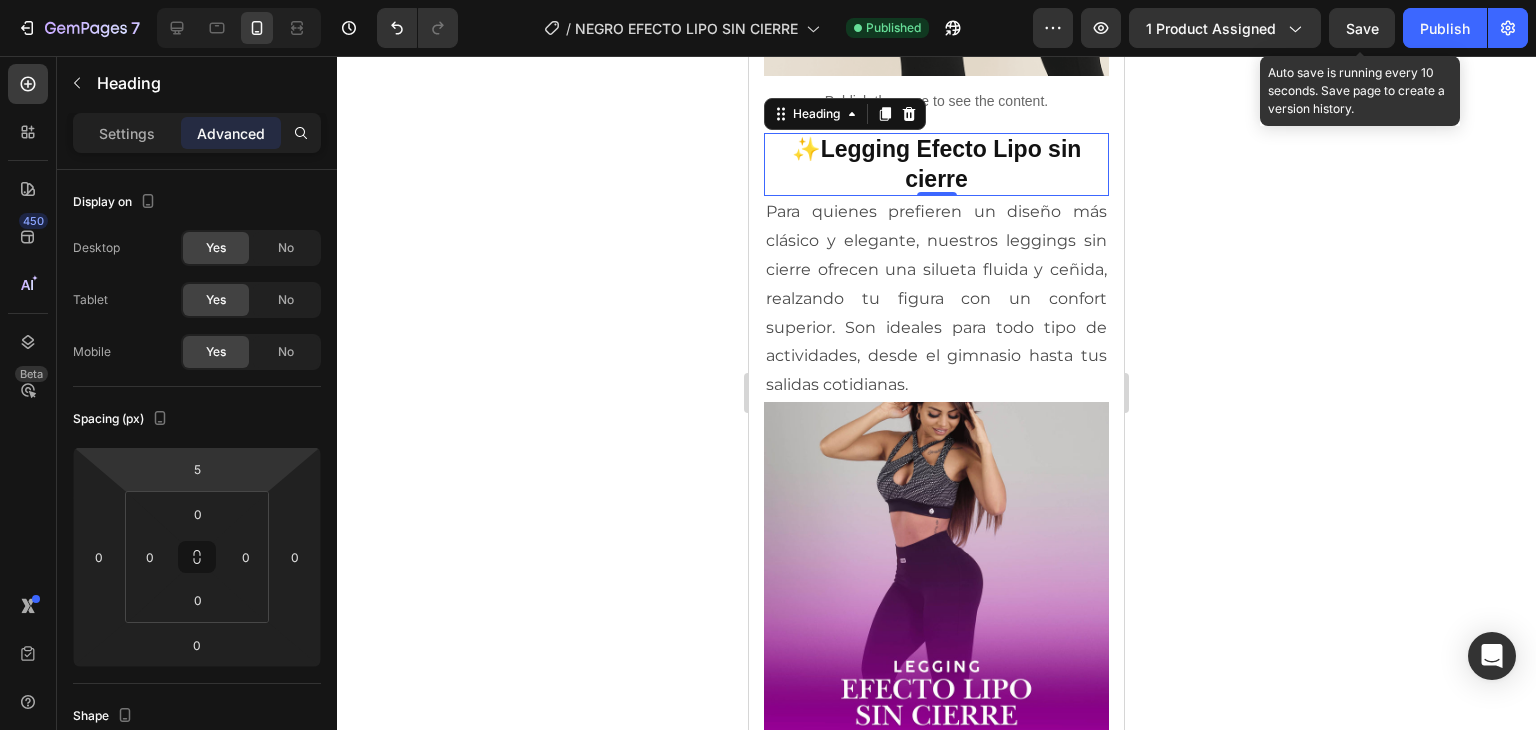 click on "Save" at bounding box center [1362, 28] 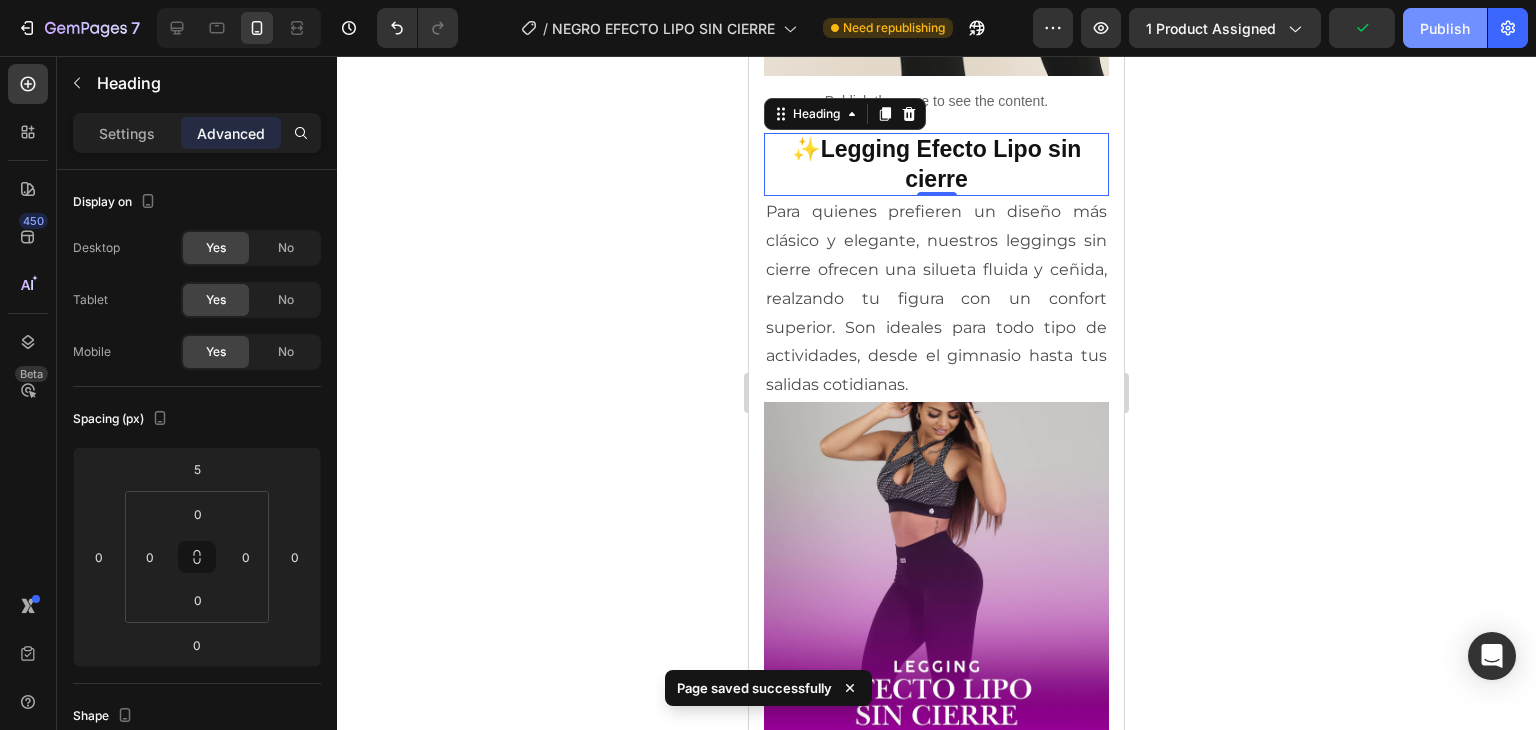 click on "Publish" at bounding box center [1445, 28] 